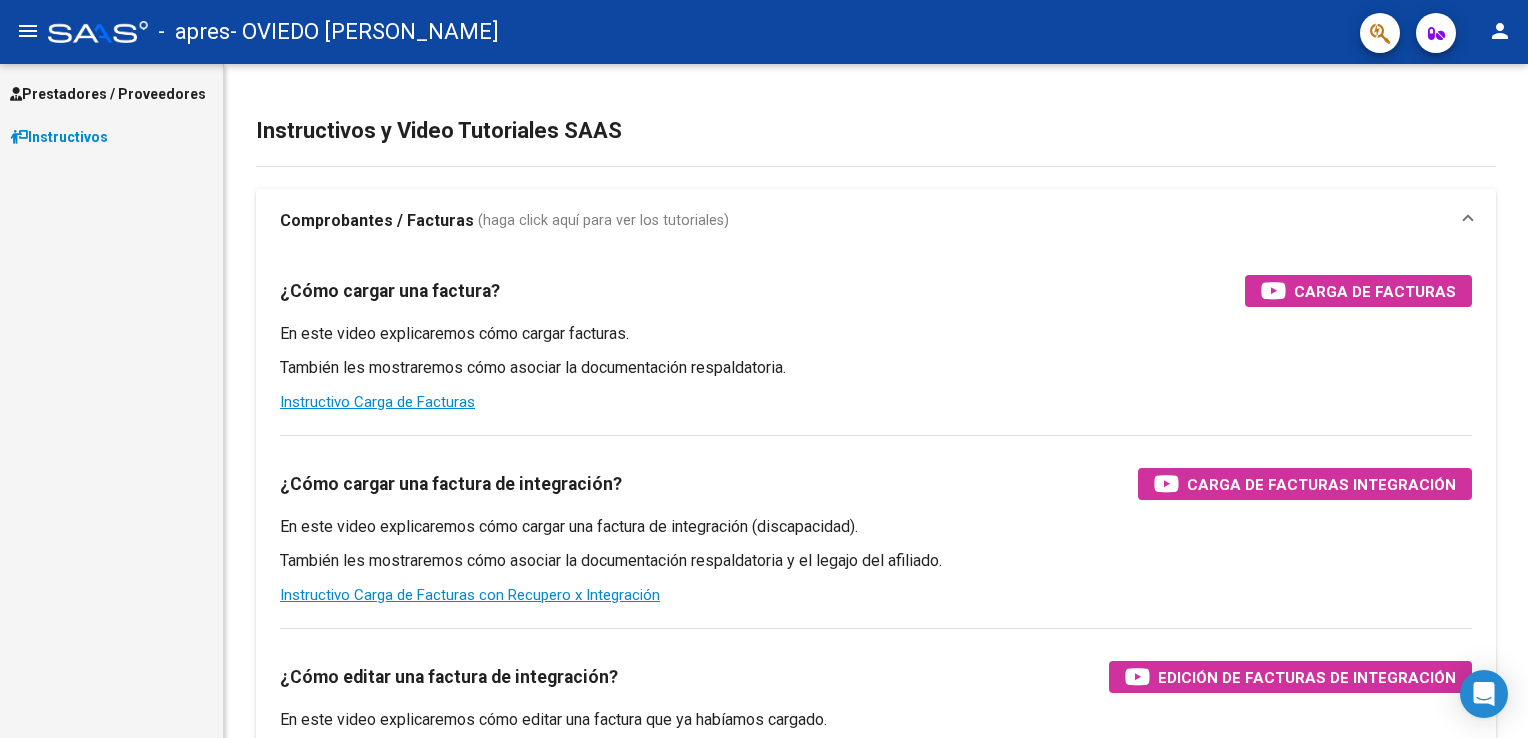 scroll, scrollTop: 0, scrollLeft: 0, axis: both 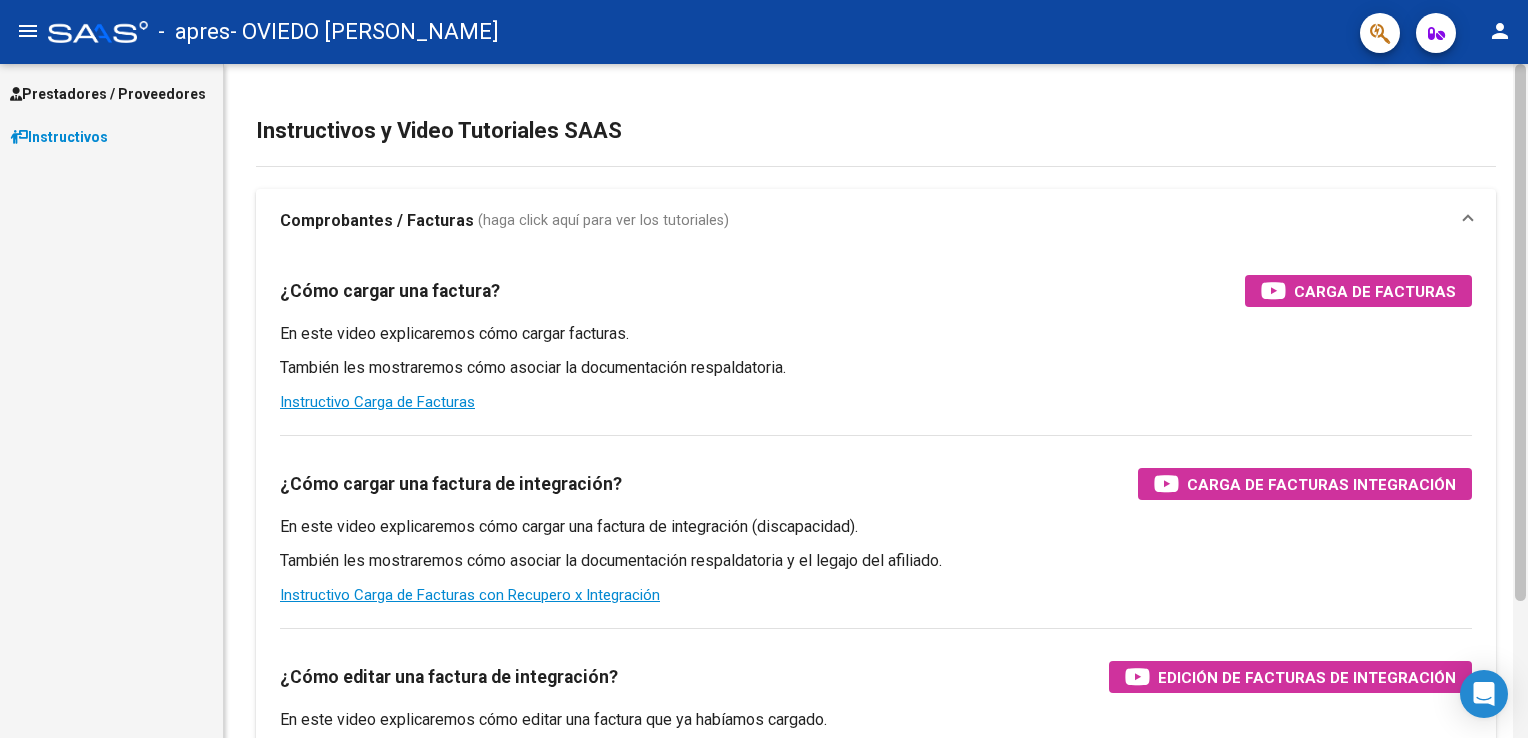 click 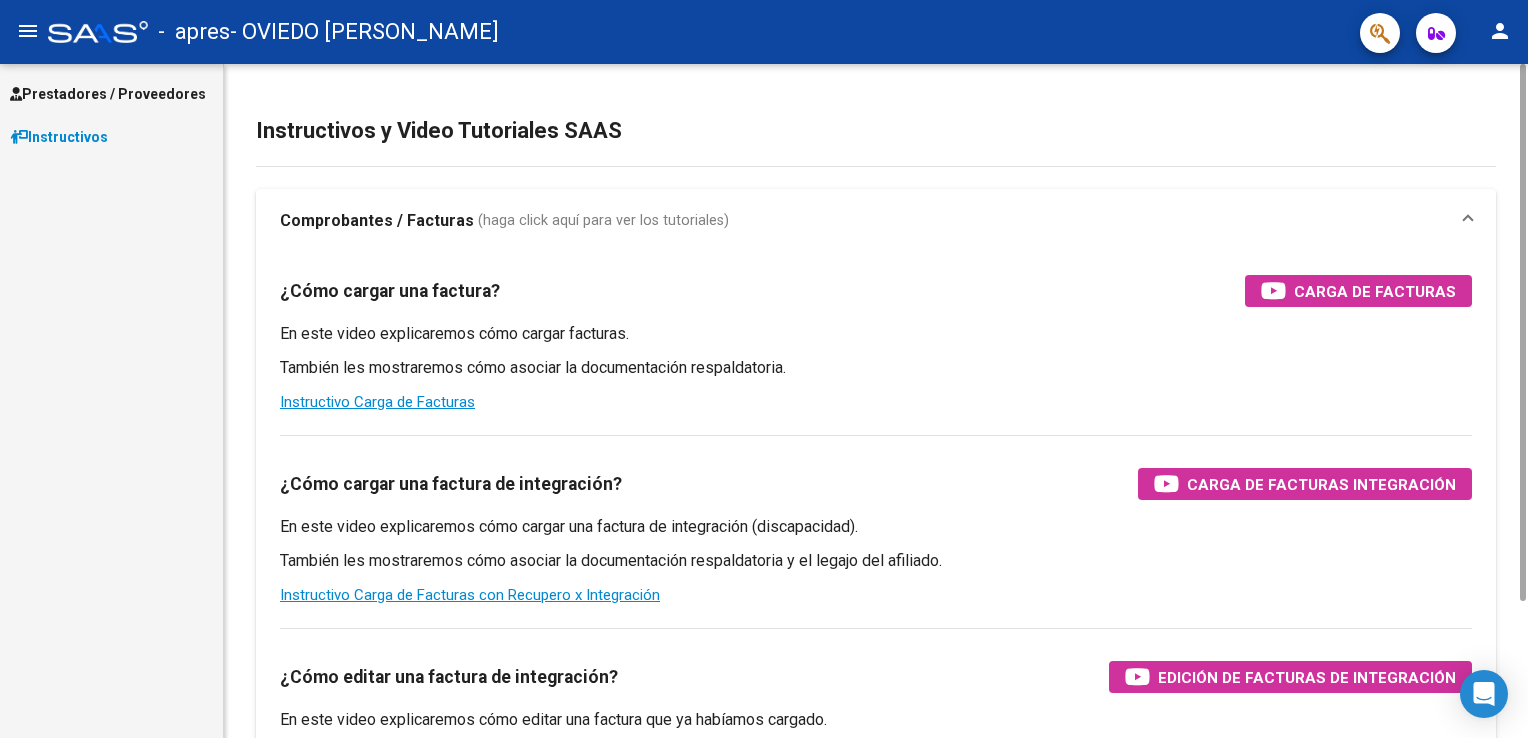 drag, startPoint x: 1522, startPoint y: 398, endPoint x: 1418, endPoint y: 565, distance: 196.73587 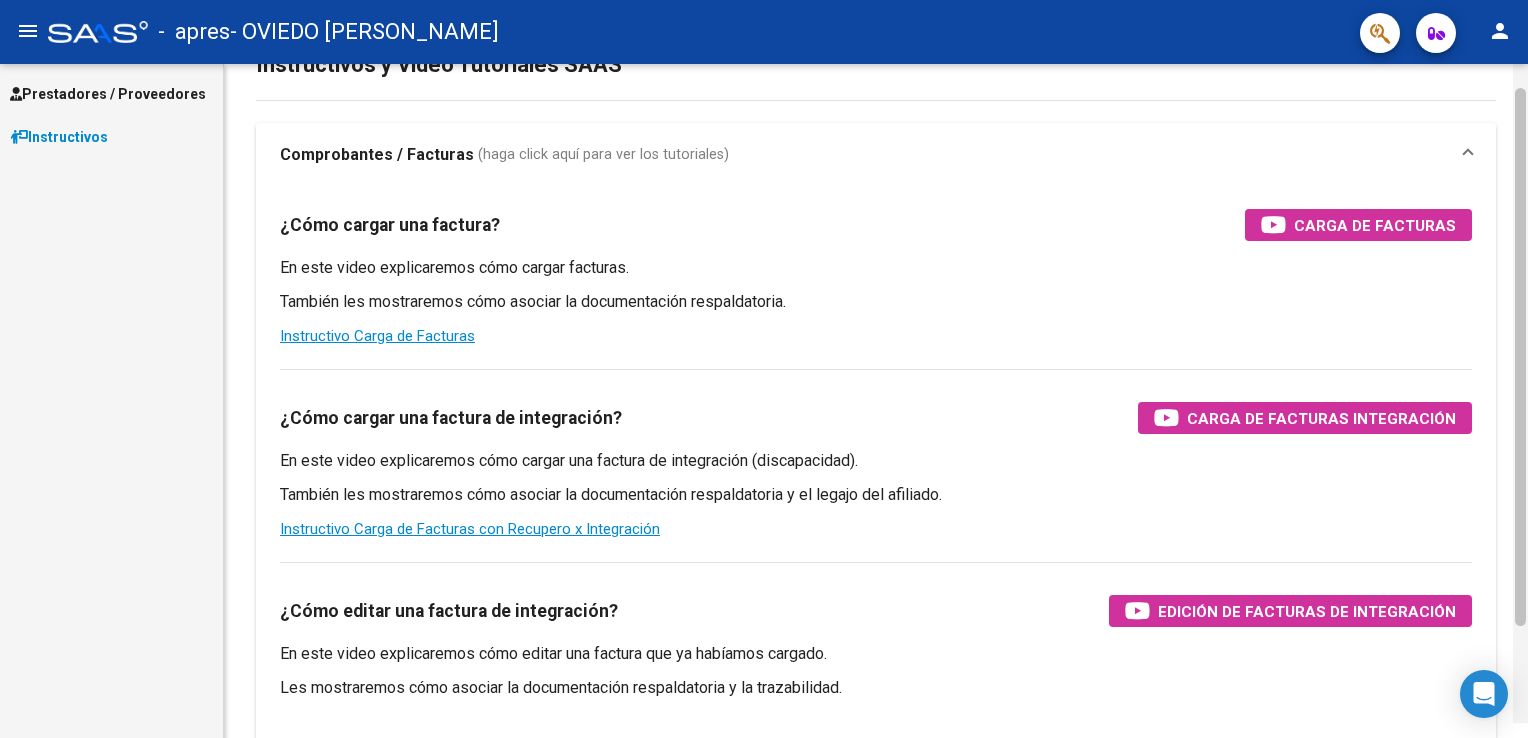 drag, startPoint x: 1519, startPoint y: 461, endPoint x: 1521, endPoint y: 518, distance: 57.035076 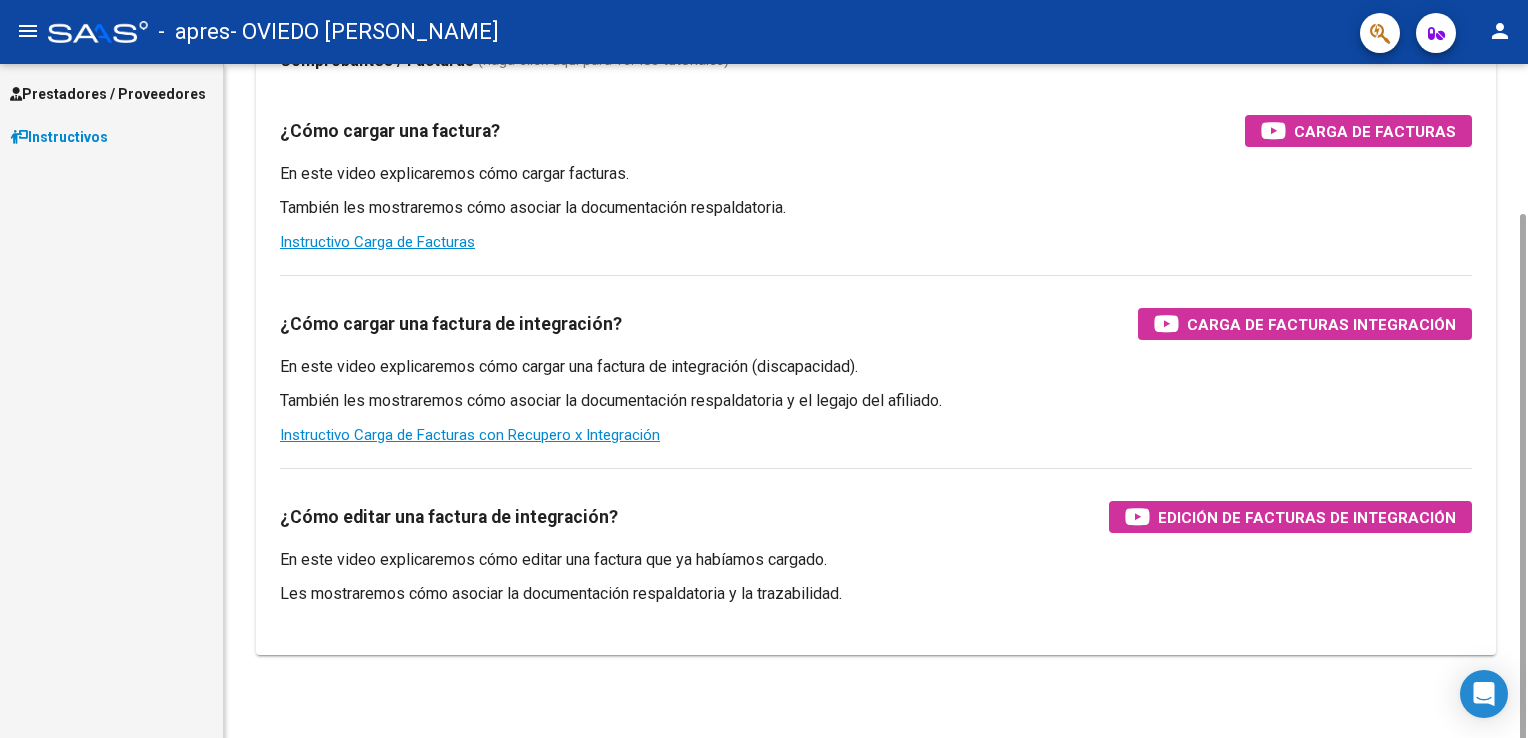 scroll, scrollTop: 172, scrollLeft: 0, axis: vertical 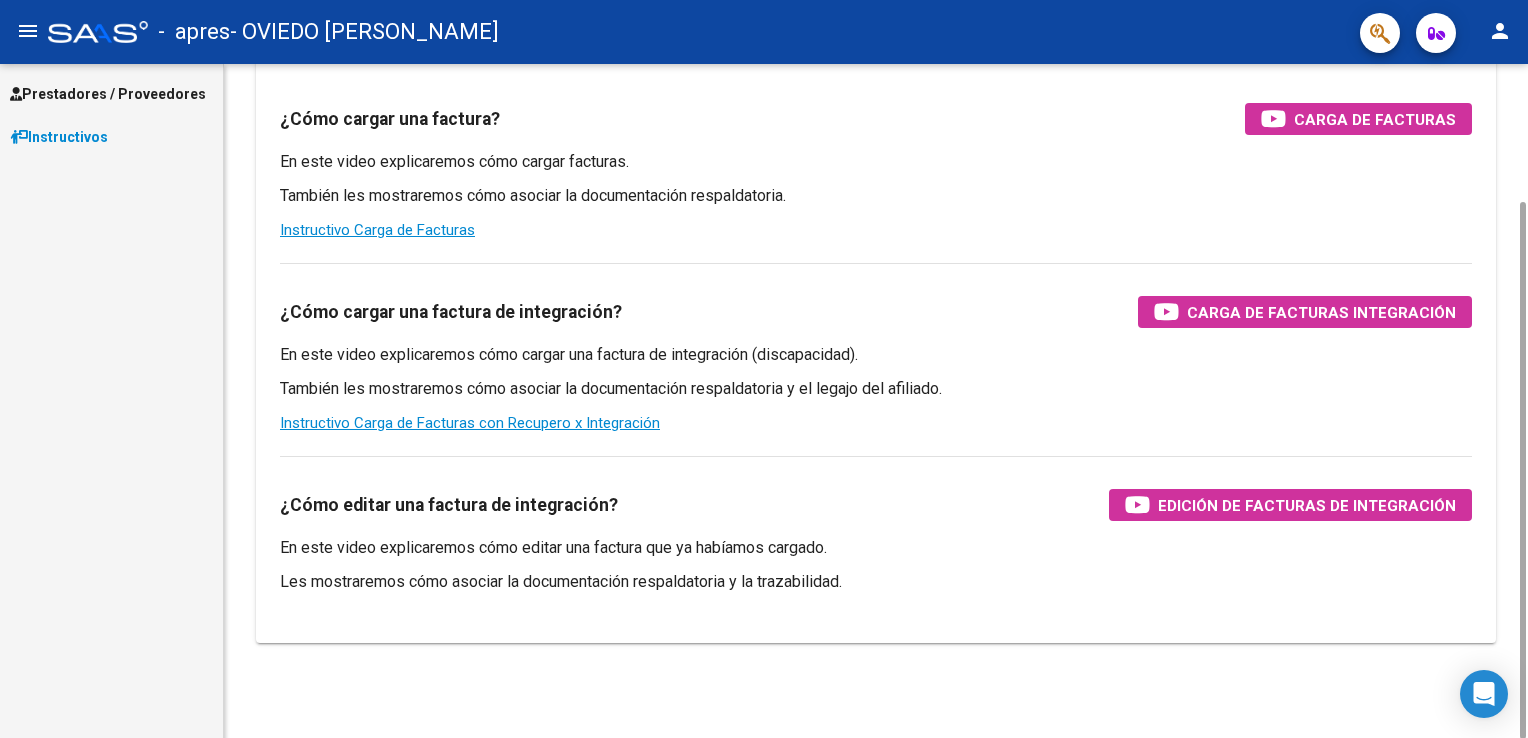 drag, startPoint x: 1516, startPoint y: 539, endPoint x: 1496, endPoint y: 750, distance: 211.94576 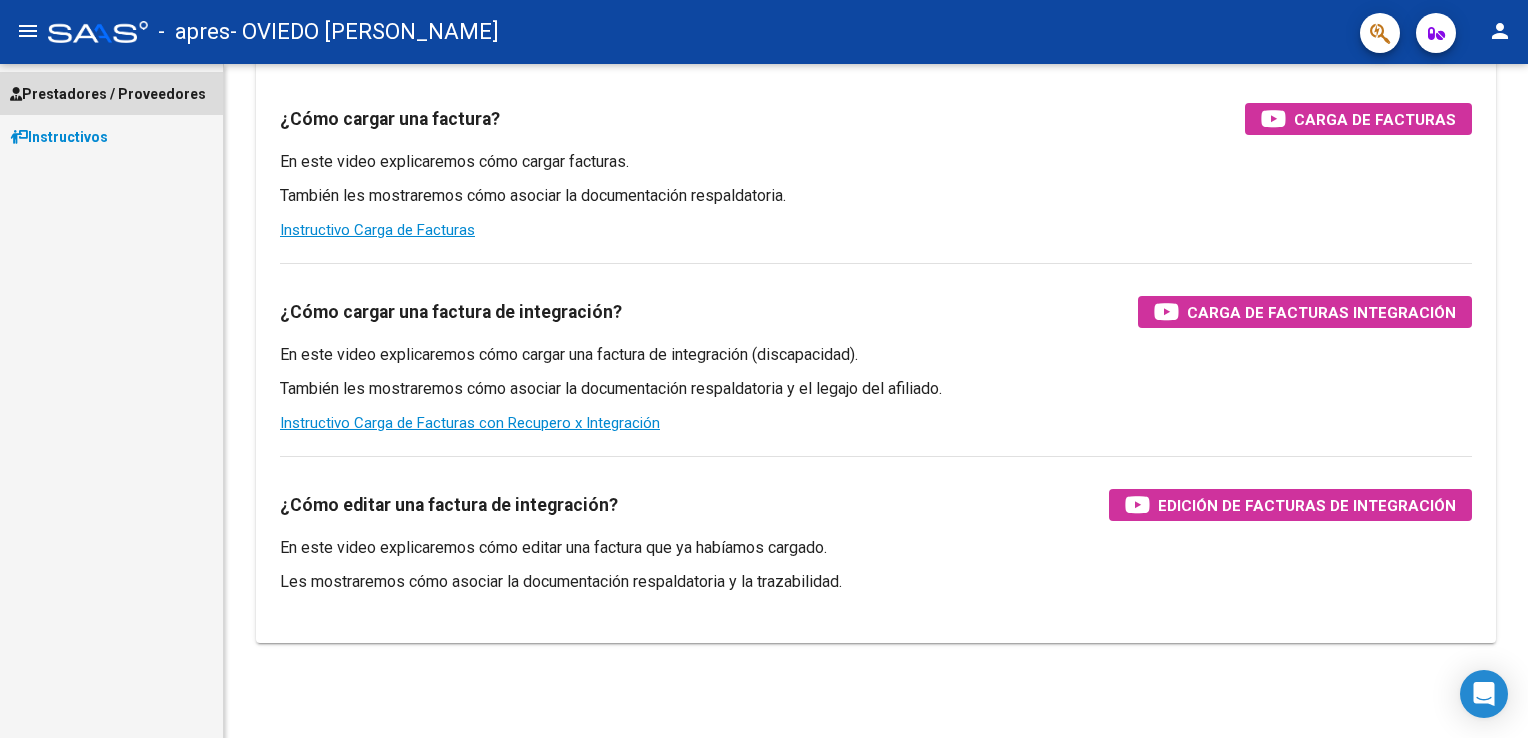 click on "Prestadores / Proveedores" at bounding box center [108, 94] 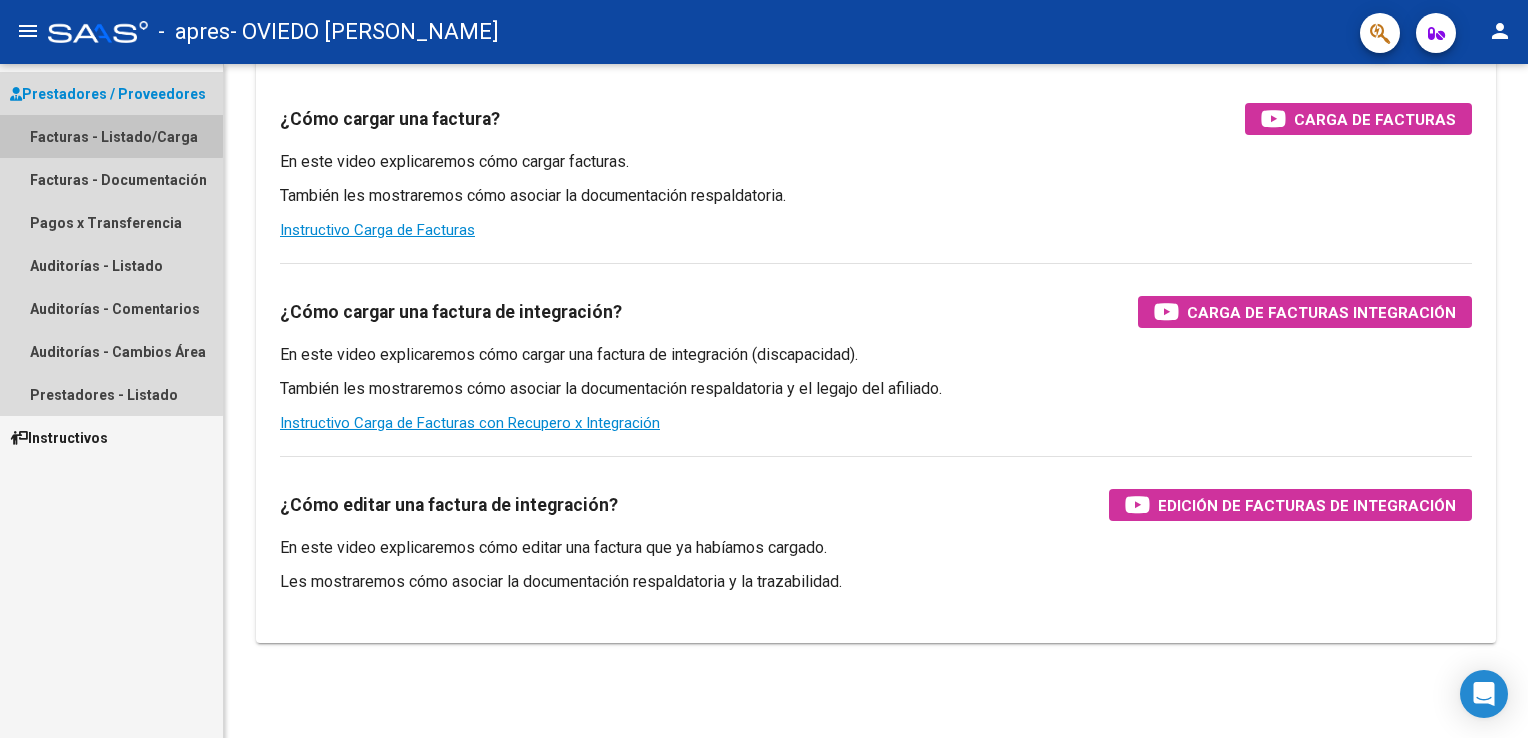 click on "Facturas - Listado/Carga" at bounding box center (111, 136) 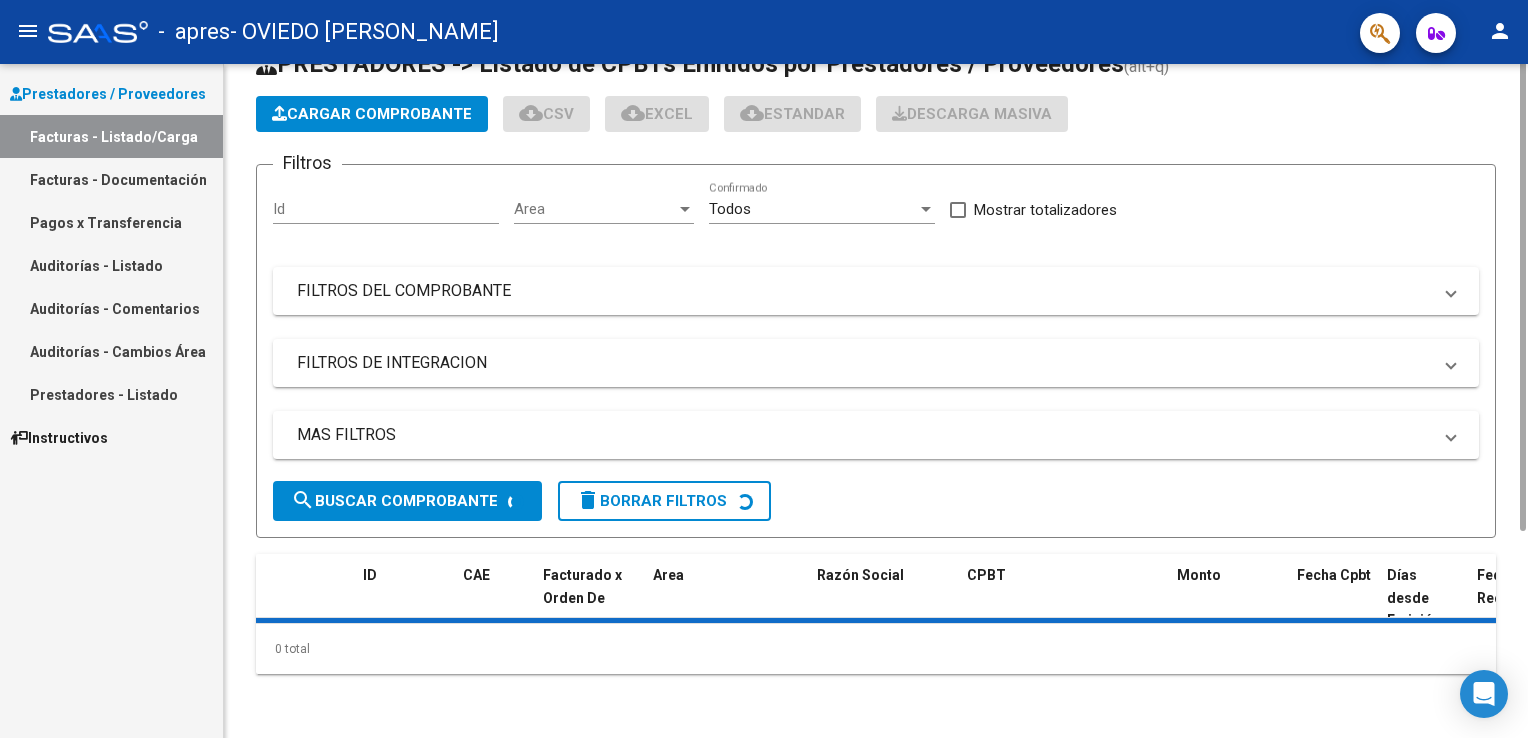 scroll, scrollTop: 0, scrollLeft: 0, axis: both 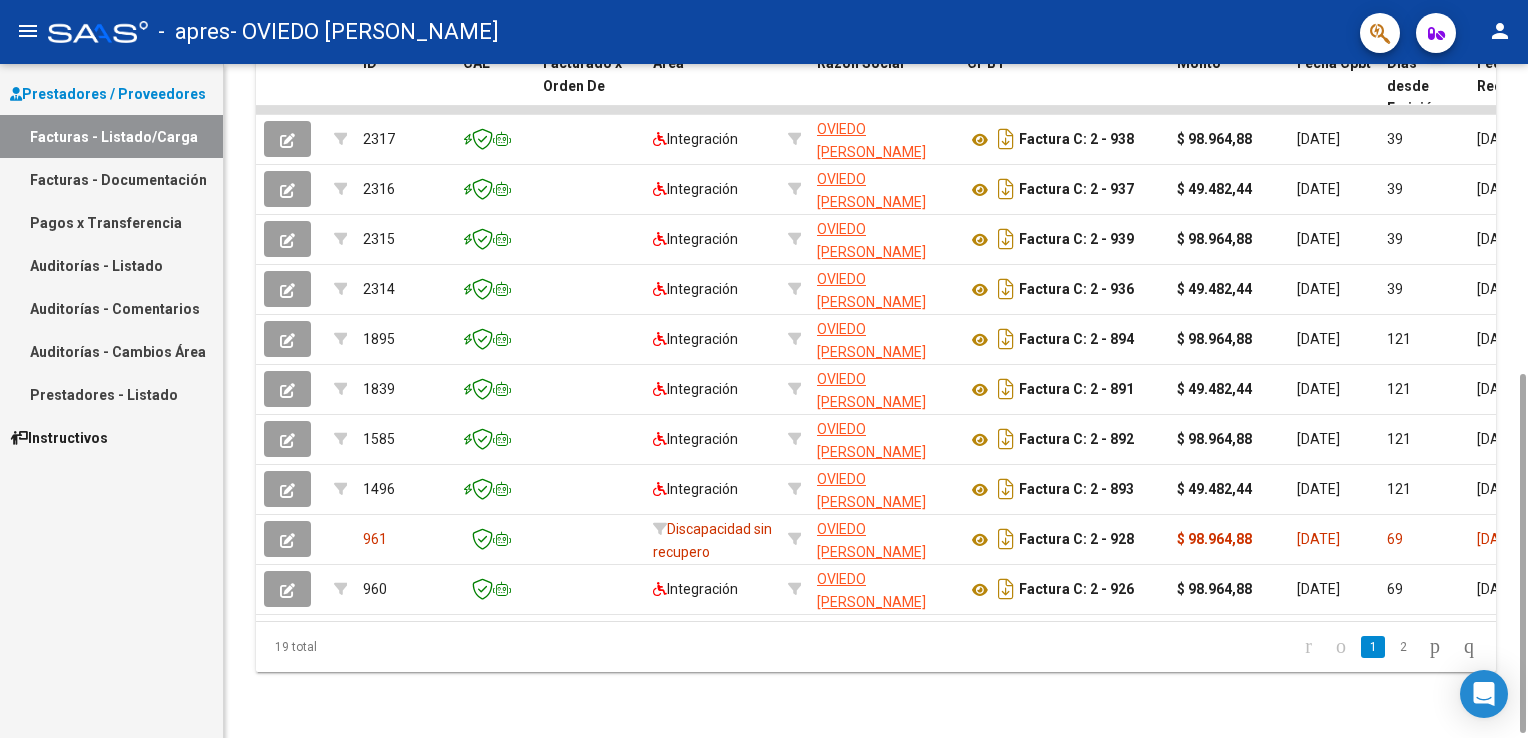 drag, startPoint x: 1522, startPoint y: 322, endPoint x: 1531, endPoint y: 789, distance: 467.08673 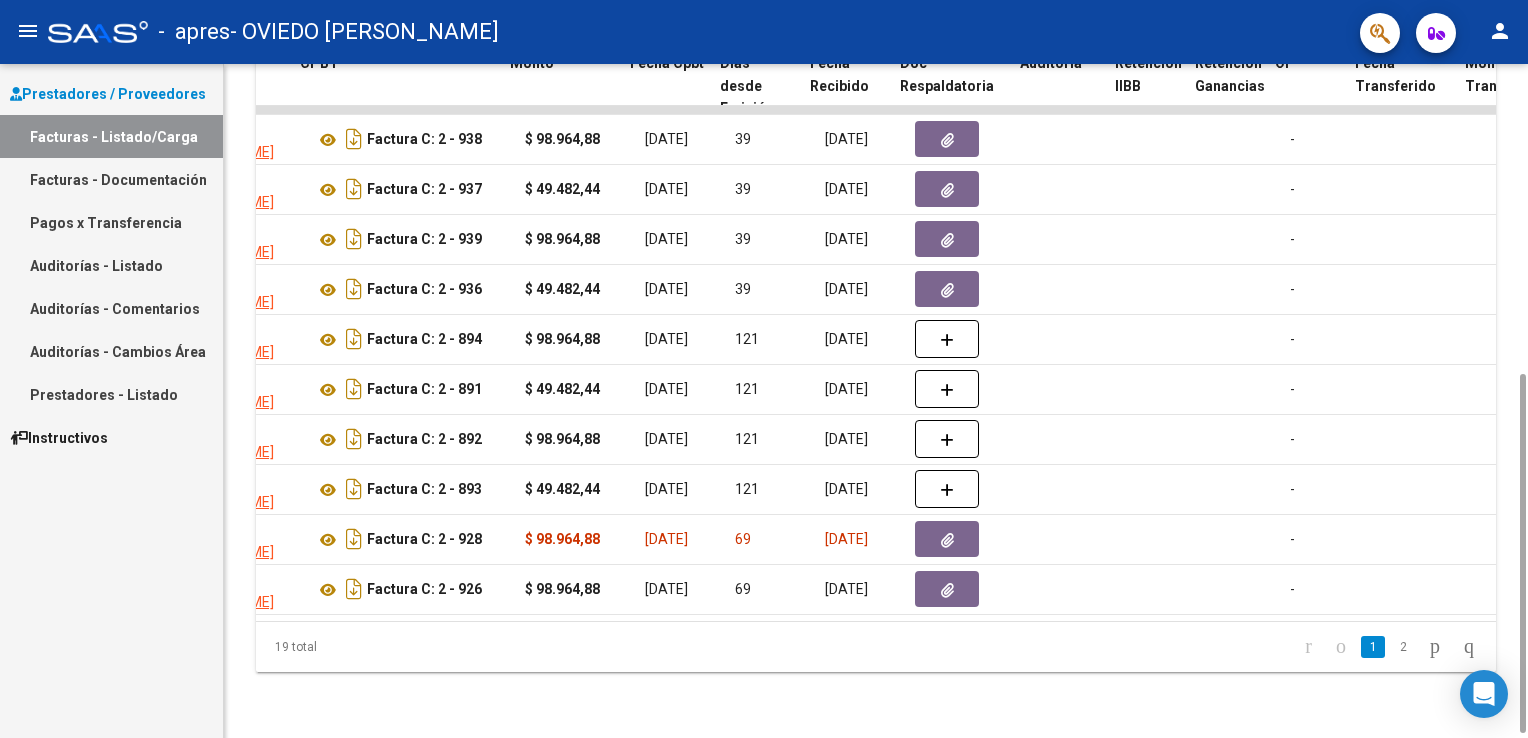scroll, scrollTop: 0, scrollLeft: 672, axis: horizontal 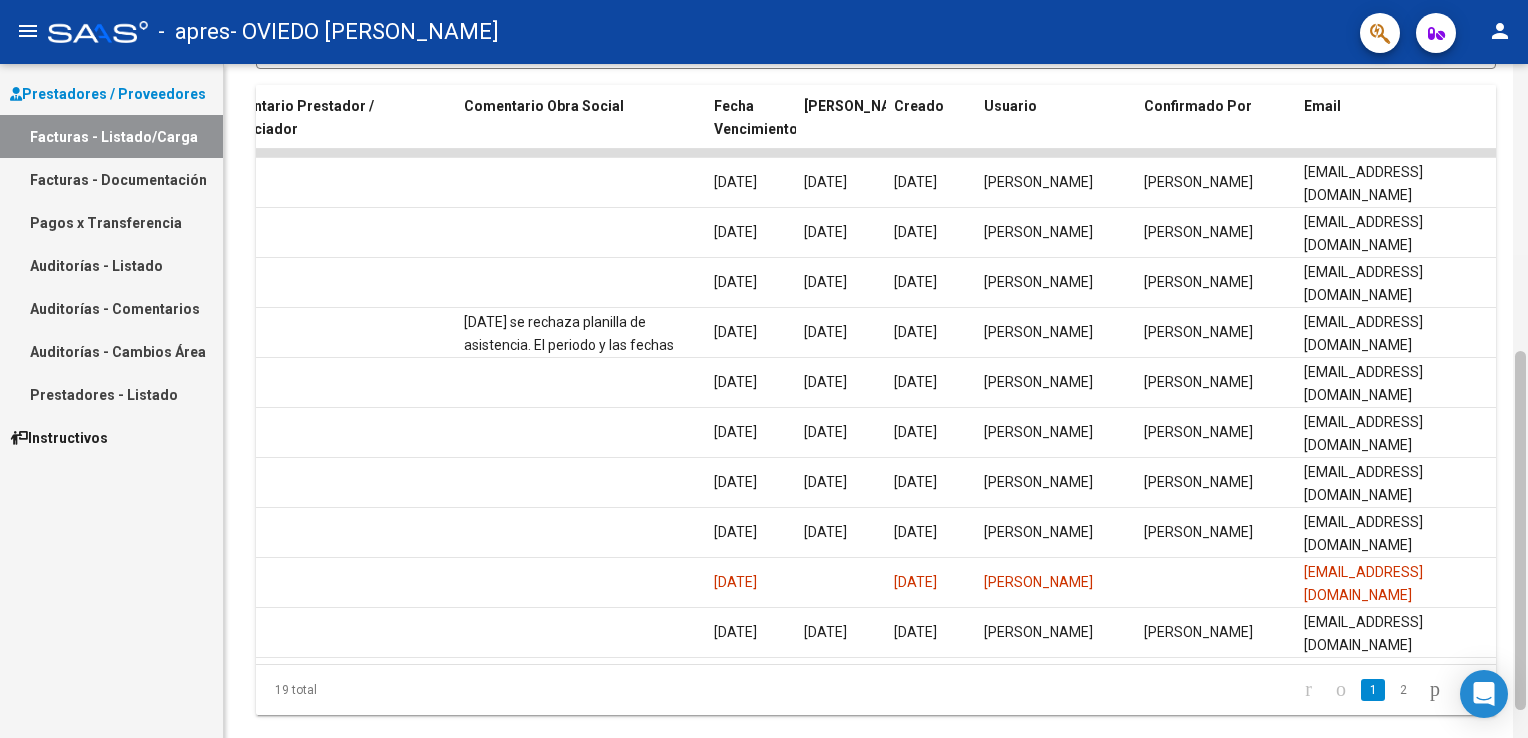 drag, startPoint x: 1520, startPoint y: 477, endPoint x: 1520, endPoint y: 454, distance: 23 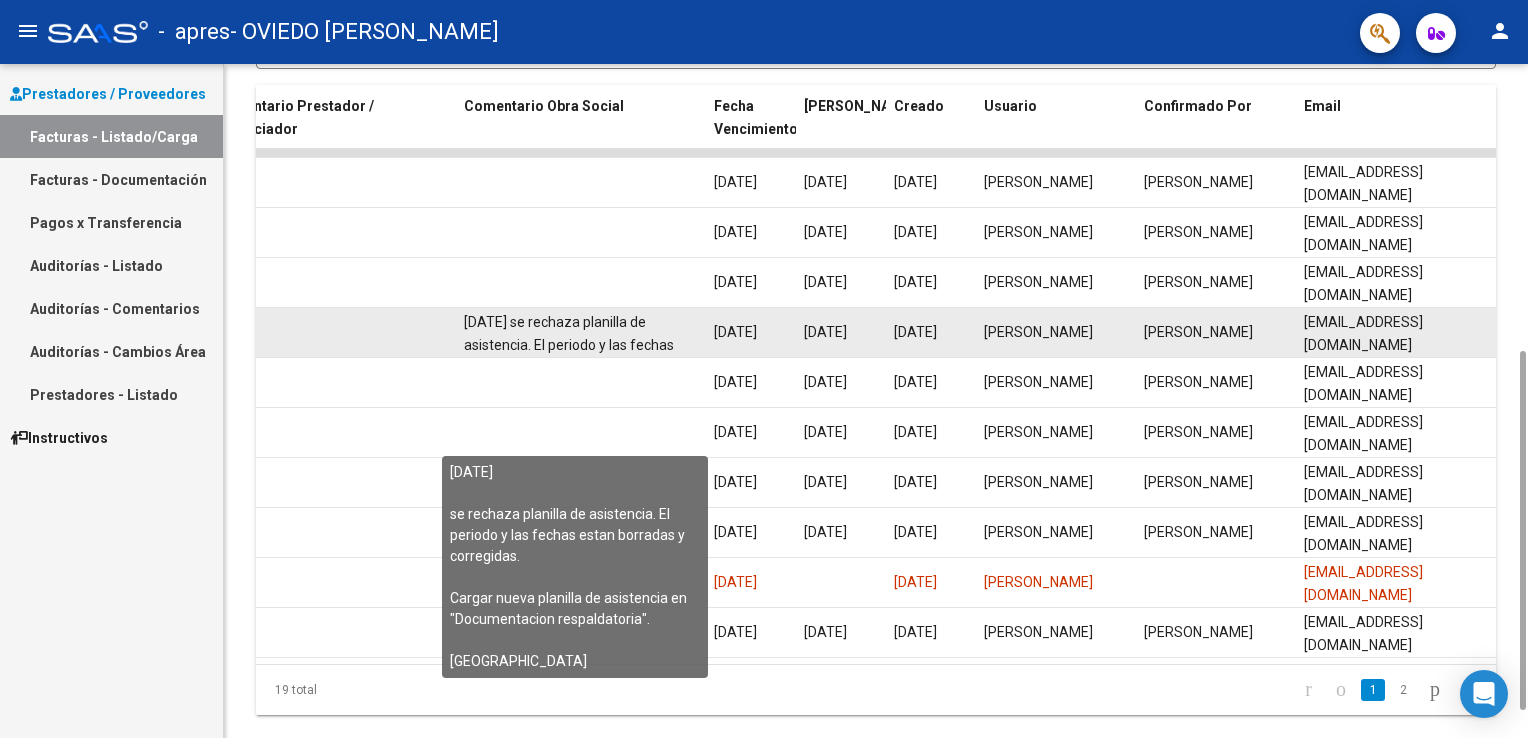 click on "[DATE]
se rechaza planilla de asistencia. El periodo y las fechas estan borradas y corregidas.
Cargar nueva planilla de asistencia en "Documentacion respaldatoria".
[GEOGRAPHIC_DATA]" 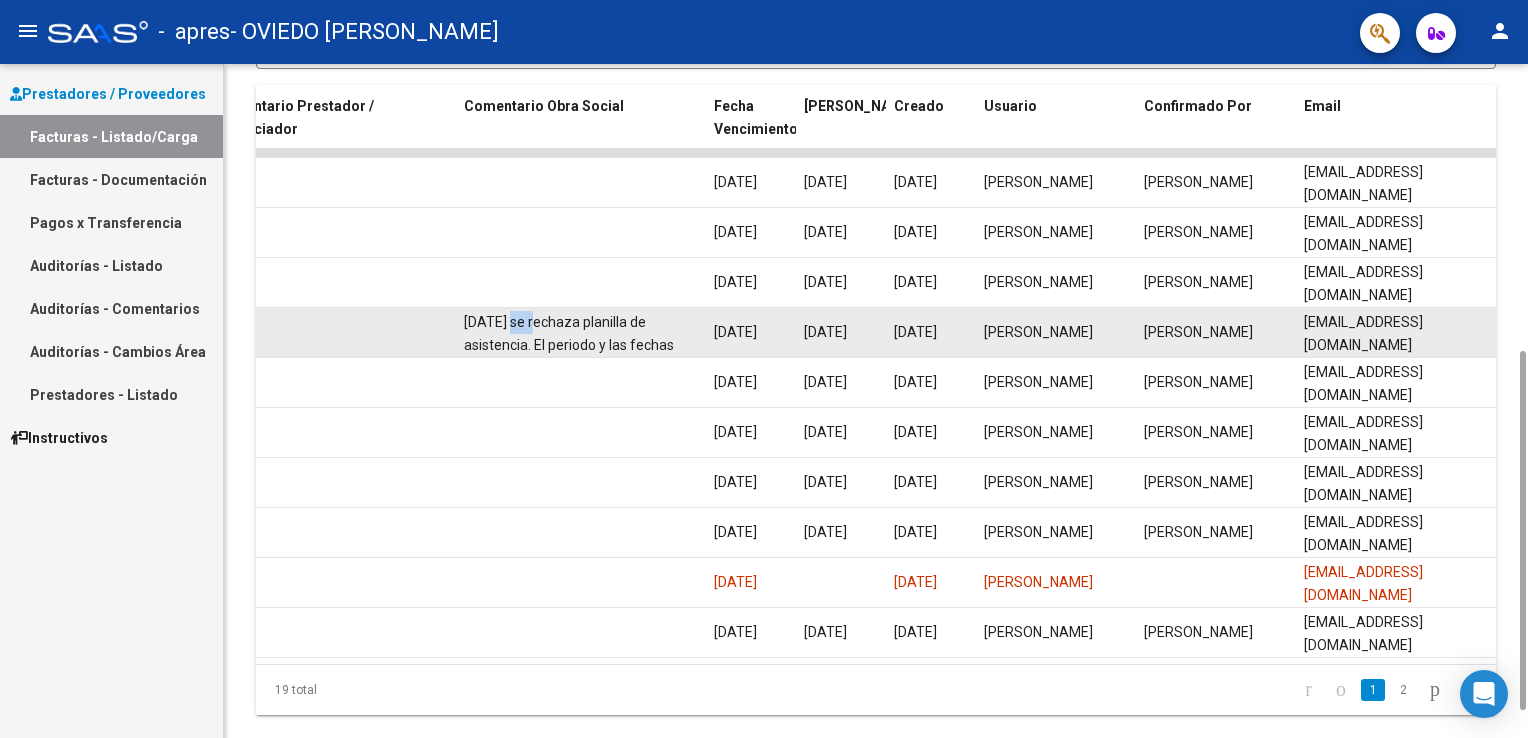 click on "[DATE]
se rechaza planilla de asistencia. El periodo y las fechas estan borradas y corregidas.
Cargar nueva planilla de asistencia en "Documentacion respaldatoria".
[GEOGRAPHIC_DATA]" 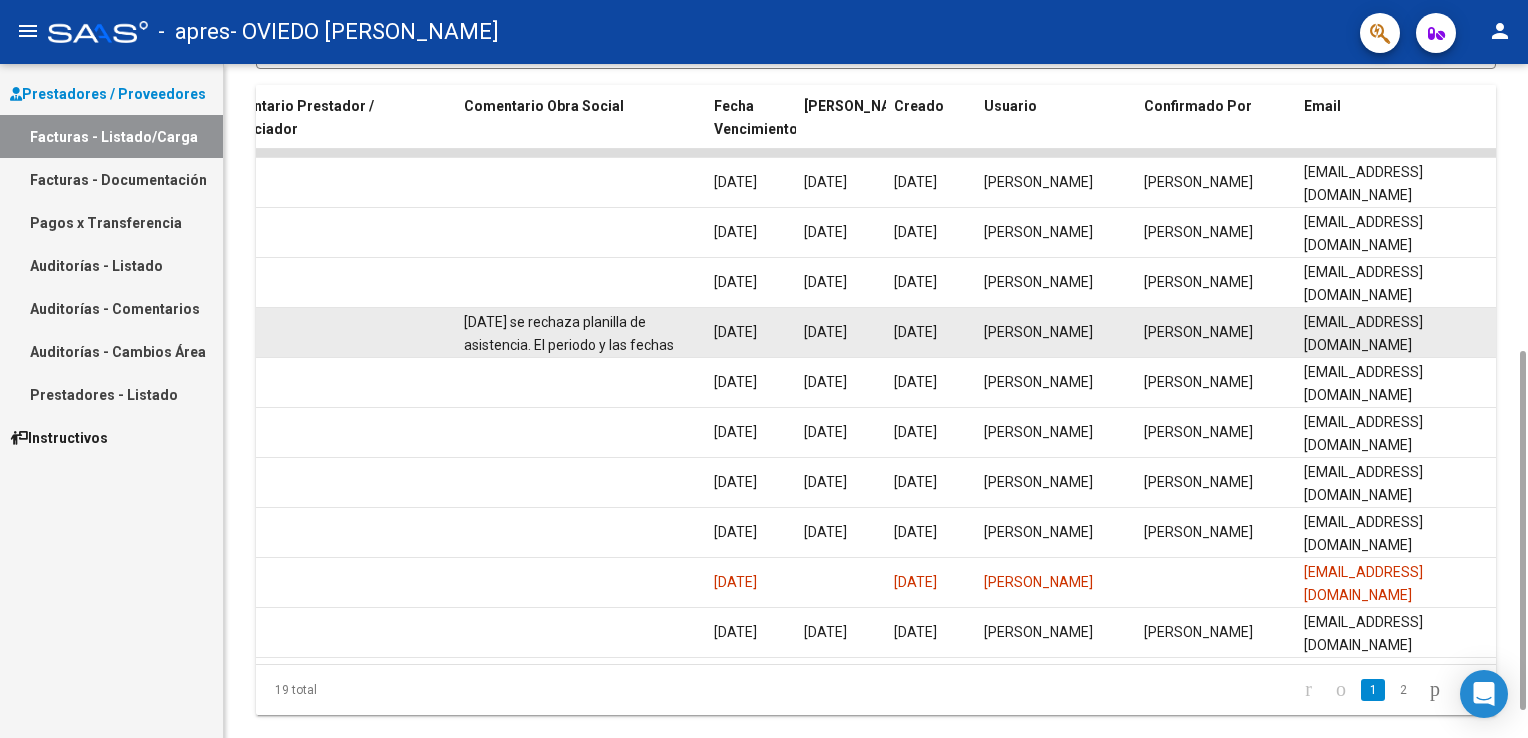 drag, startPoint x: 530, startPoint y: 326, endPoint x: 591, endPoint y: 338, distance: 62.169125 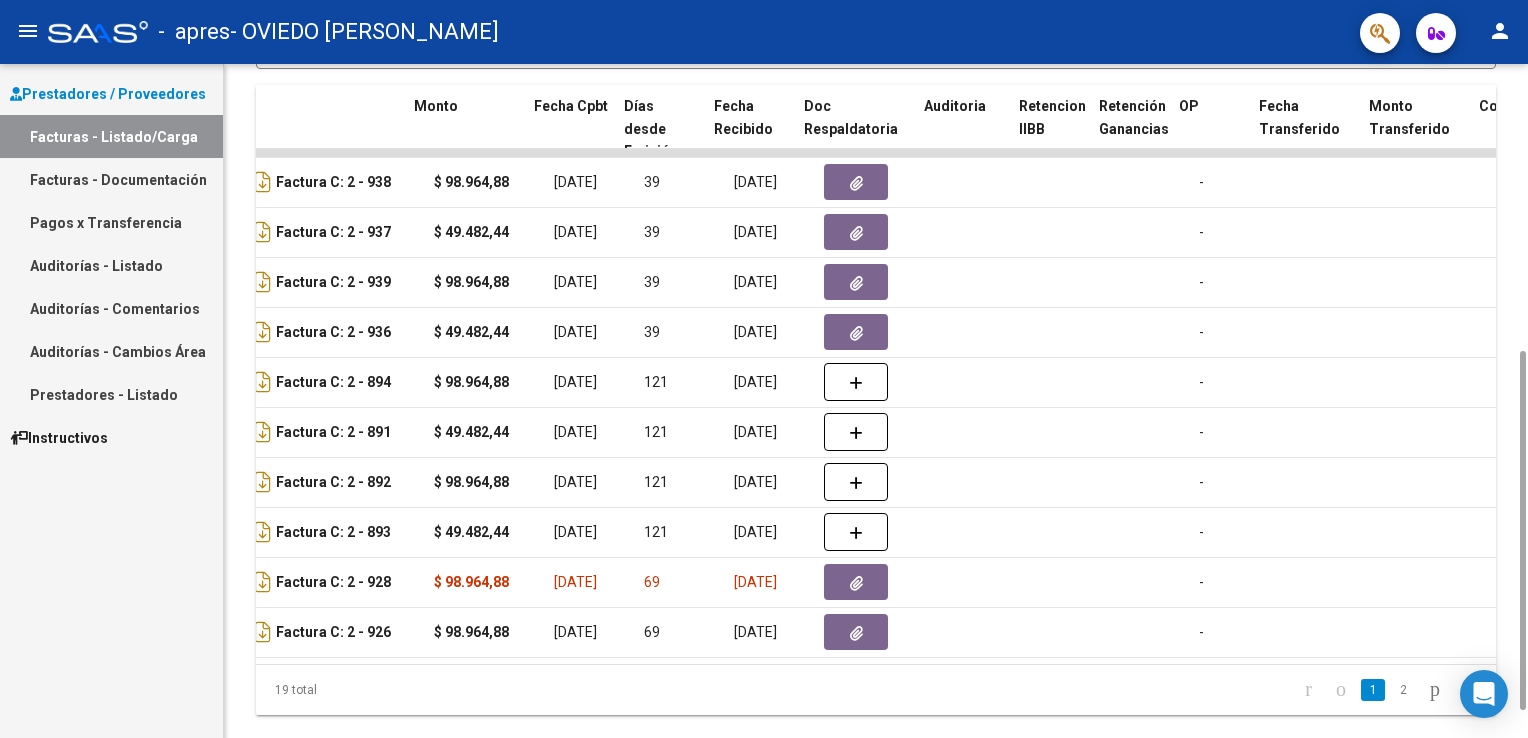 scroll, scrollTop: 0, scrollLeft: 735, axis: horizontal 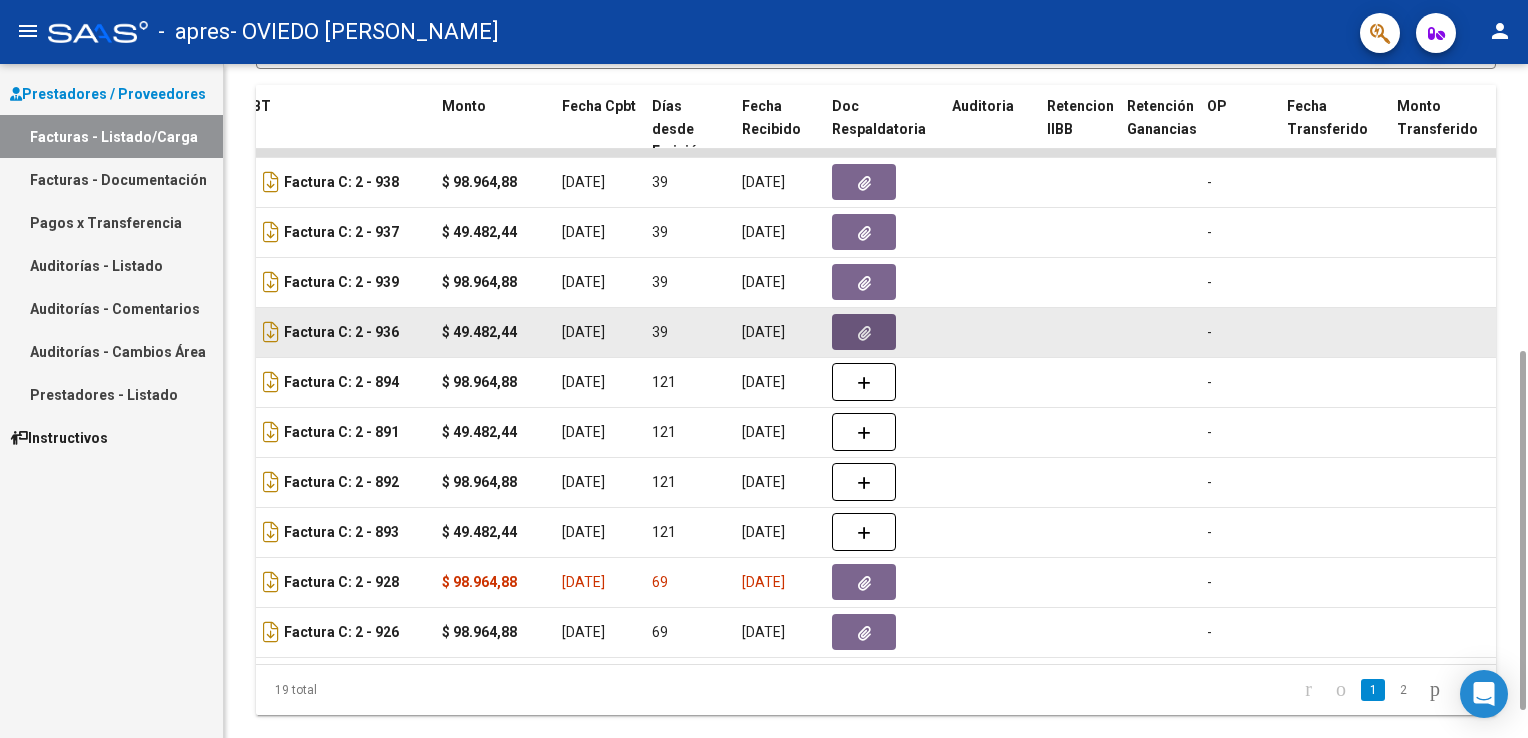 click 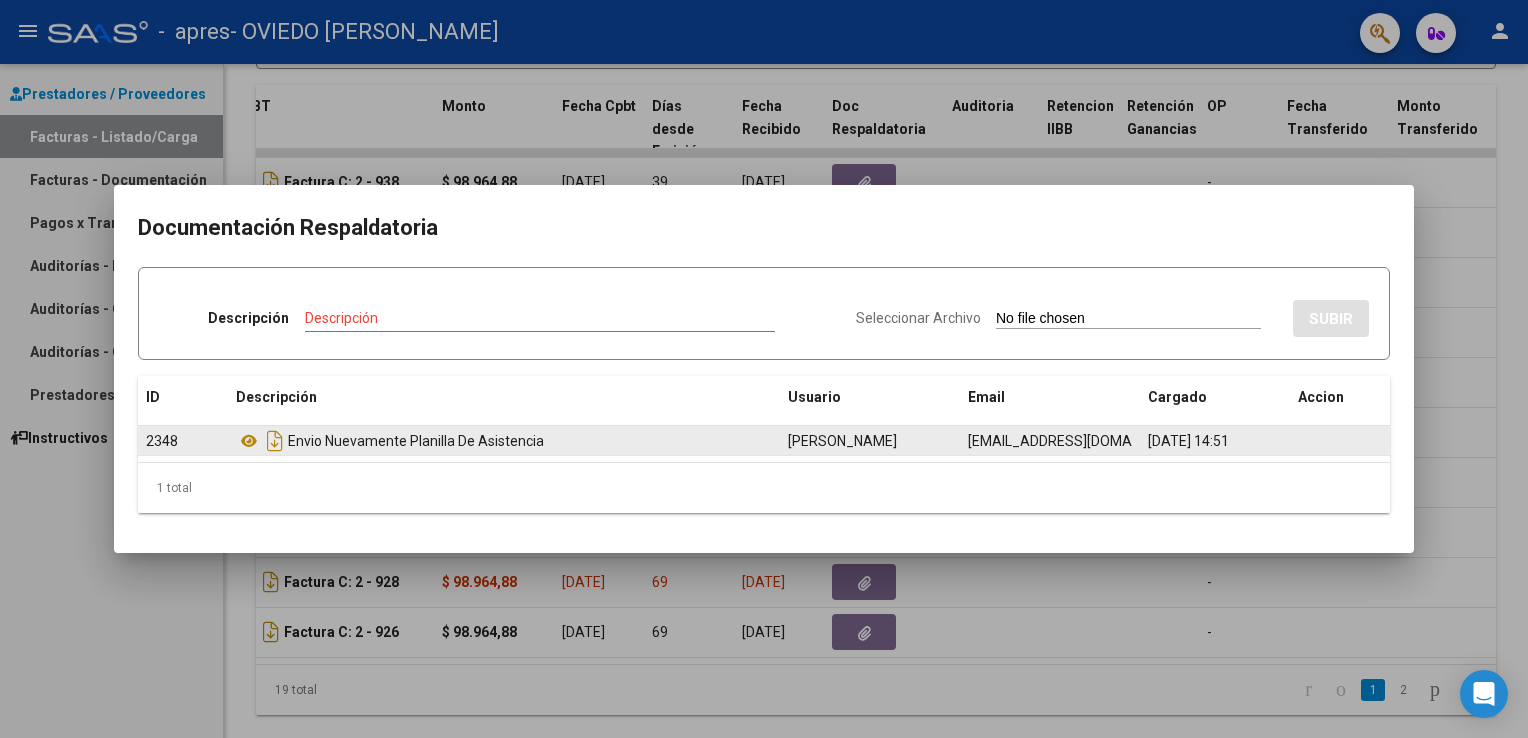 click on "Envio Nuevamente Planilla De Asistencia" 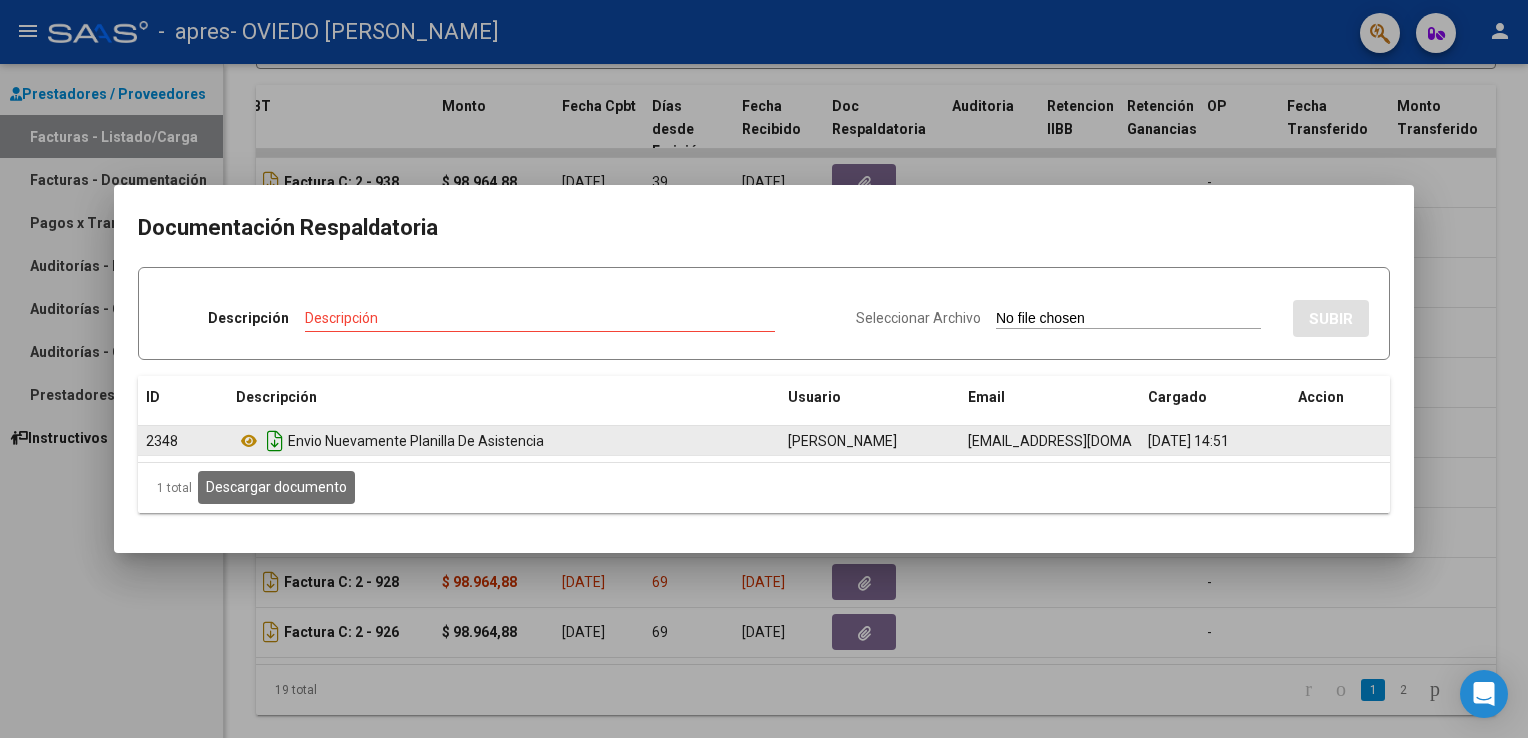 click 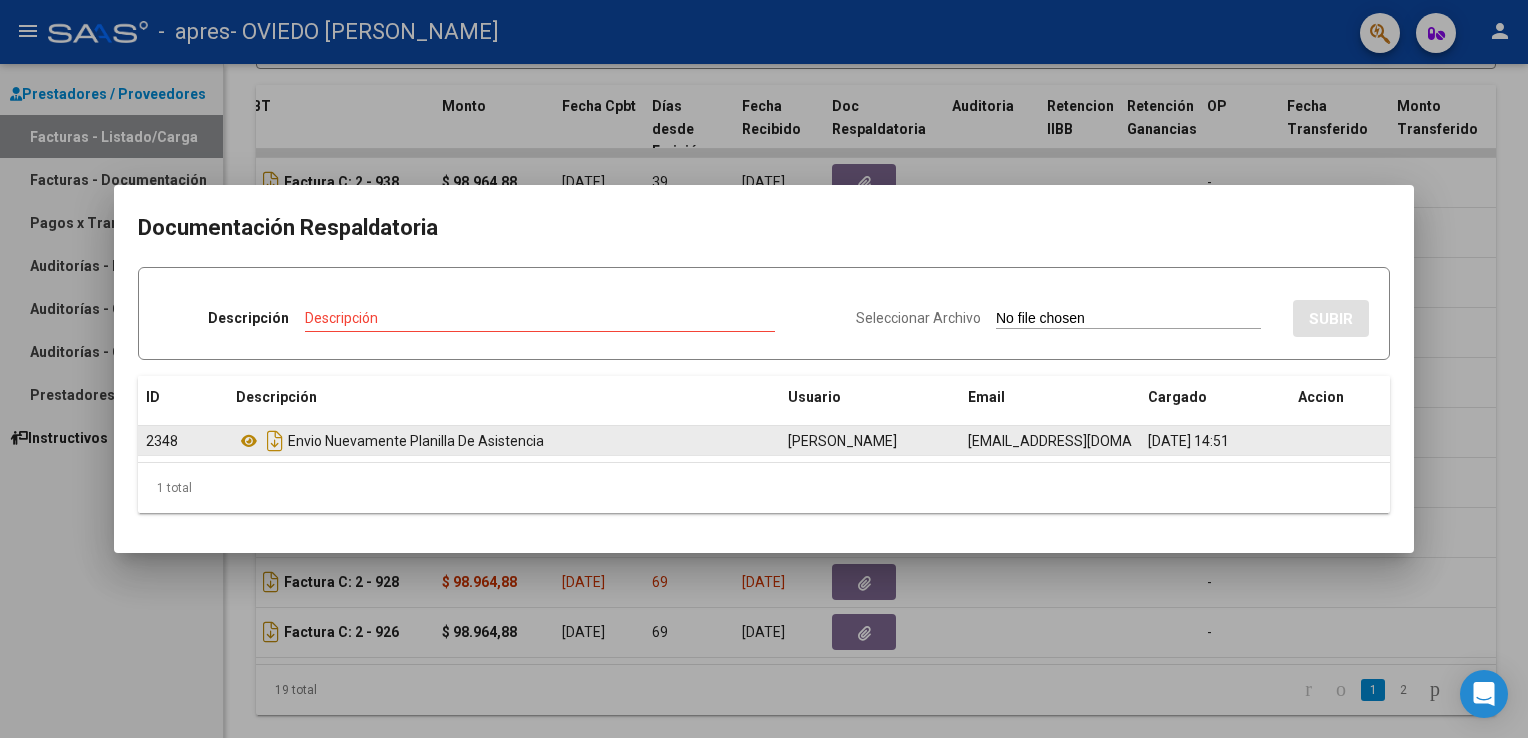 click at bounding box center [764, 369] 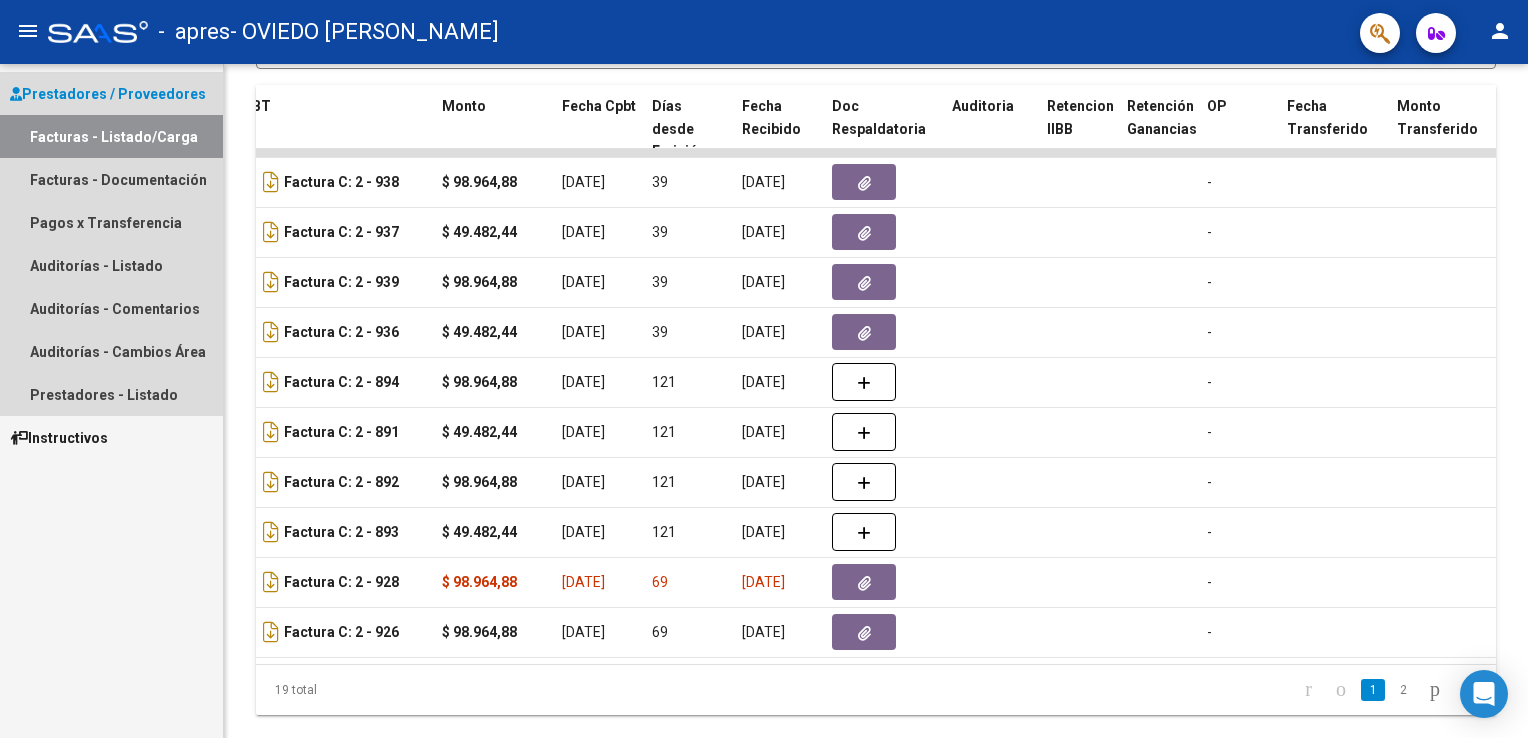 click on "Facturas - Listado/Carga" at bounding box center (111, 136) 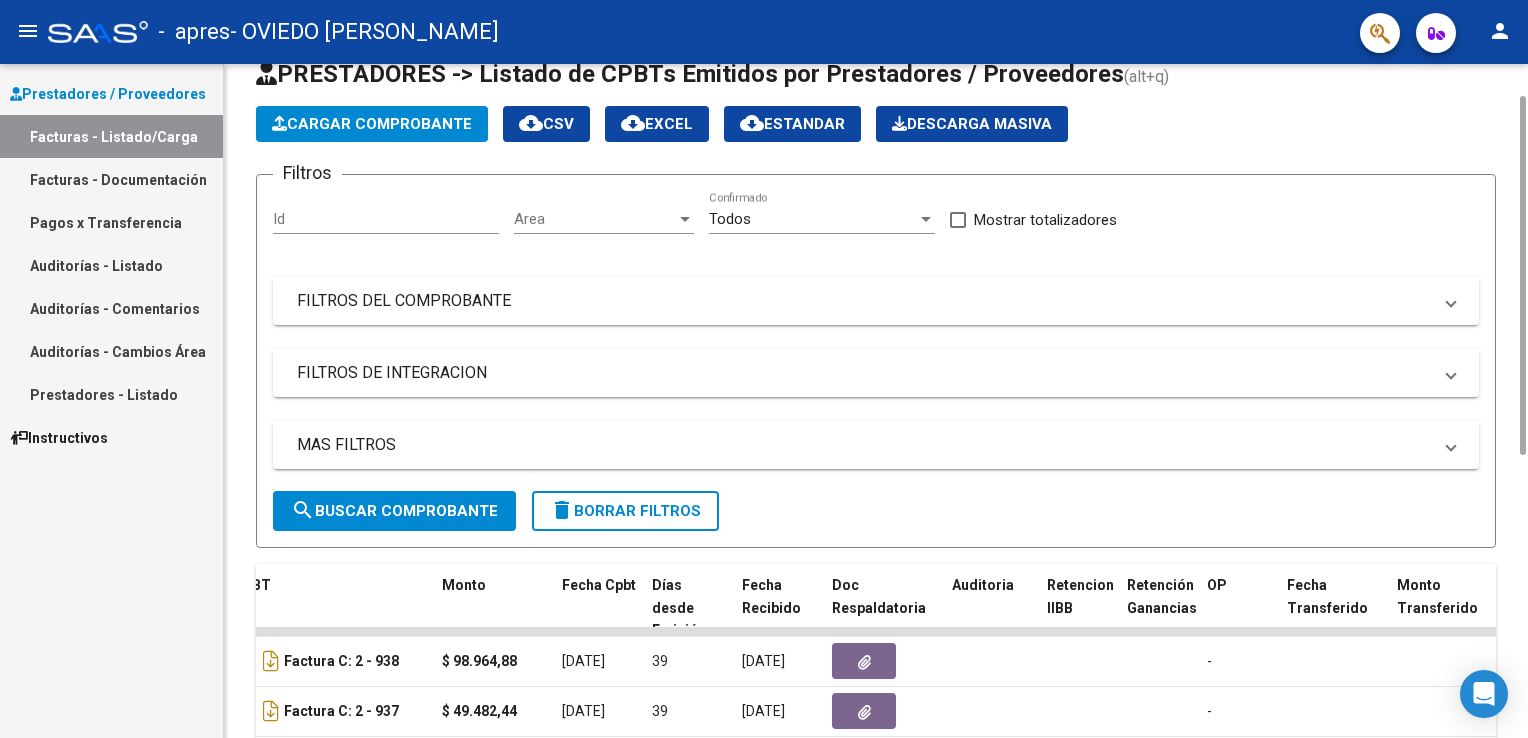 scroll, scrollTop: 0, scrollLeft: 0, axis: both 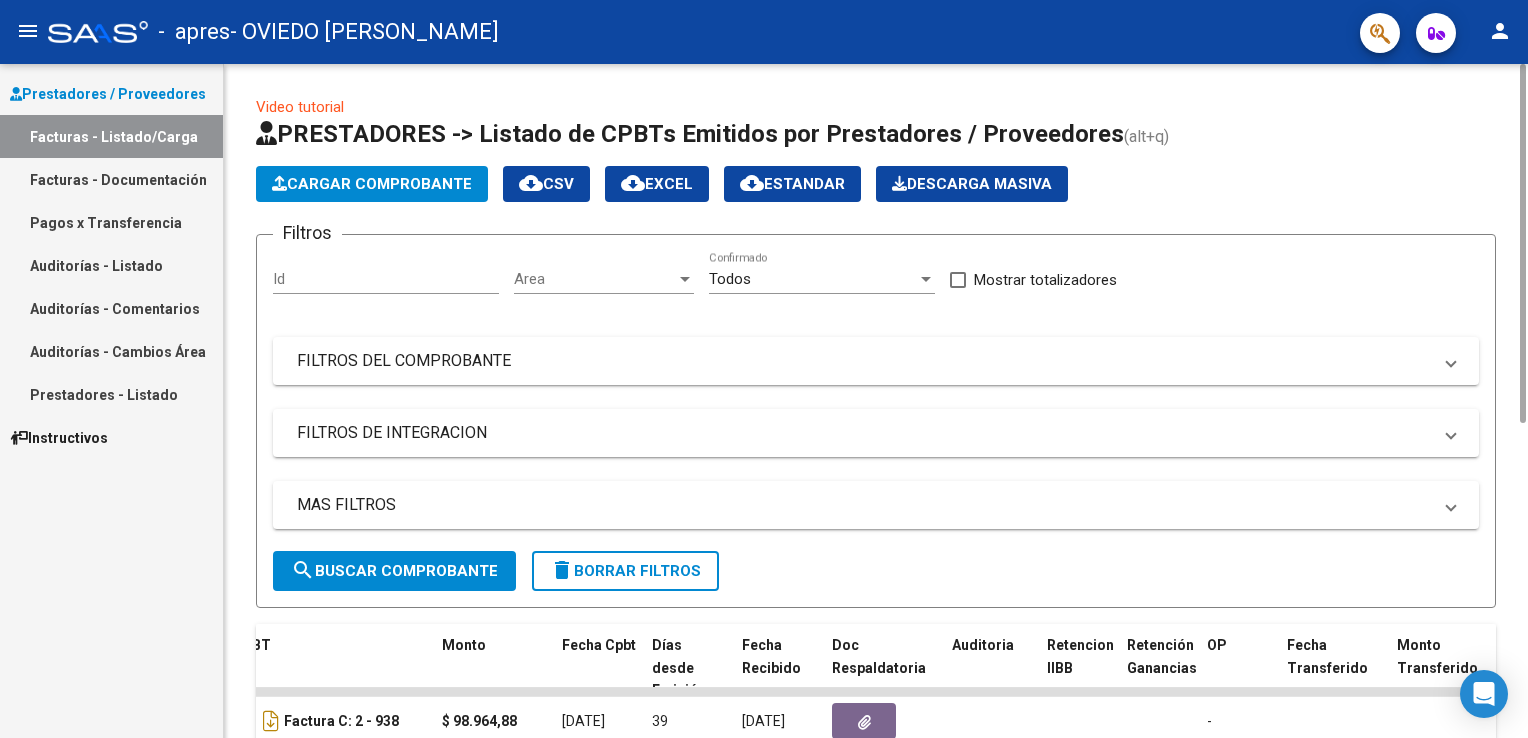drag, startPoint x: 1520, startPoint y: 434, endPoint x: 1531, endPoint y: 93, distance: 341.17737 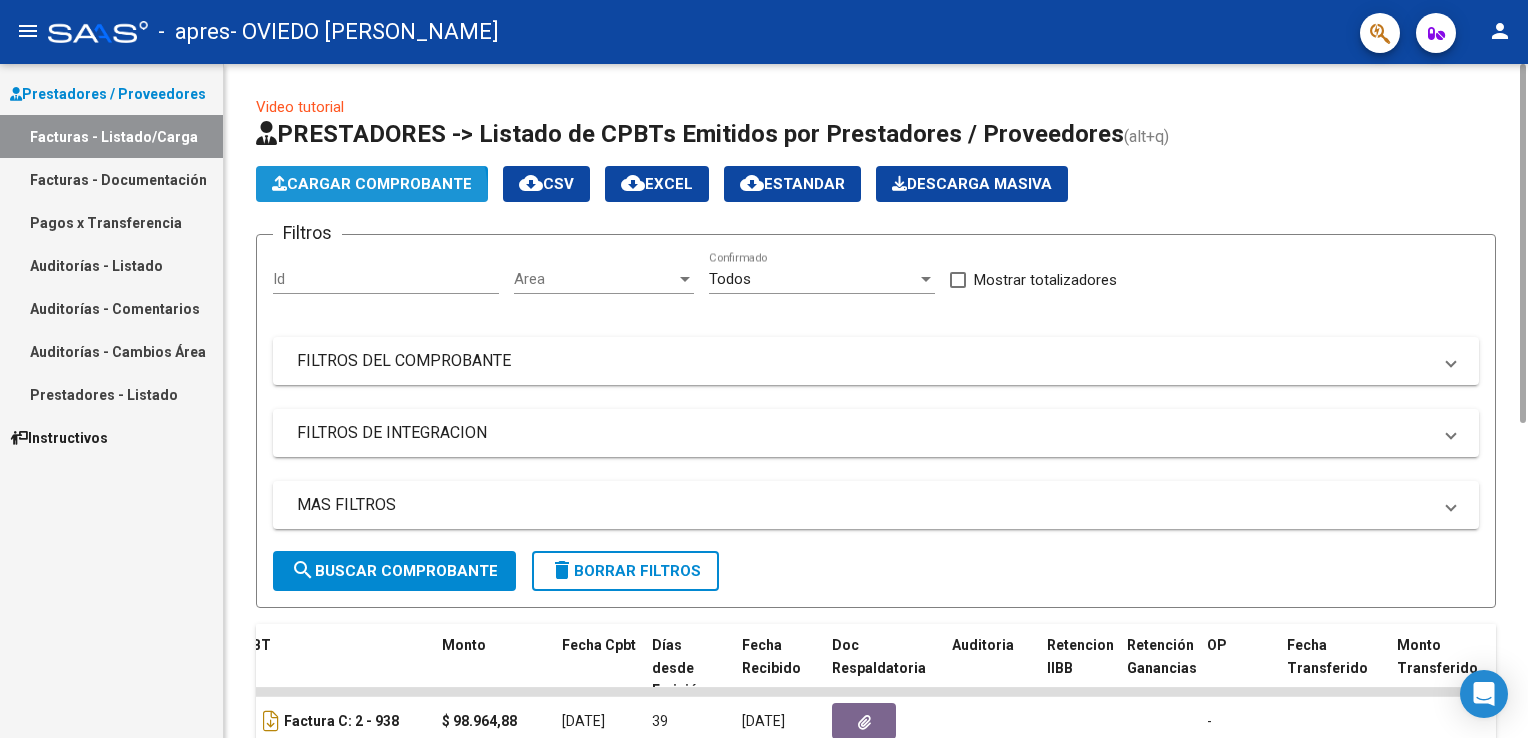 click on "Cargar Comprobante" 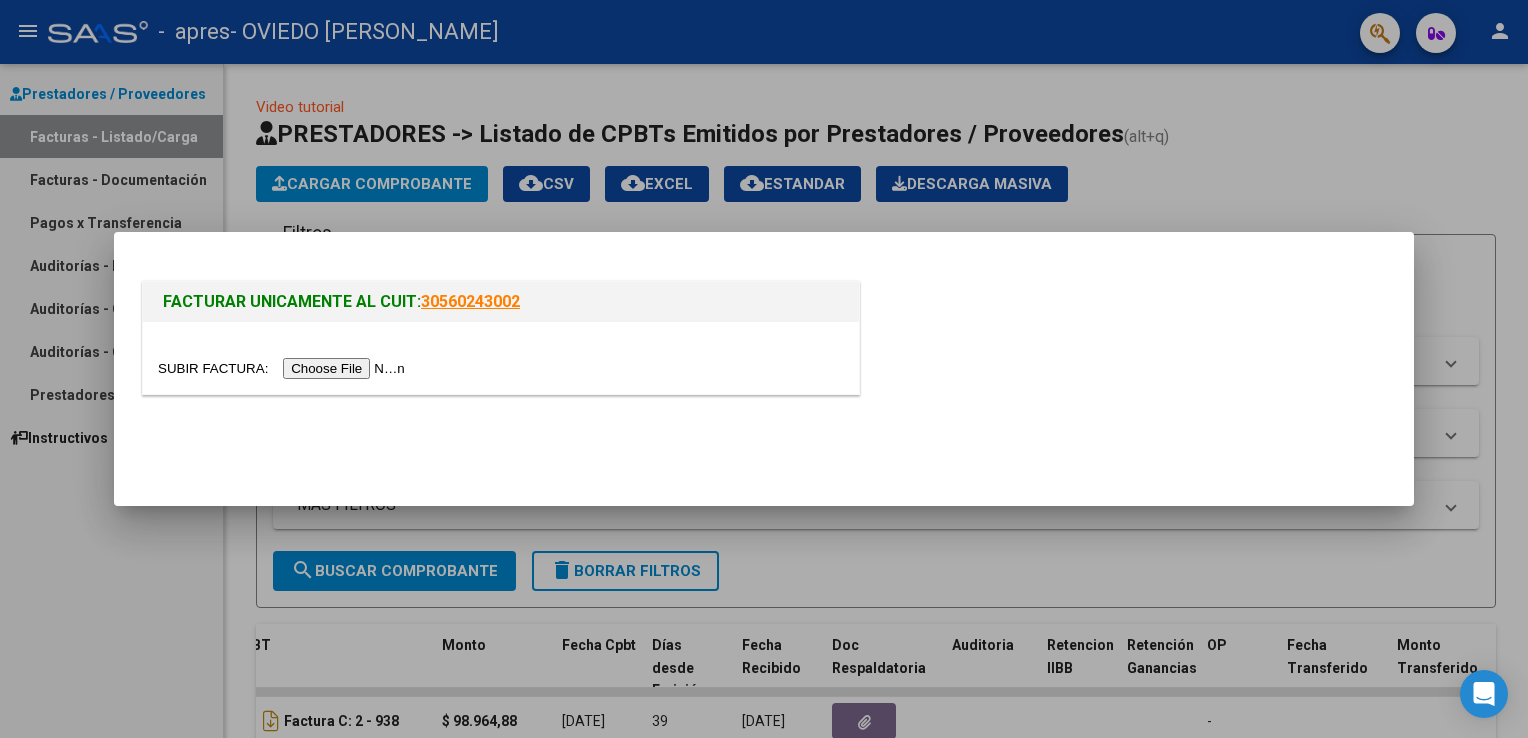 click at bounding box center [284, 368] 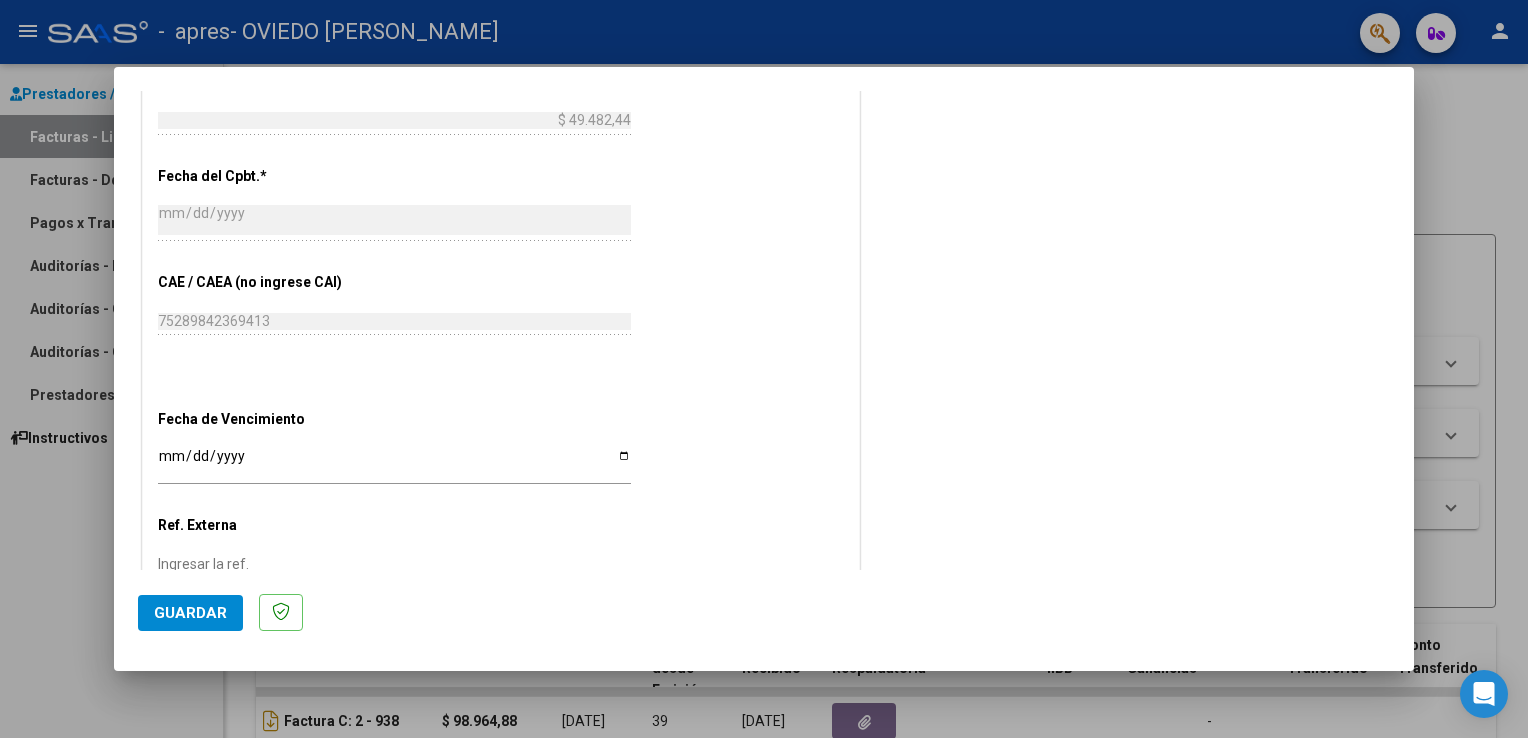 scroll, scrollTop: 1139, scrollLeft: 0, axis: vertical 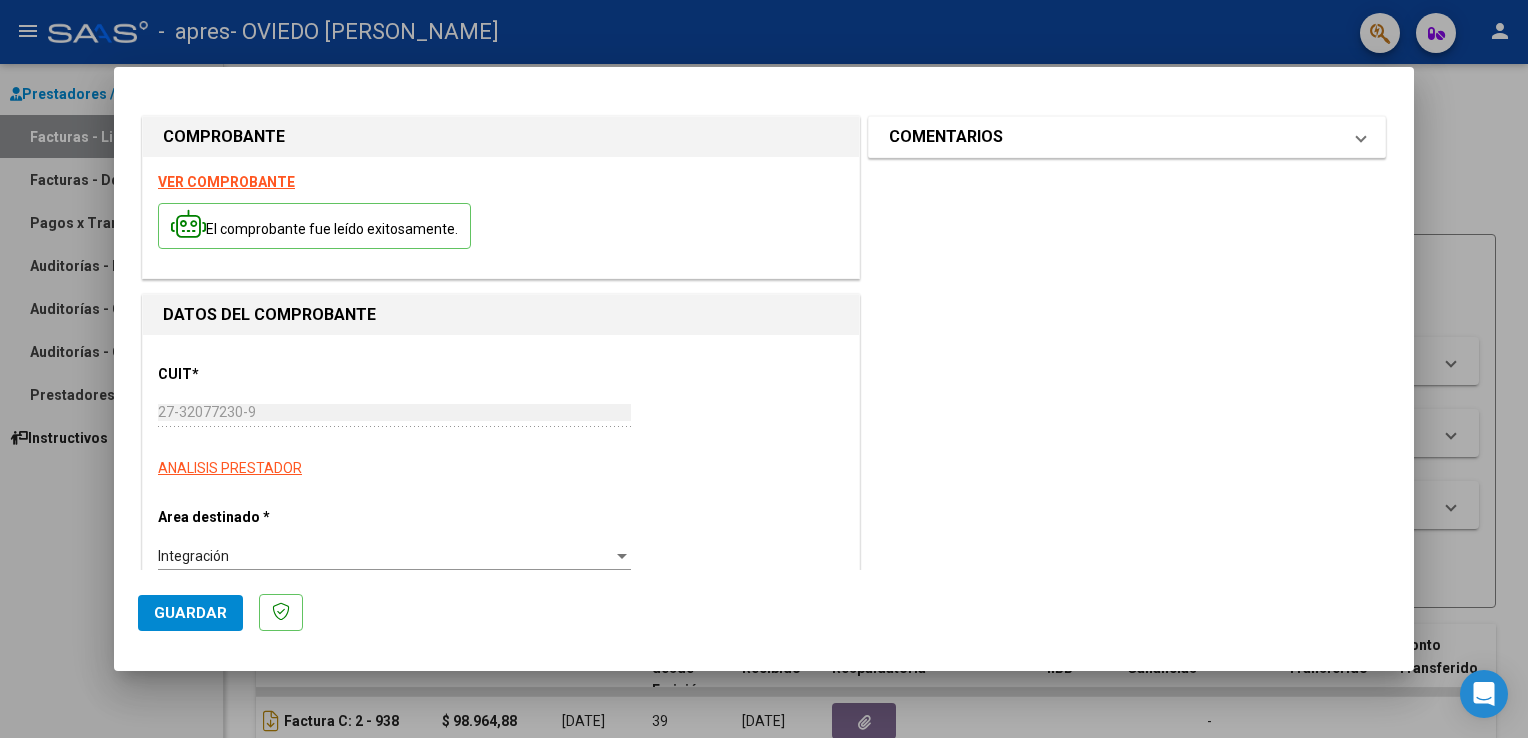 click on "COMENTARIOS" at bounding box center [1115, 137] 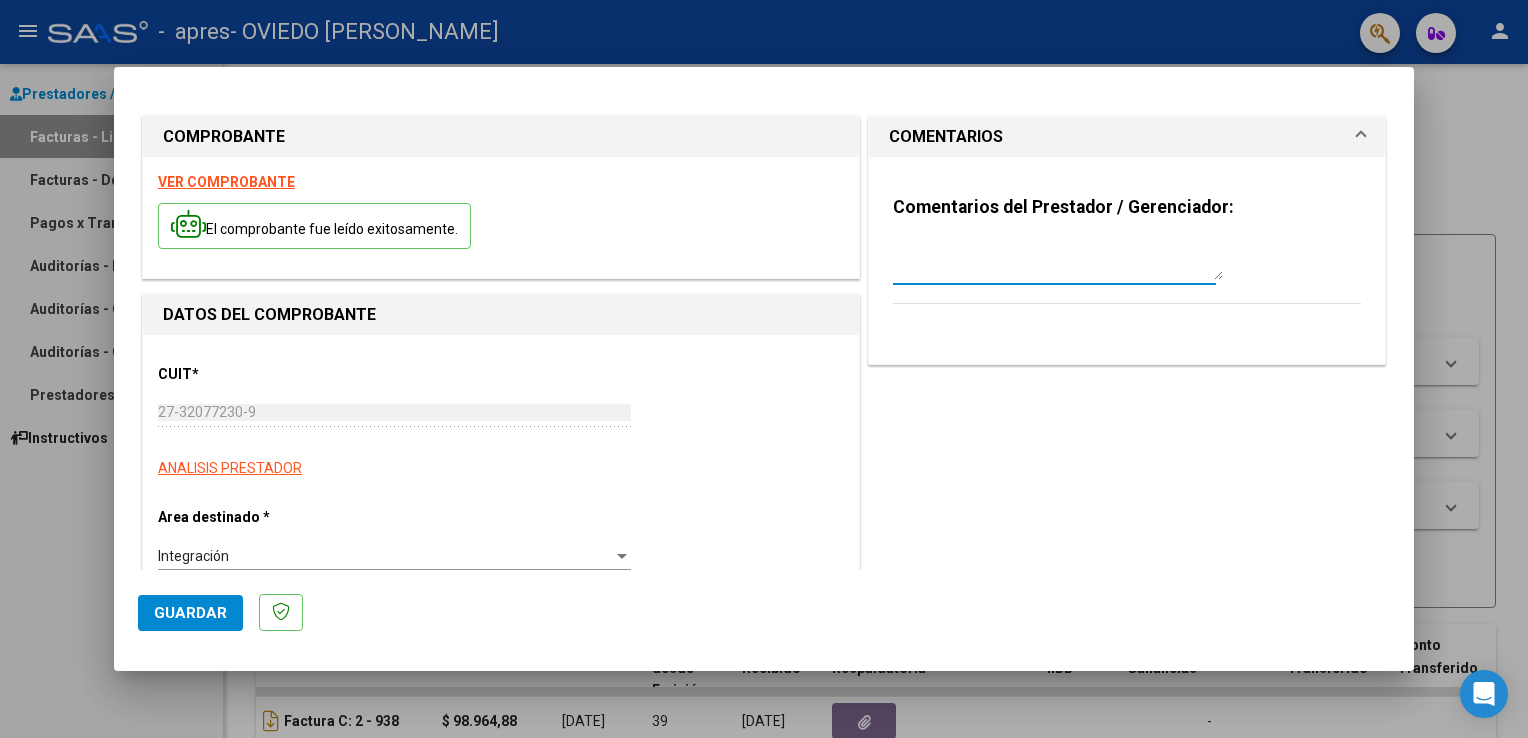 click at bounding box center (1058, 260) 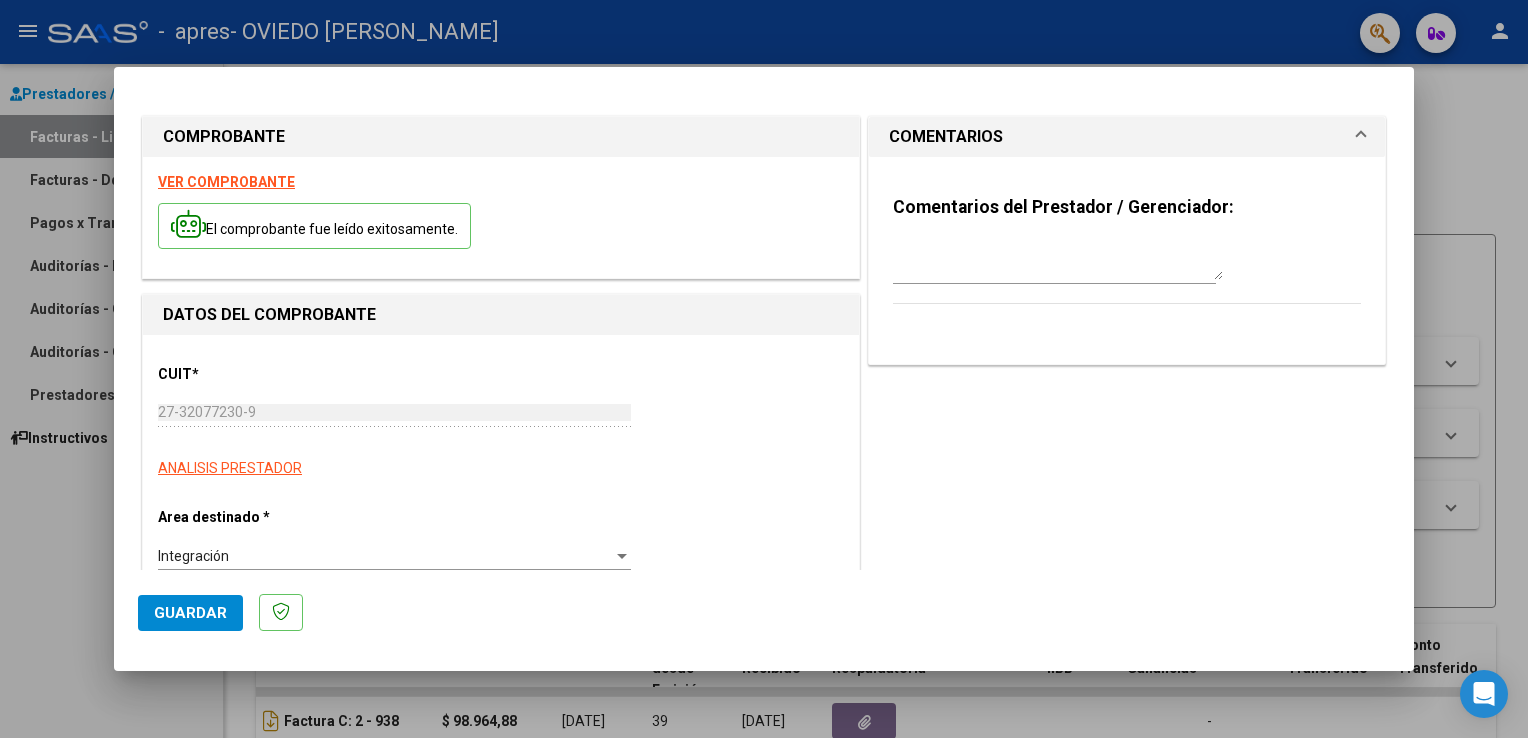 click on "COMENTARIOS Comentarios del Prestador / Gerenciador:" at bounding box center (1127, 912) 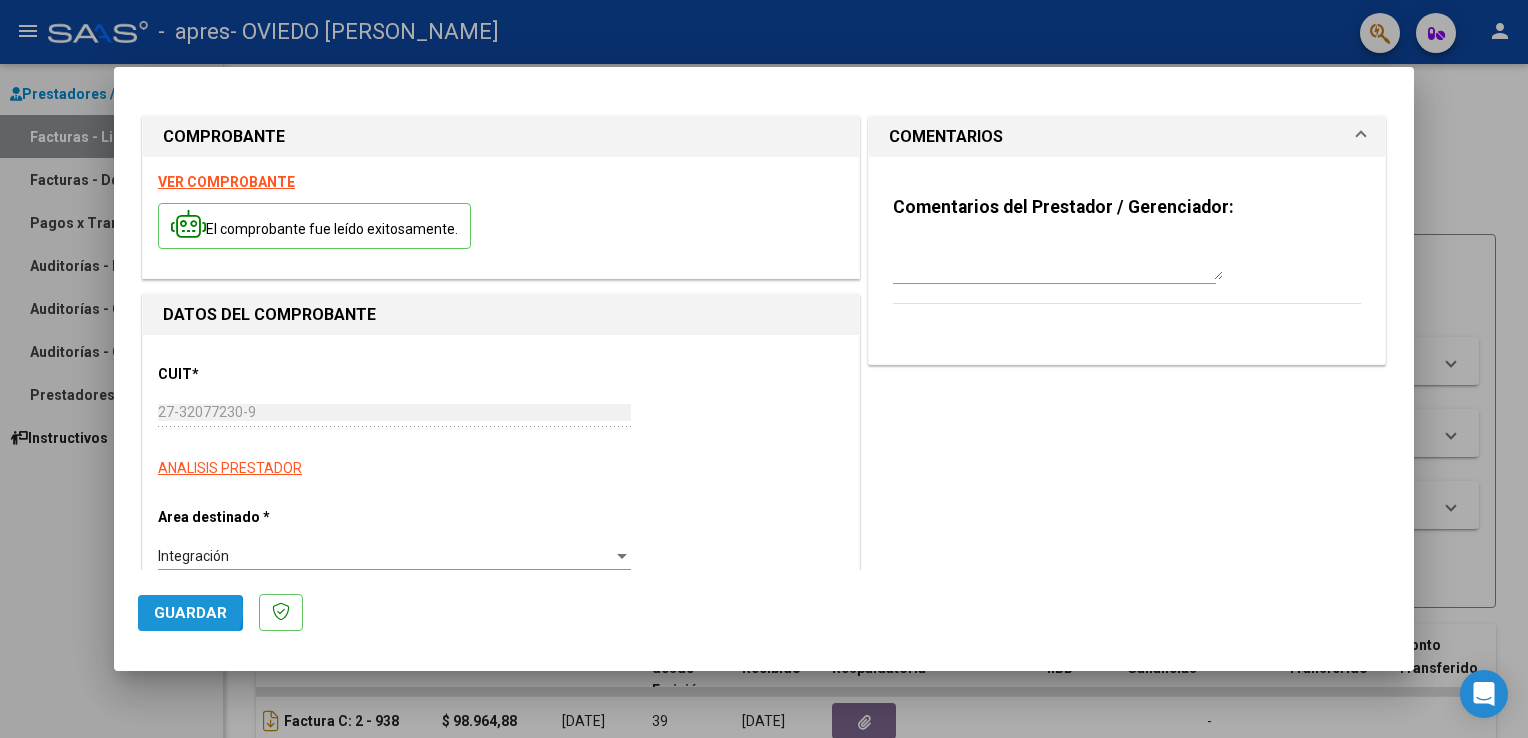 click on "Guardar" 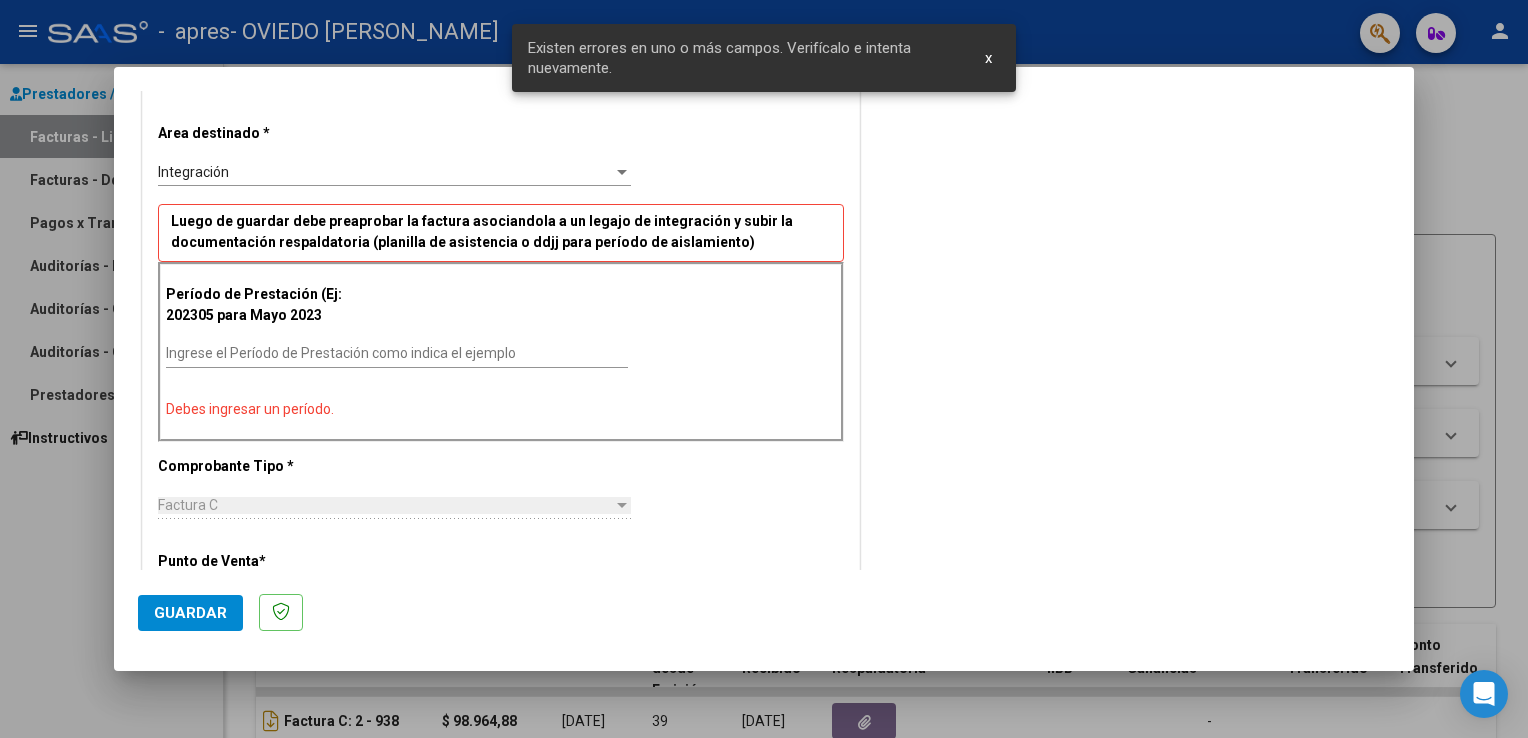 scroll, scrollTop: 385, scrollLeft: 0, axis: vertical 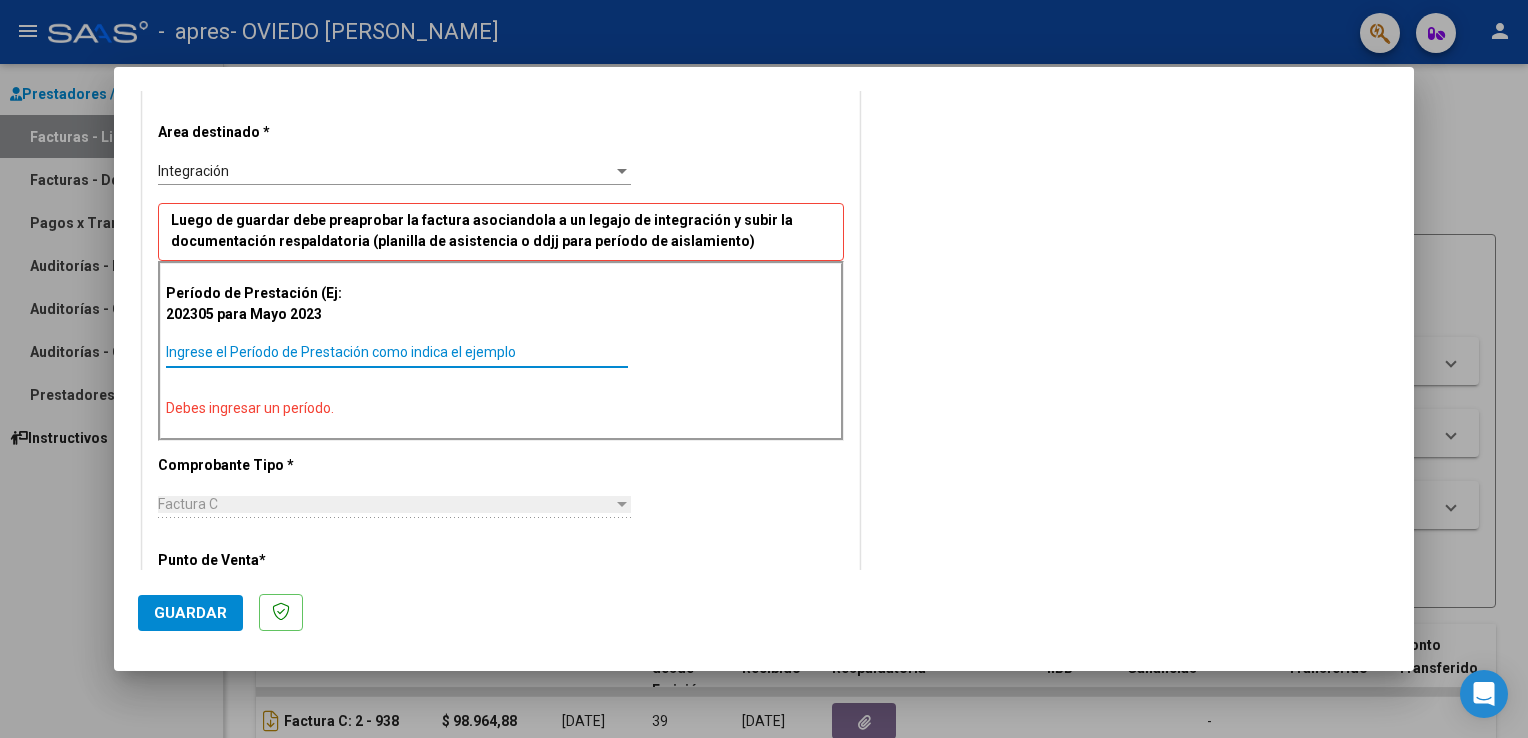 click on "Ingrese el Período de Prestación como indica el ejemplo" at bounding box center [397, 352] 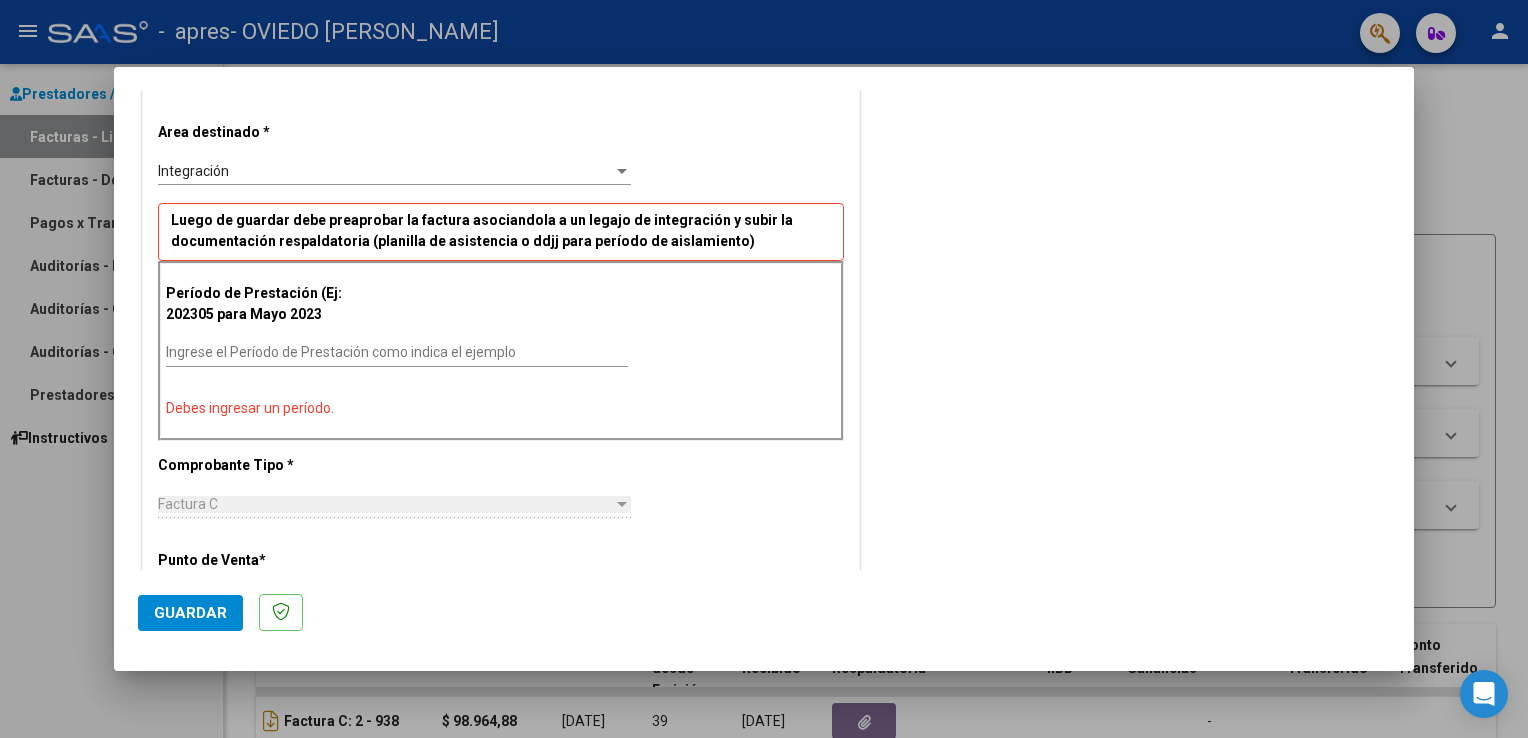 click on "Ingrese el Período de Prestación como indica el ejemplo" at bounding box center [397, 353] 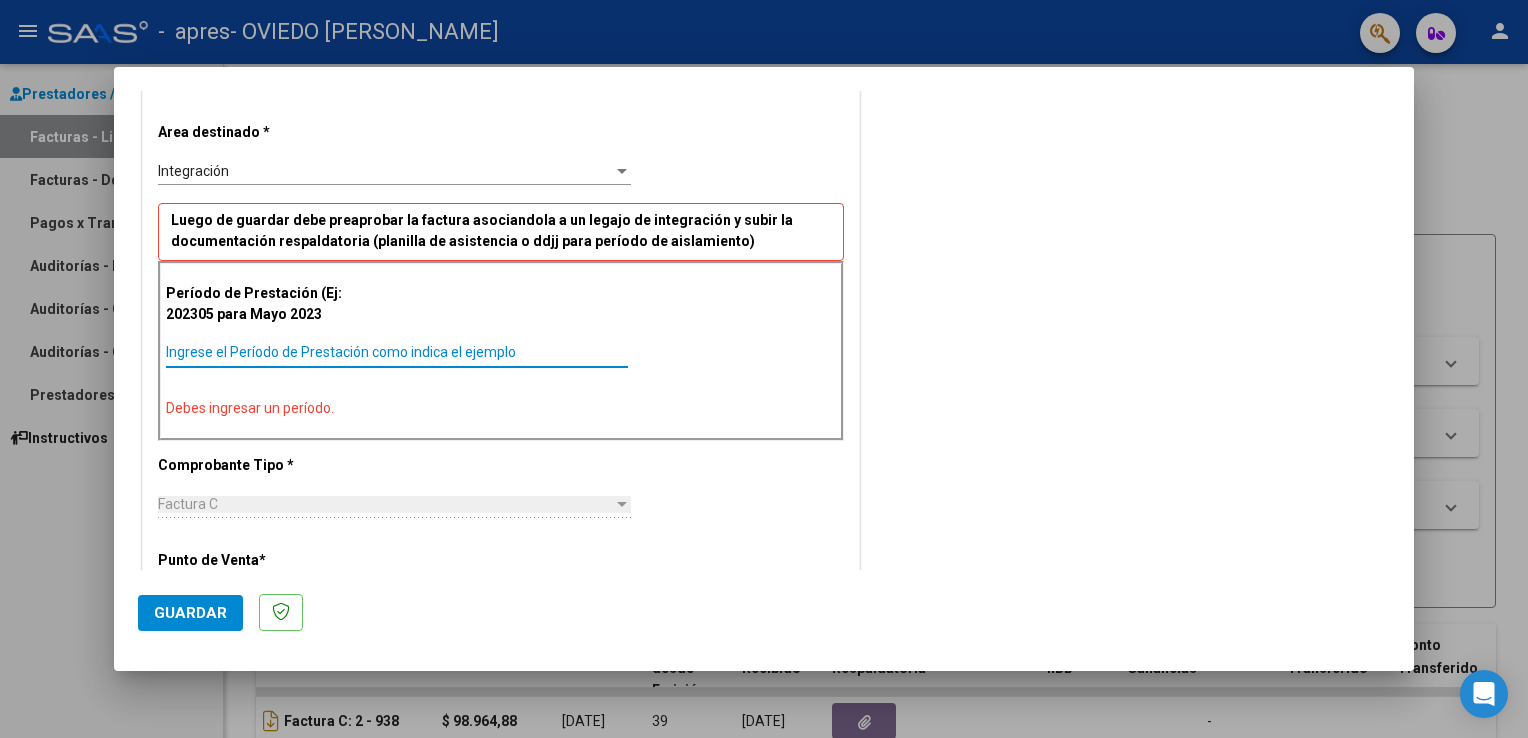 click on "Ingrese el Período de Prestación como indica el ejemplo" at bounding box center (397, 352) 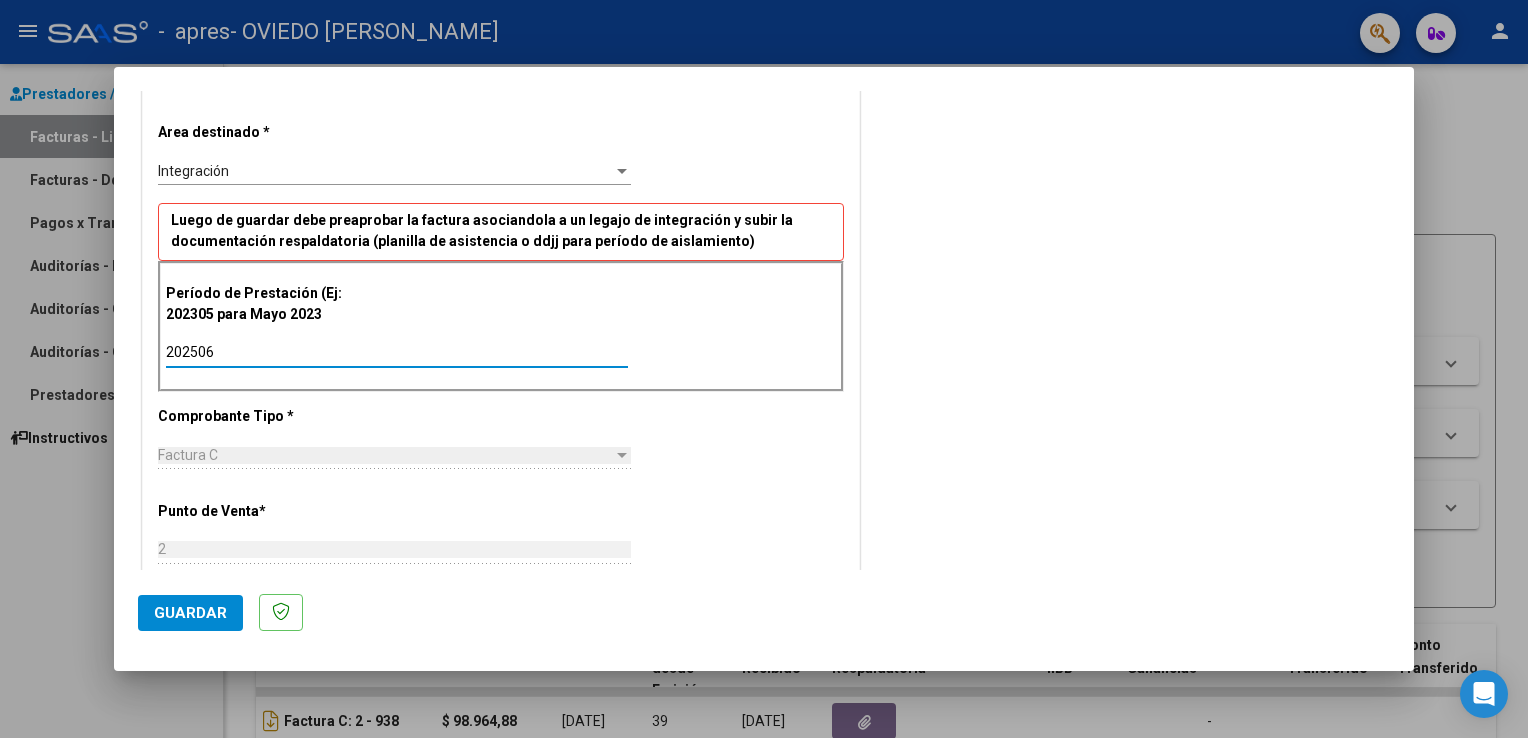 type on "202506" 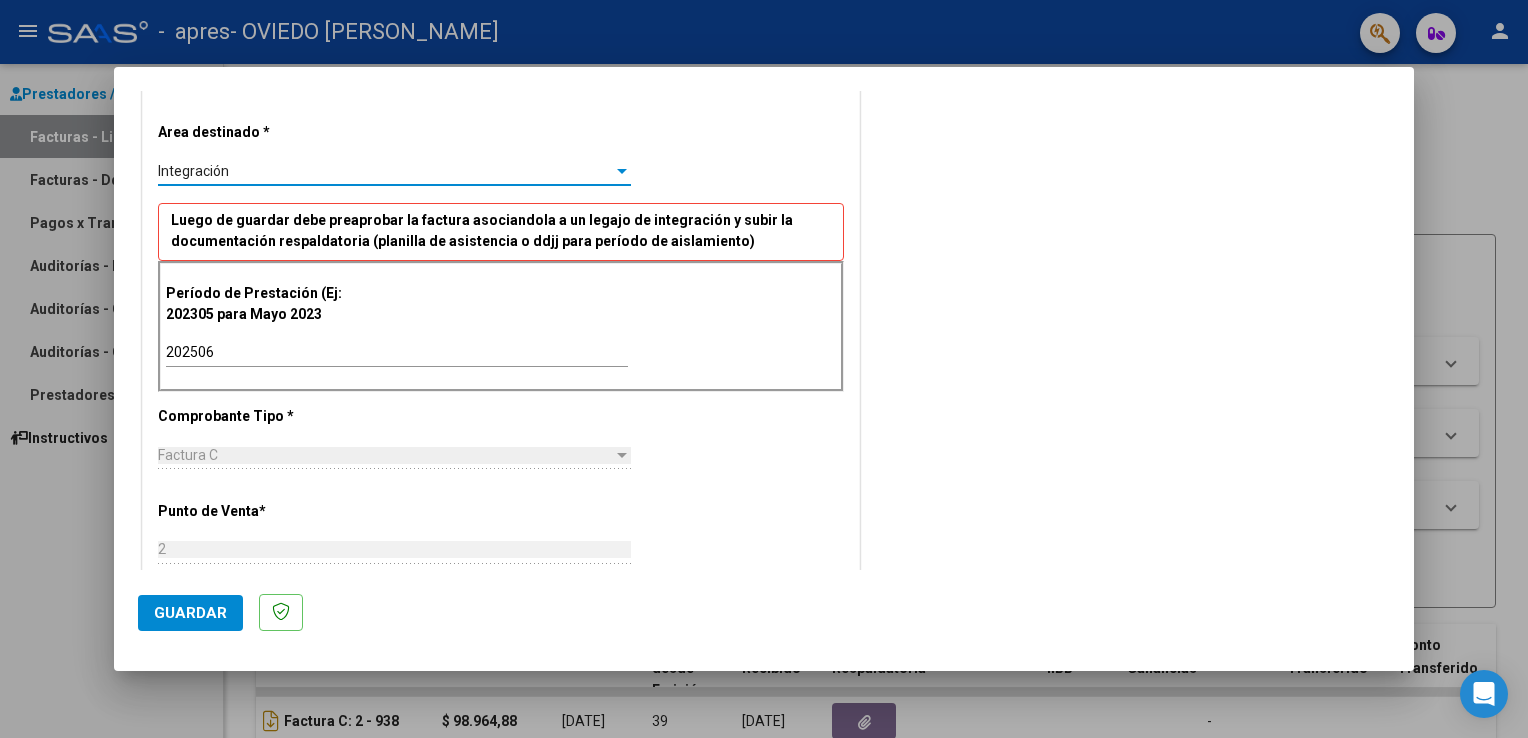 click at bounding box center [622, 171] 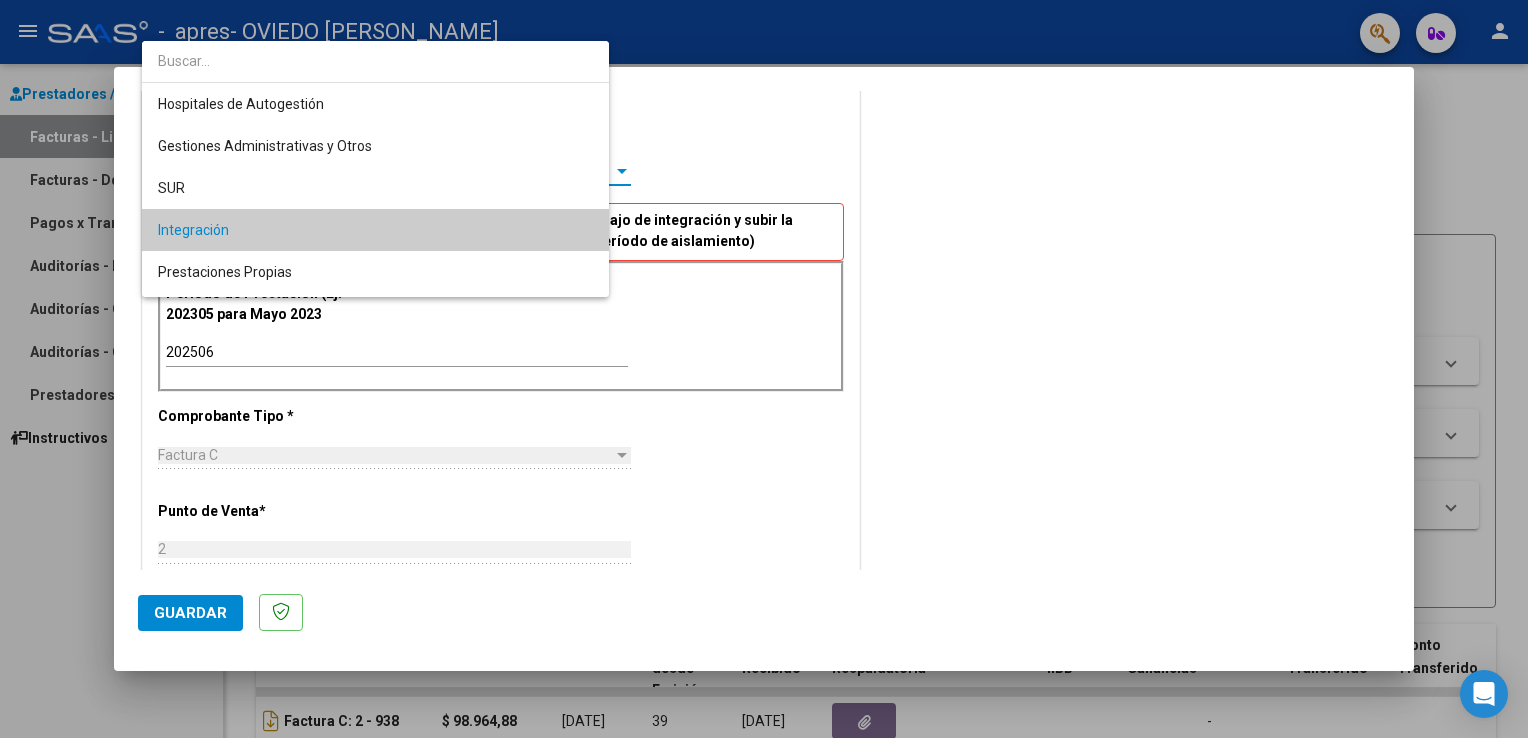 scroll, scrollTop: 60, scrollLeft: 0, axis: vertical 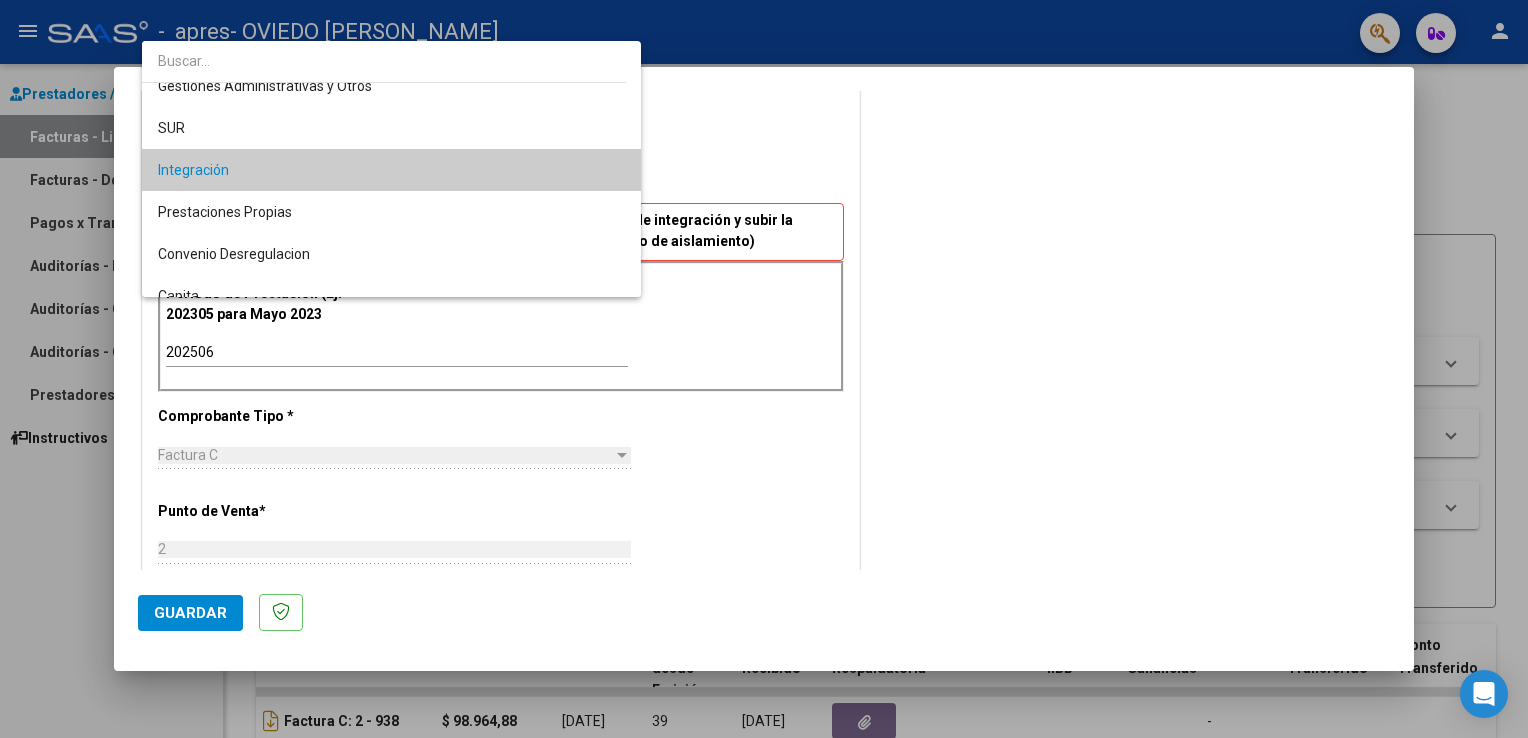 click on "Integración" at bounding box center [392, 170] 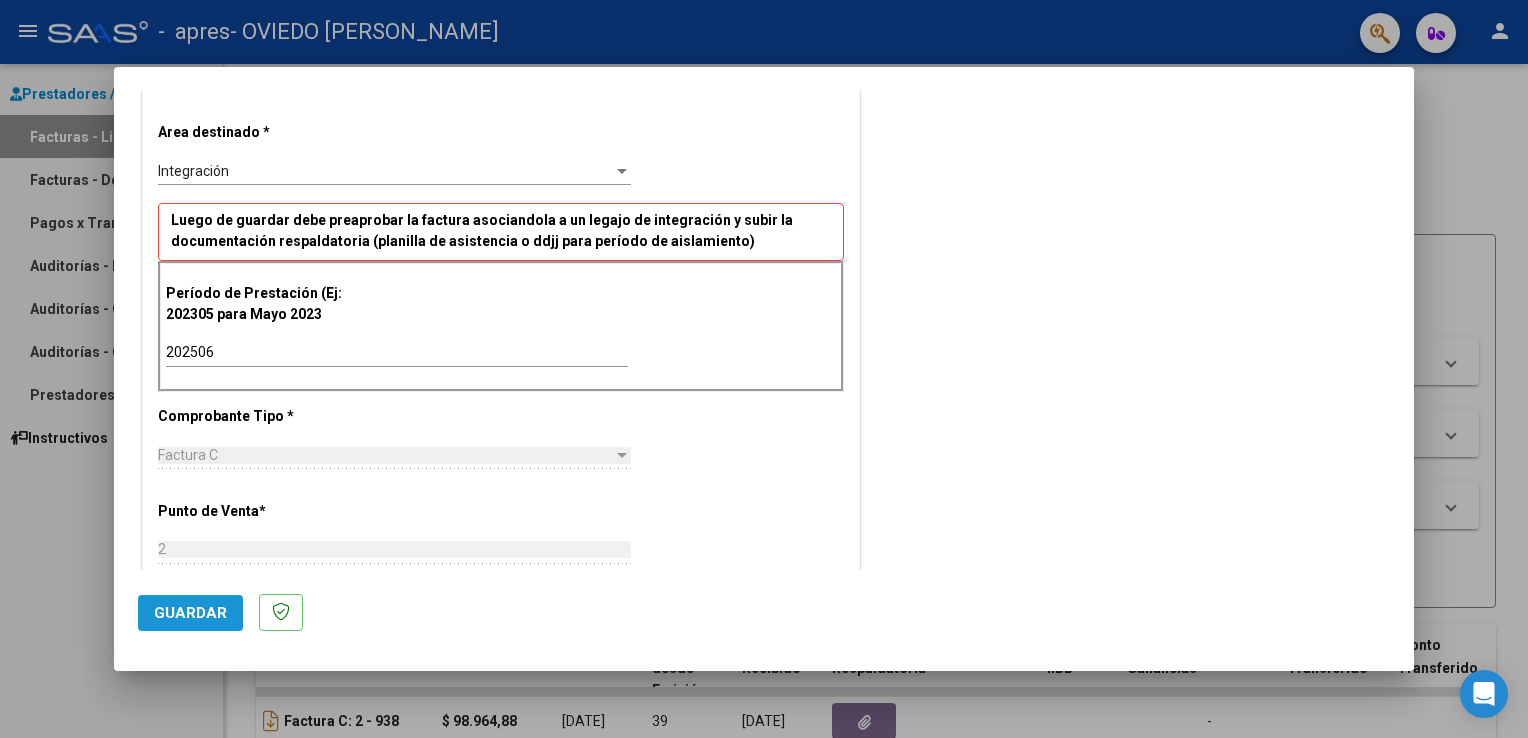 click on "Guardar" 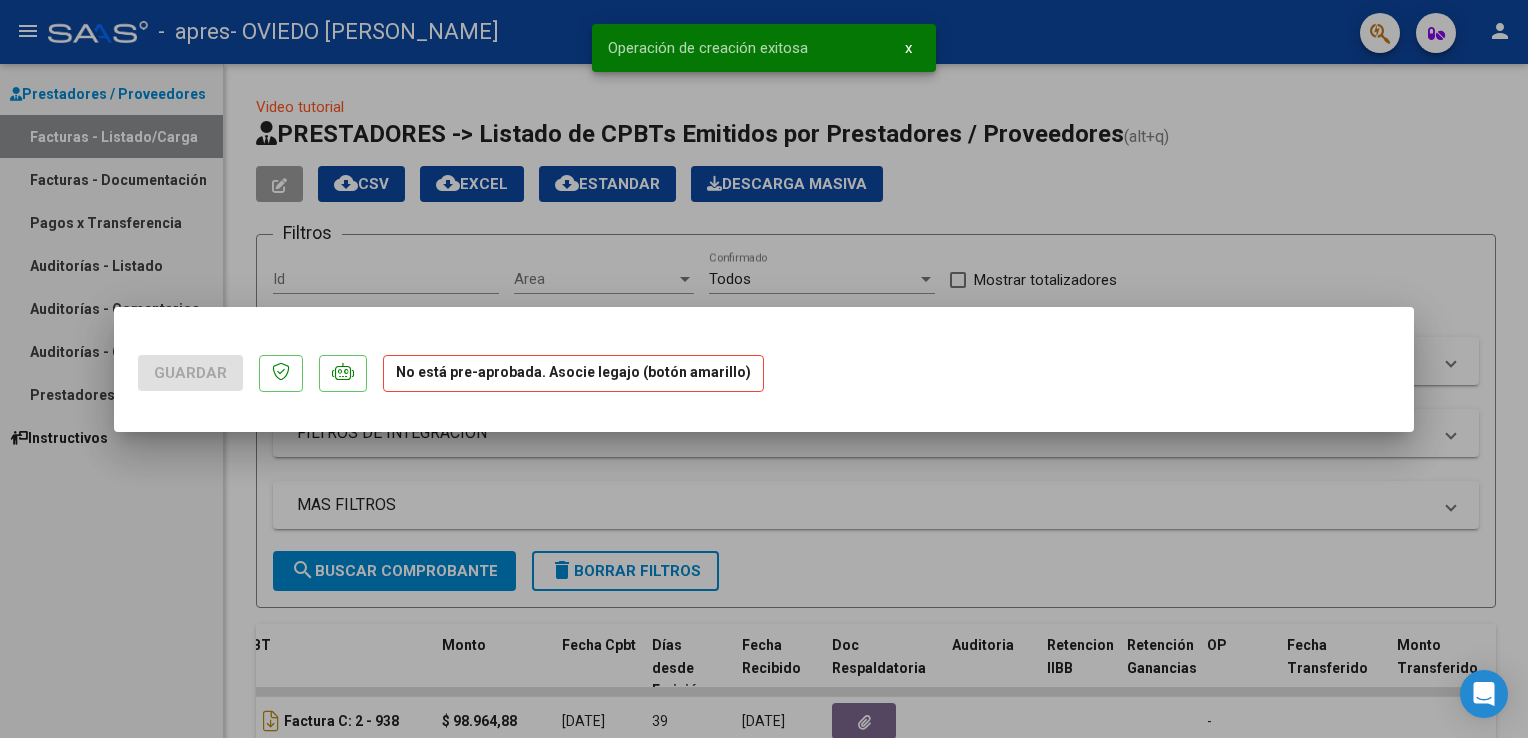 scroll, scrollTop: 0, scrollLeft: 0, axis: both 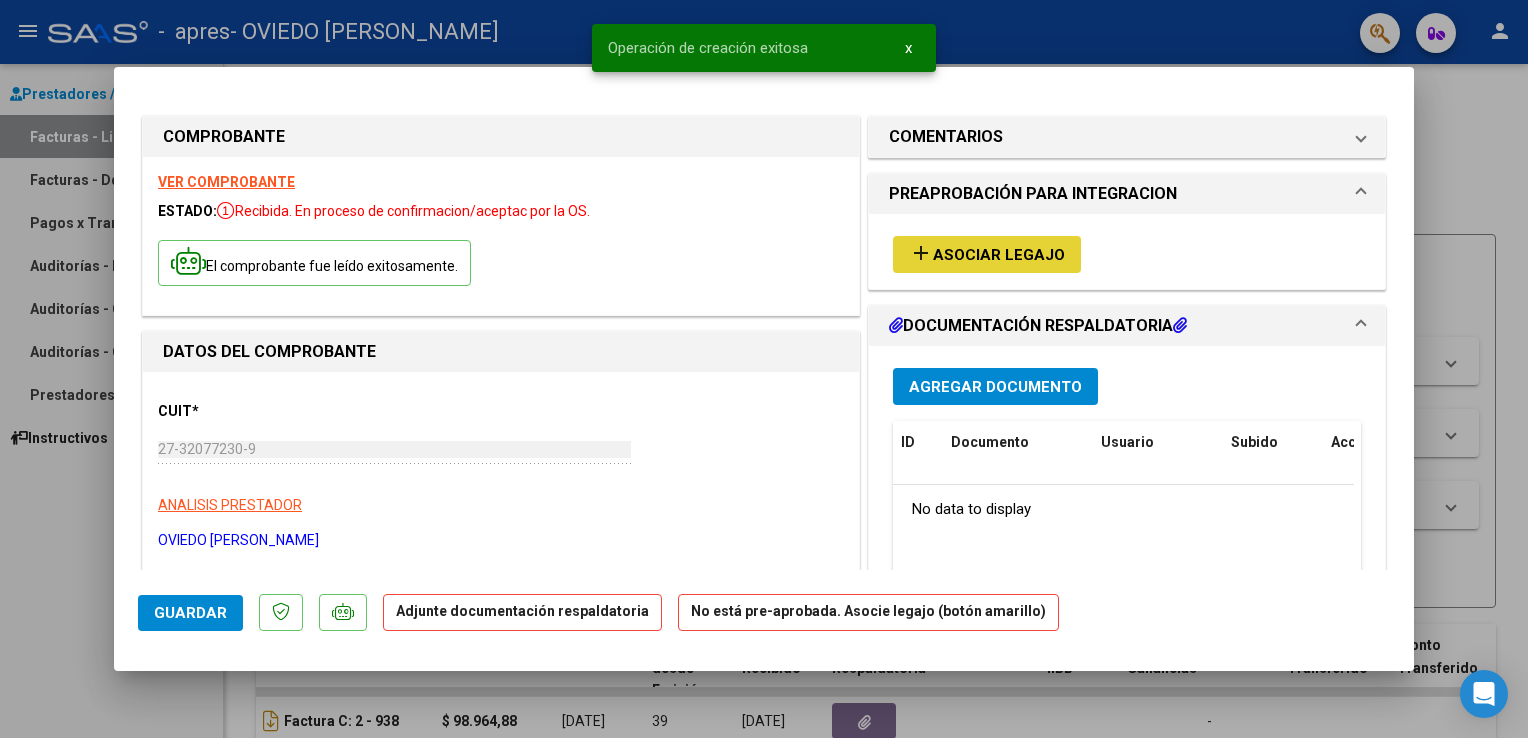 click on "Asociar Legajo" at bounding box center (999, 255) 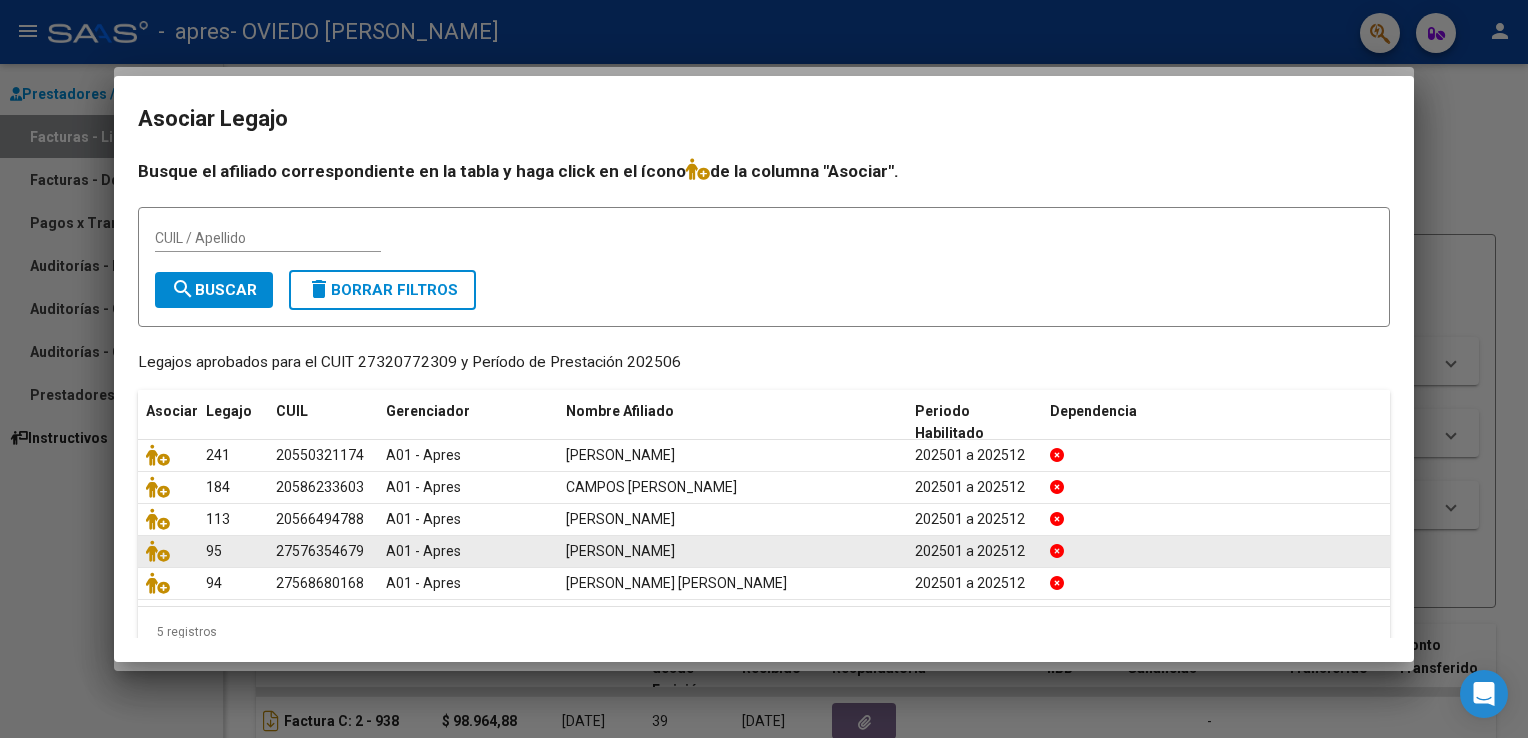 click on "[PERSON_NAME]" 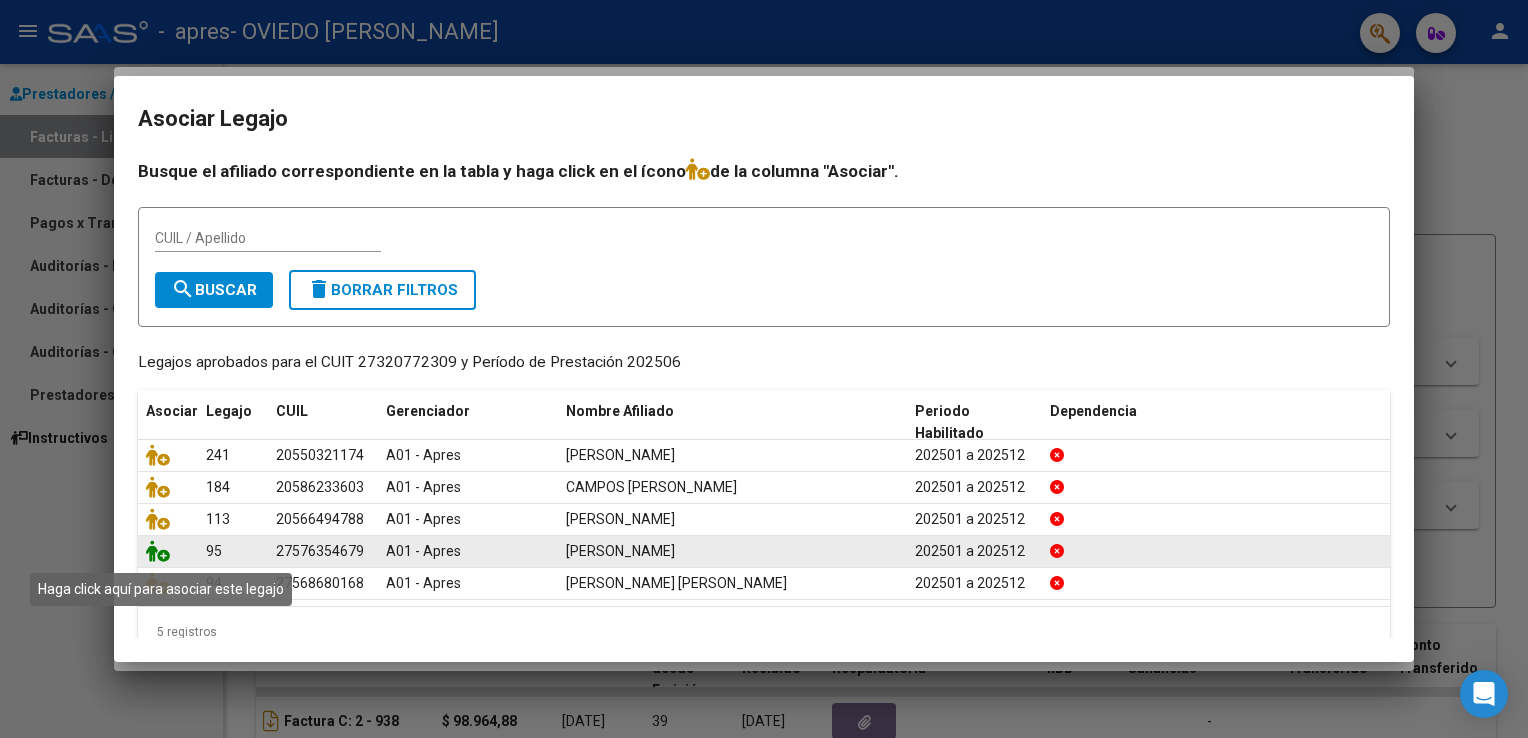 click 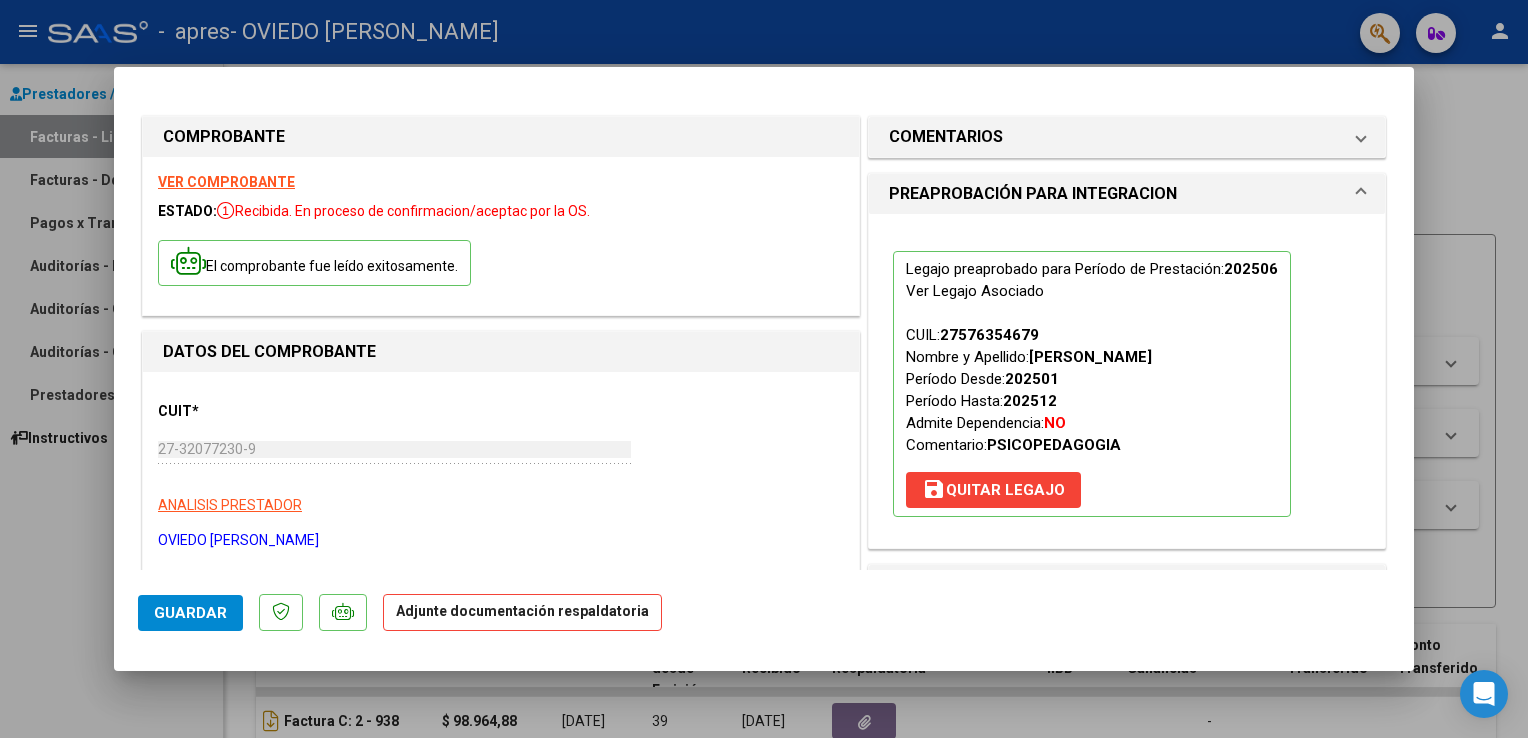 click on "Adjunte documentación respaldatoria" 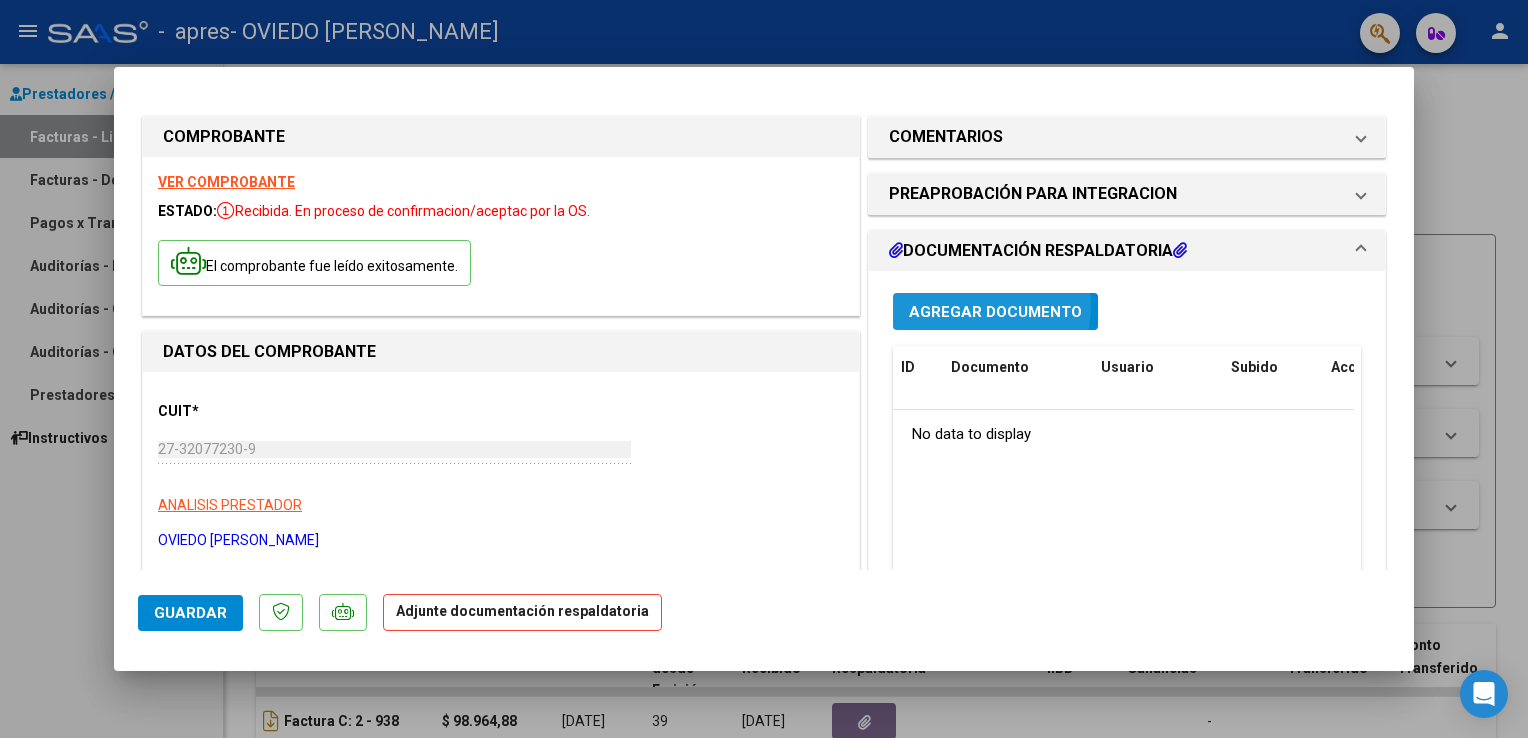 click on "Agregar Documento" at bounding box center (995, 312) 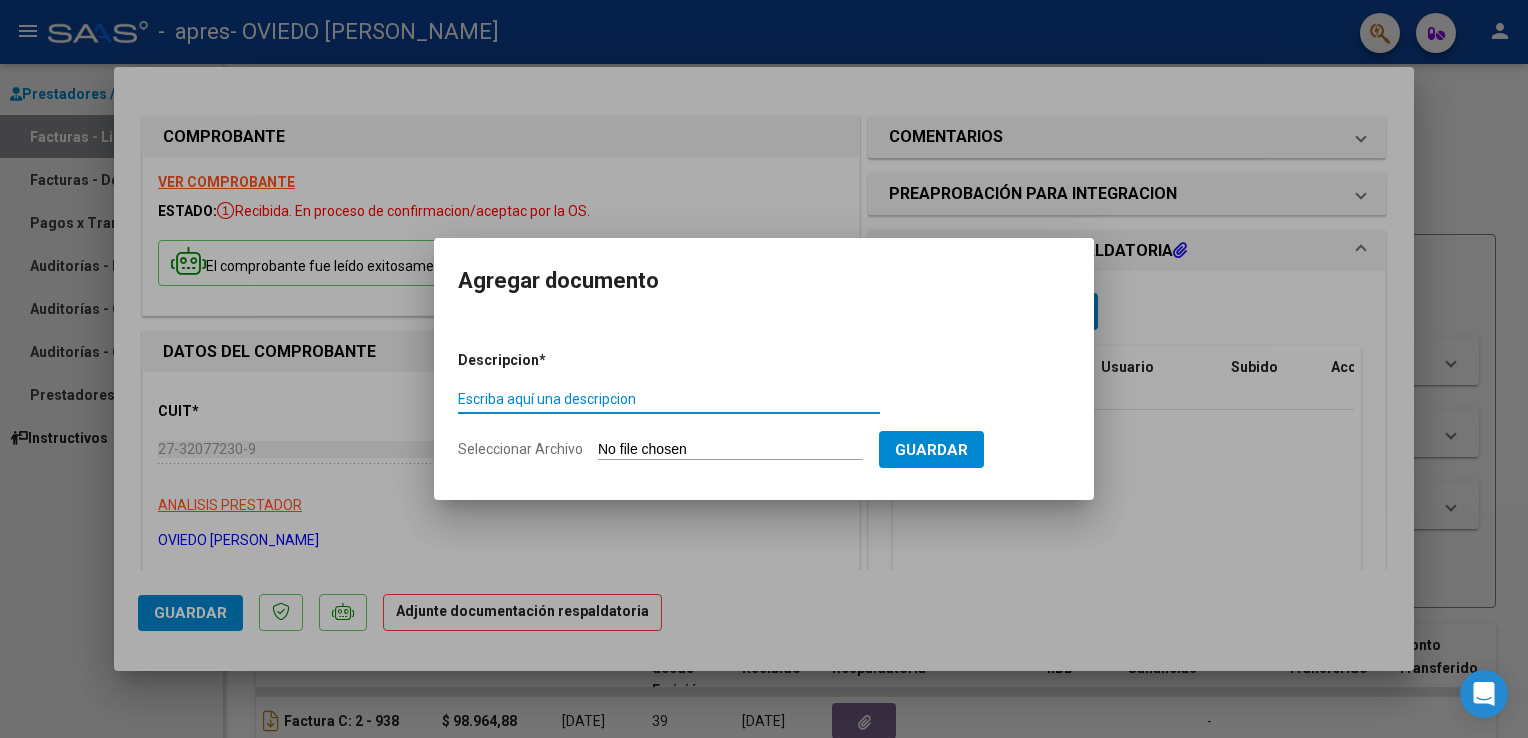 click on "Escriba aquí una descripcion" at bounding box center [669, 399] 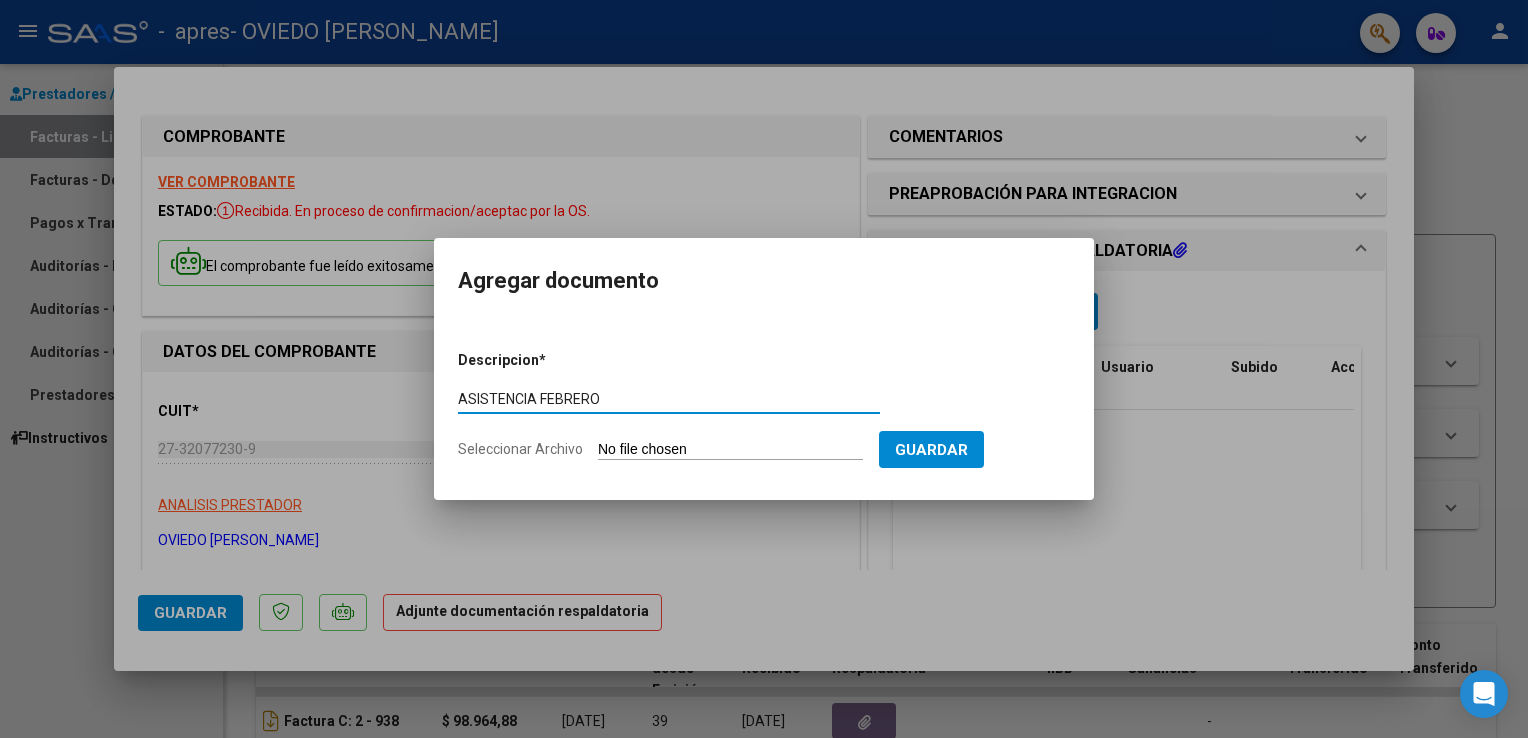click on "ASISTENCIA FEBRERO" at bounding box center [669, 399] 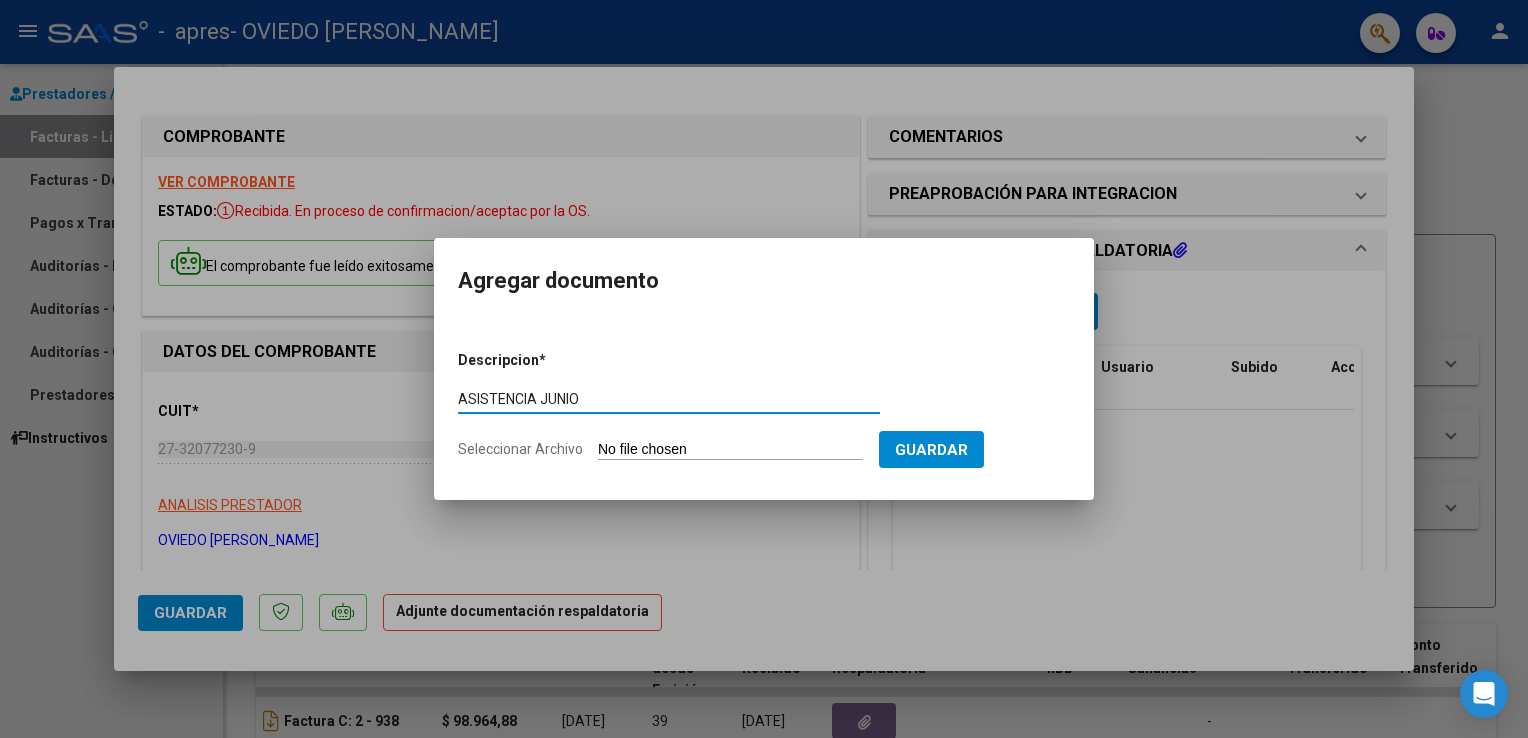 type on "ASISTENCIA JUNIO" 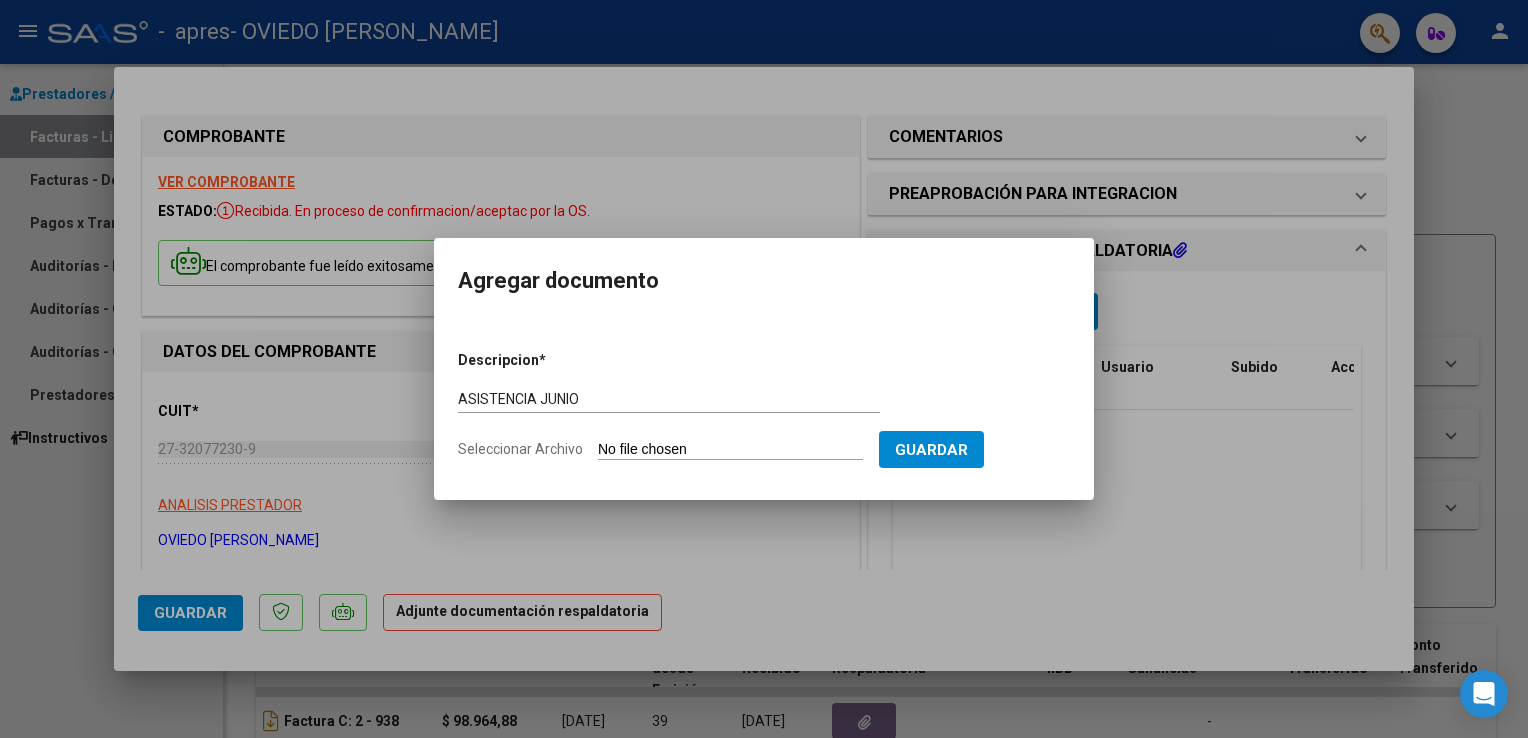 click on "Seleccionar Archivo" 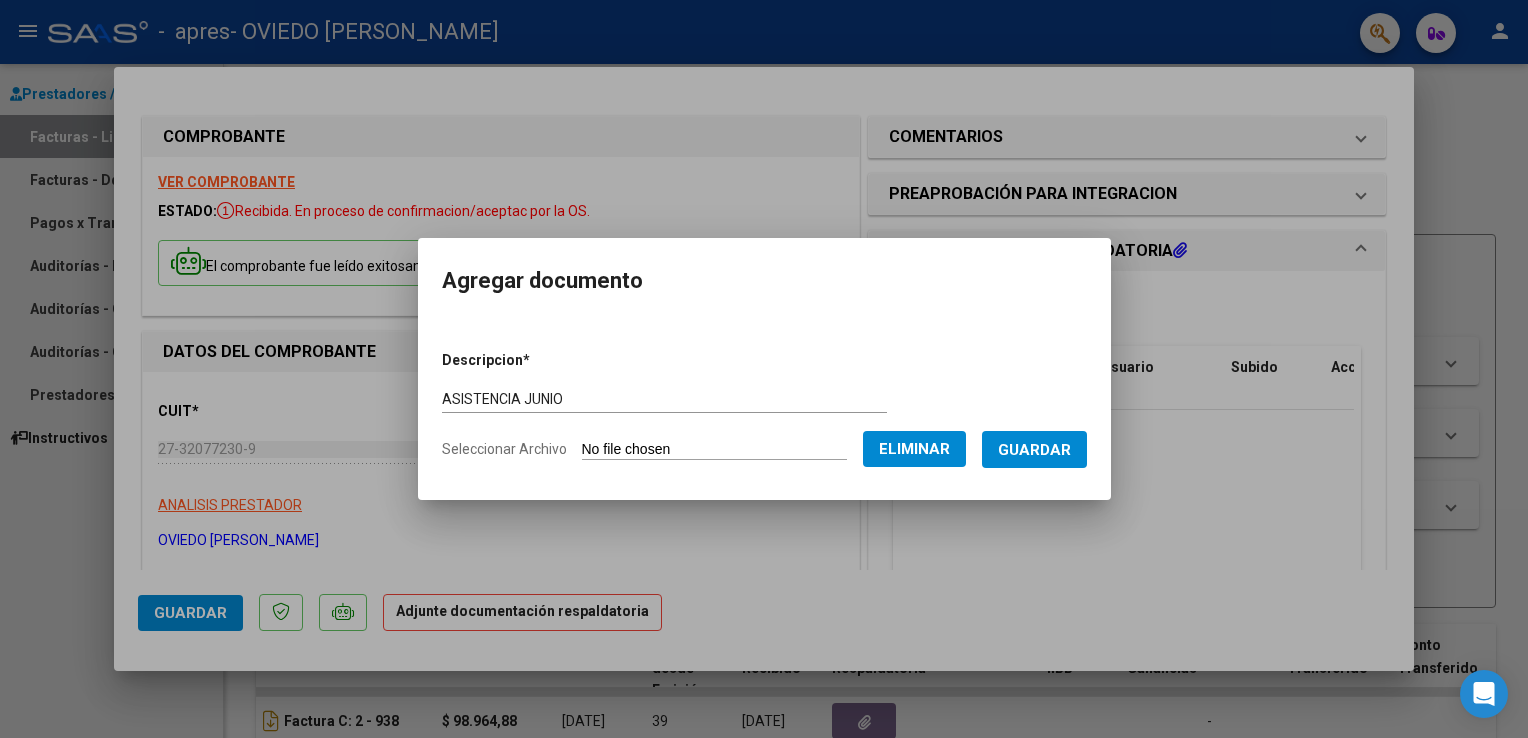 click on "Guardar" at bounding box center (1034, 450) 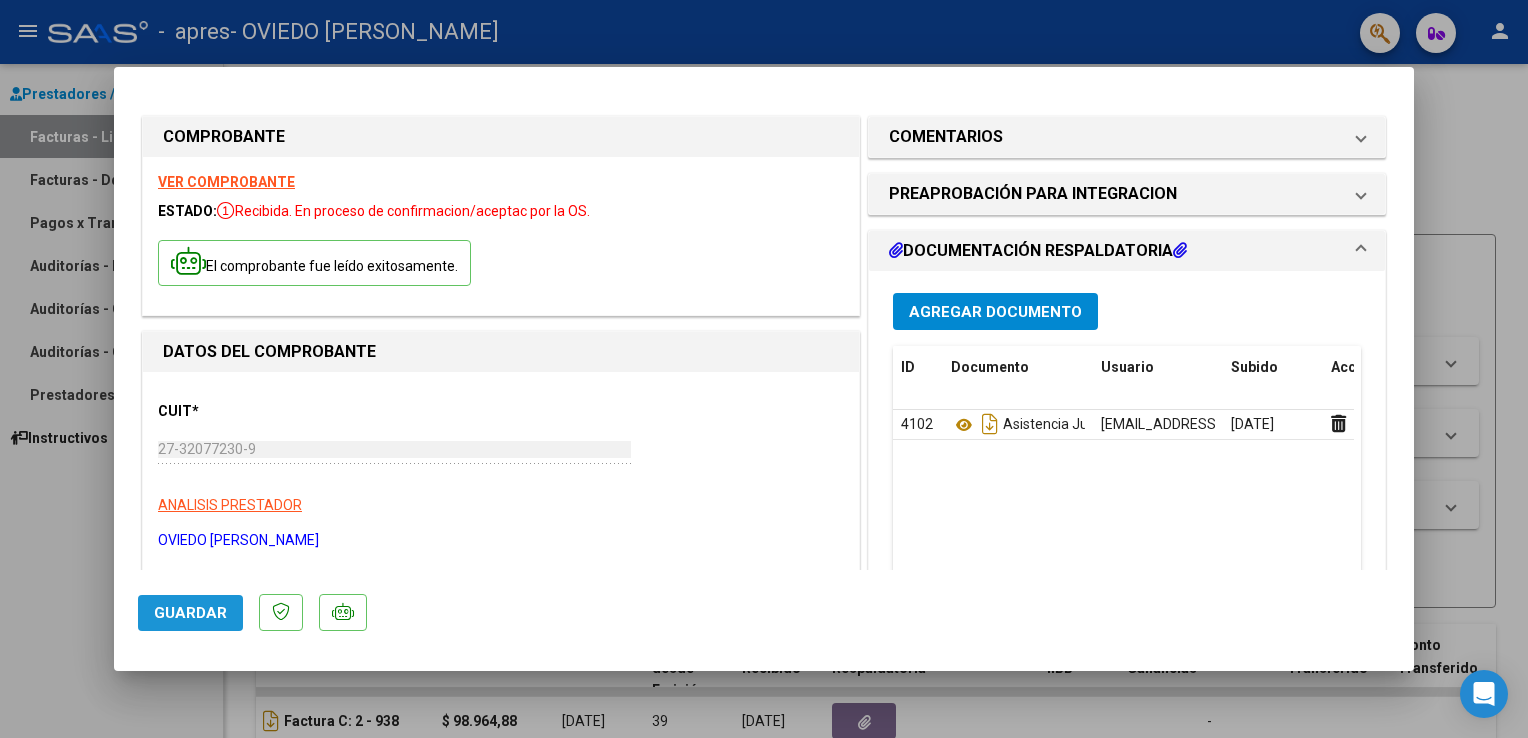 click on "Guardar" 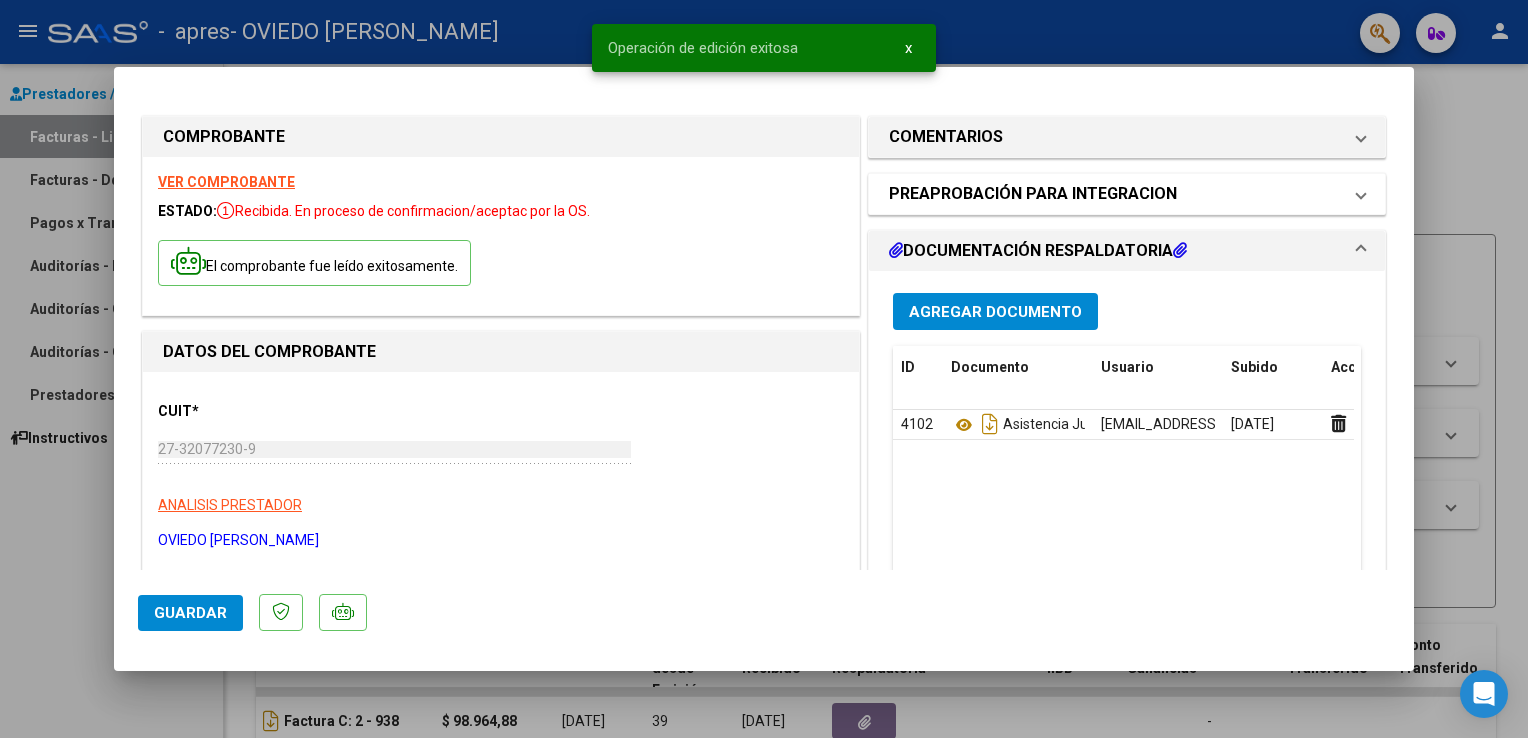click on "PREAPROBACIÓN PARA INTEGRACION" at bounding box center [1033, 194] 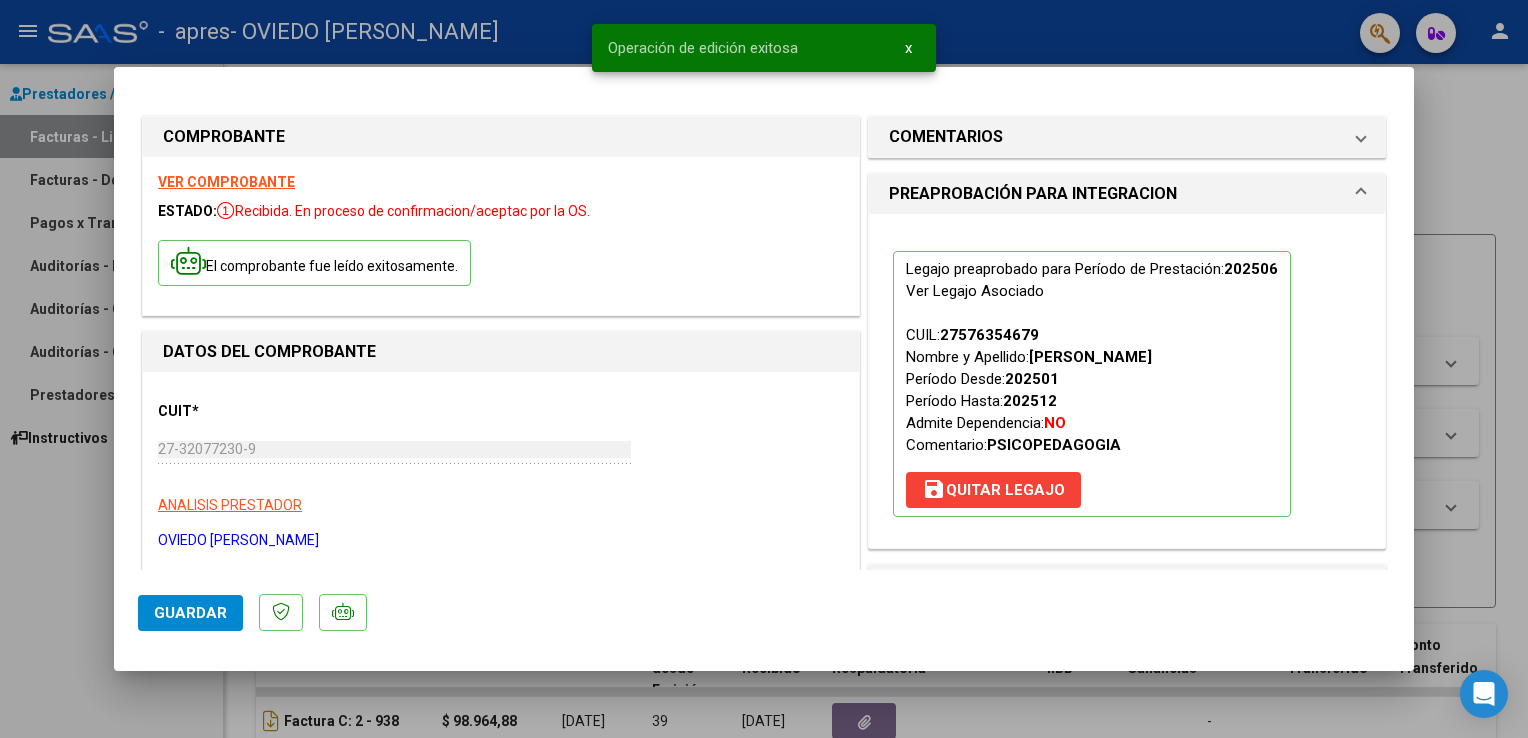 click on "PREAPROBACIÓN PARA INTEGRACION" at bounding box center [1033, 194] 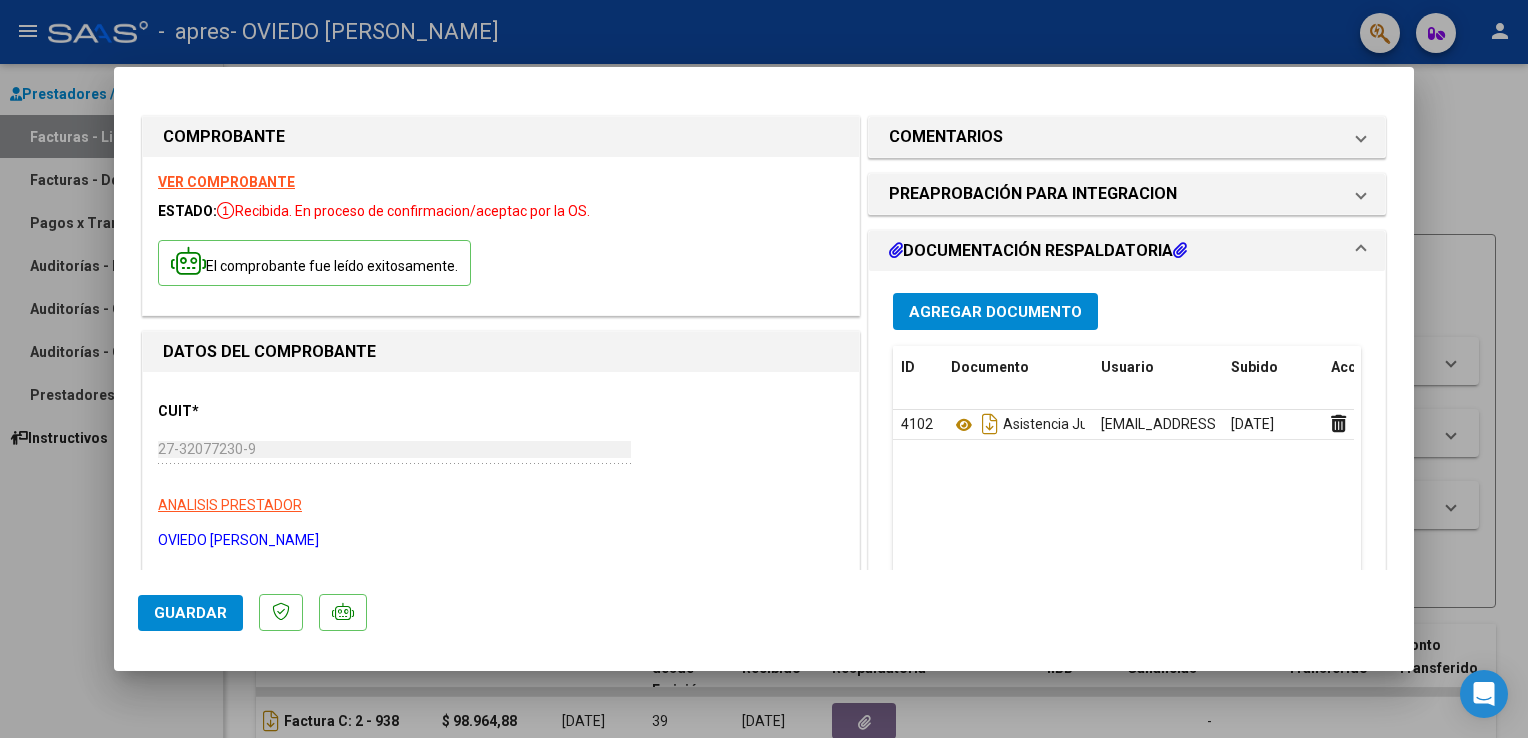click on "Guardar" 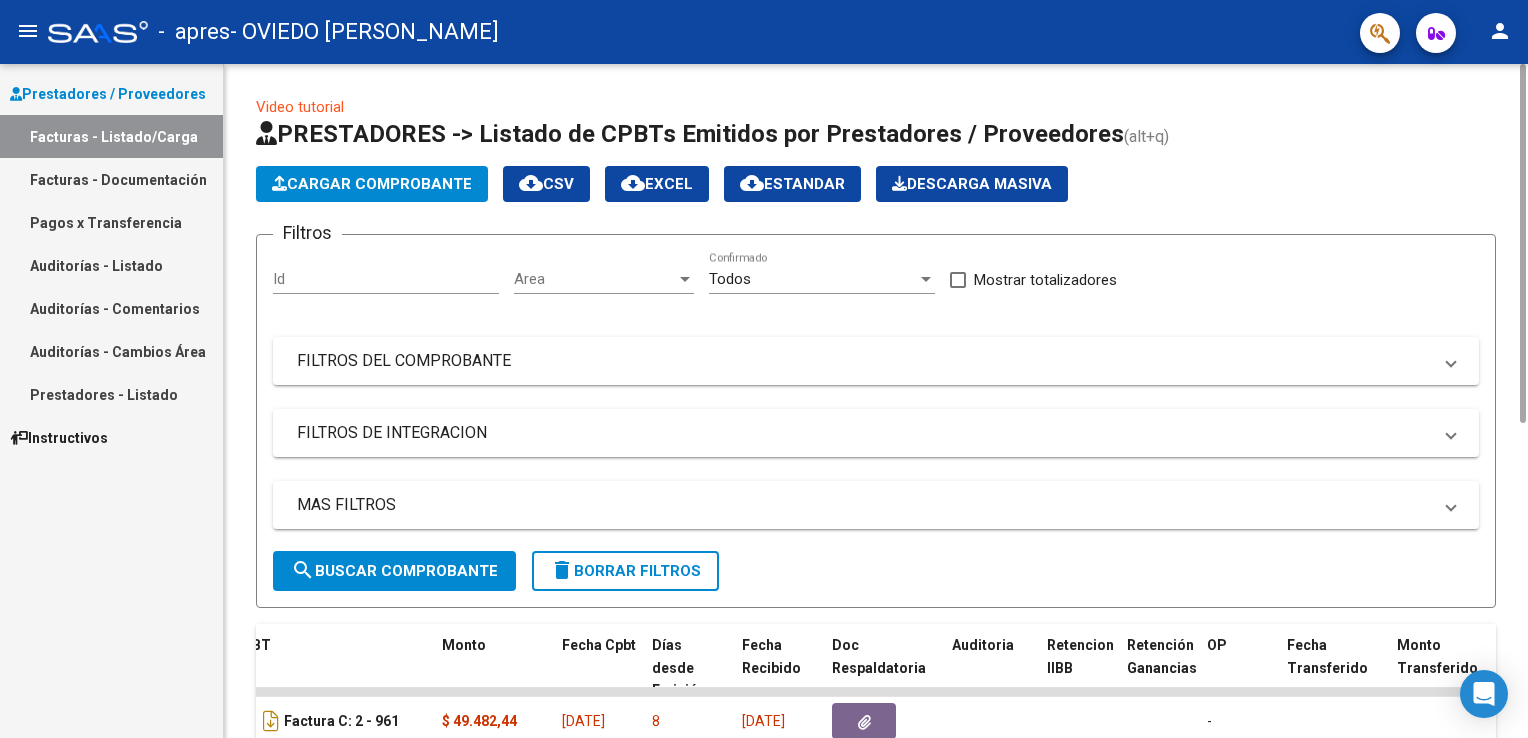 click on "Cargar Comprobante" 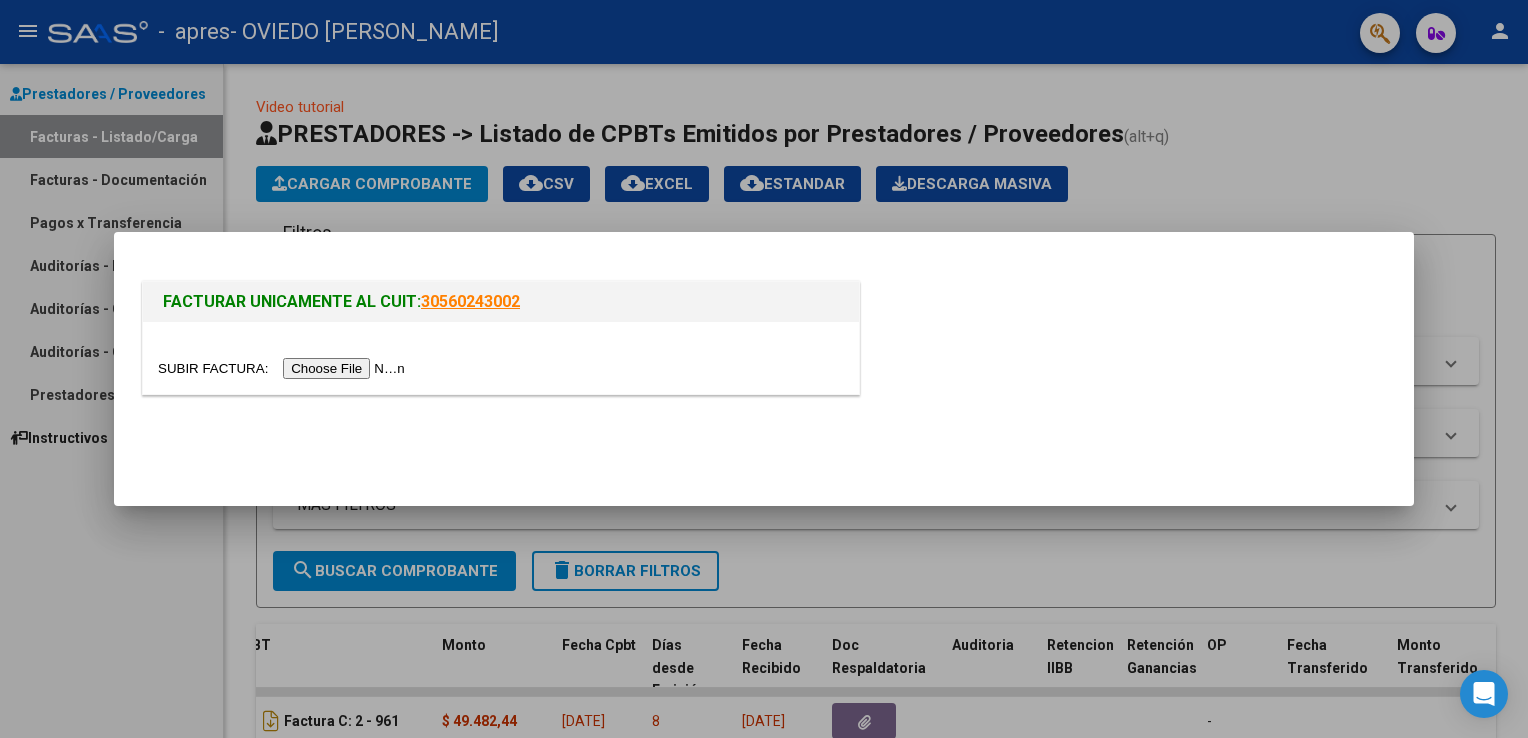 click at bounding box center (284, 368) 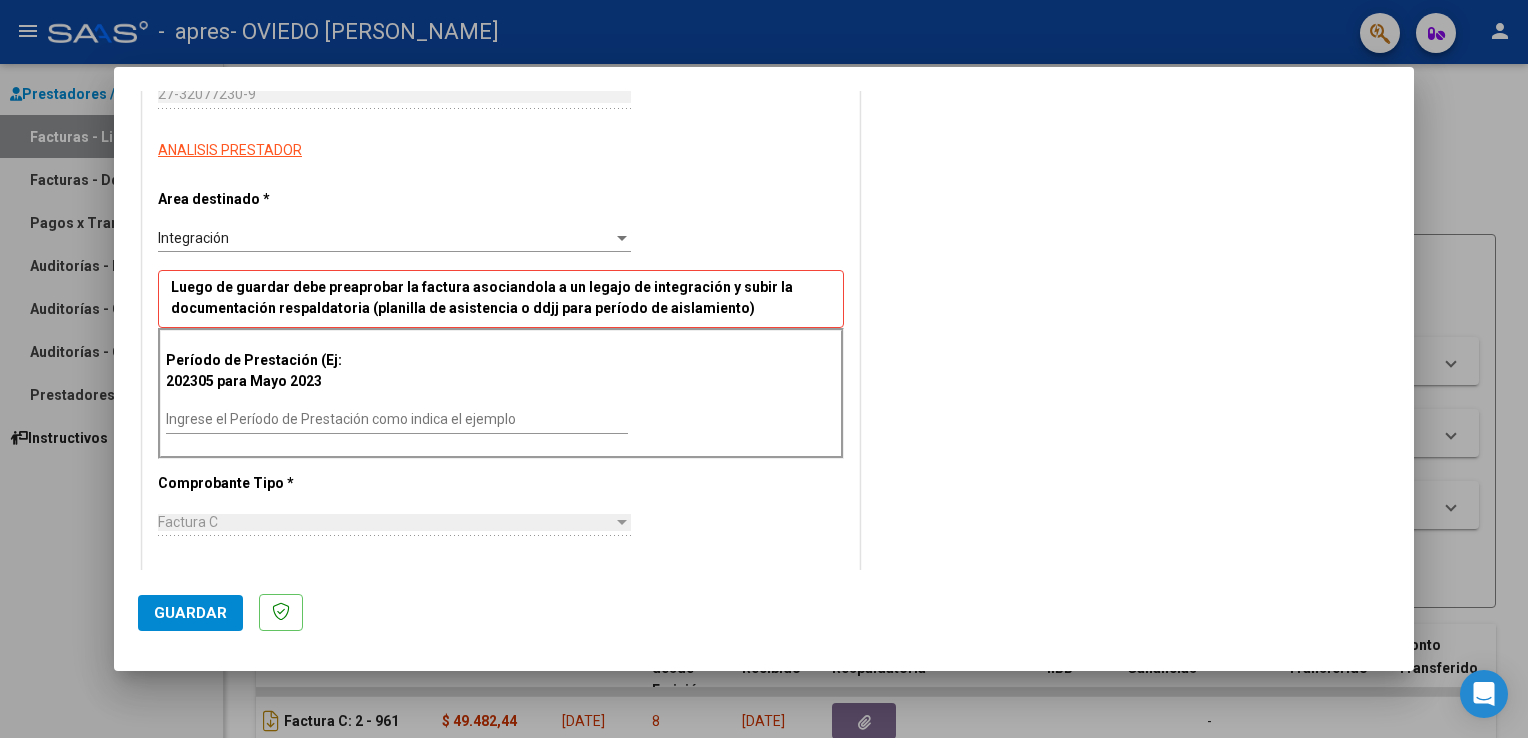 scroll, scrollTop: 321, scrollLeft: 0, axis: vertical 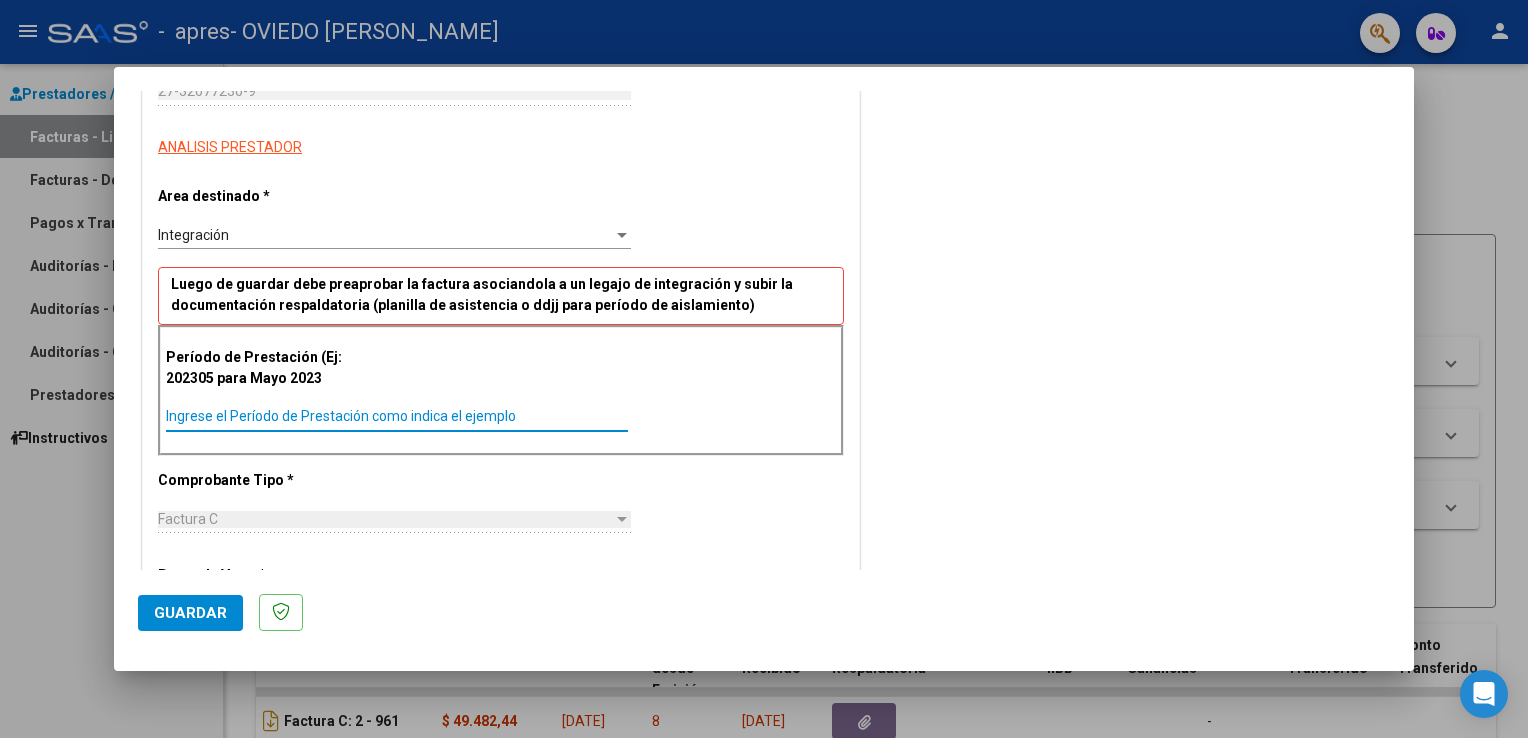 click on "Ingrese el Período de Prestación como indica el ejemplo" at bounding box center (397, 416) 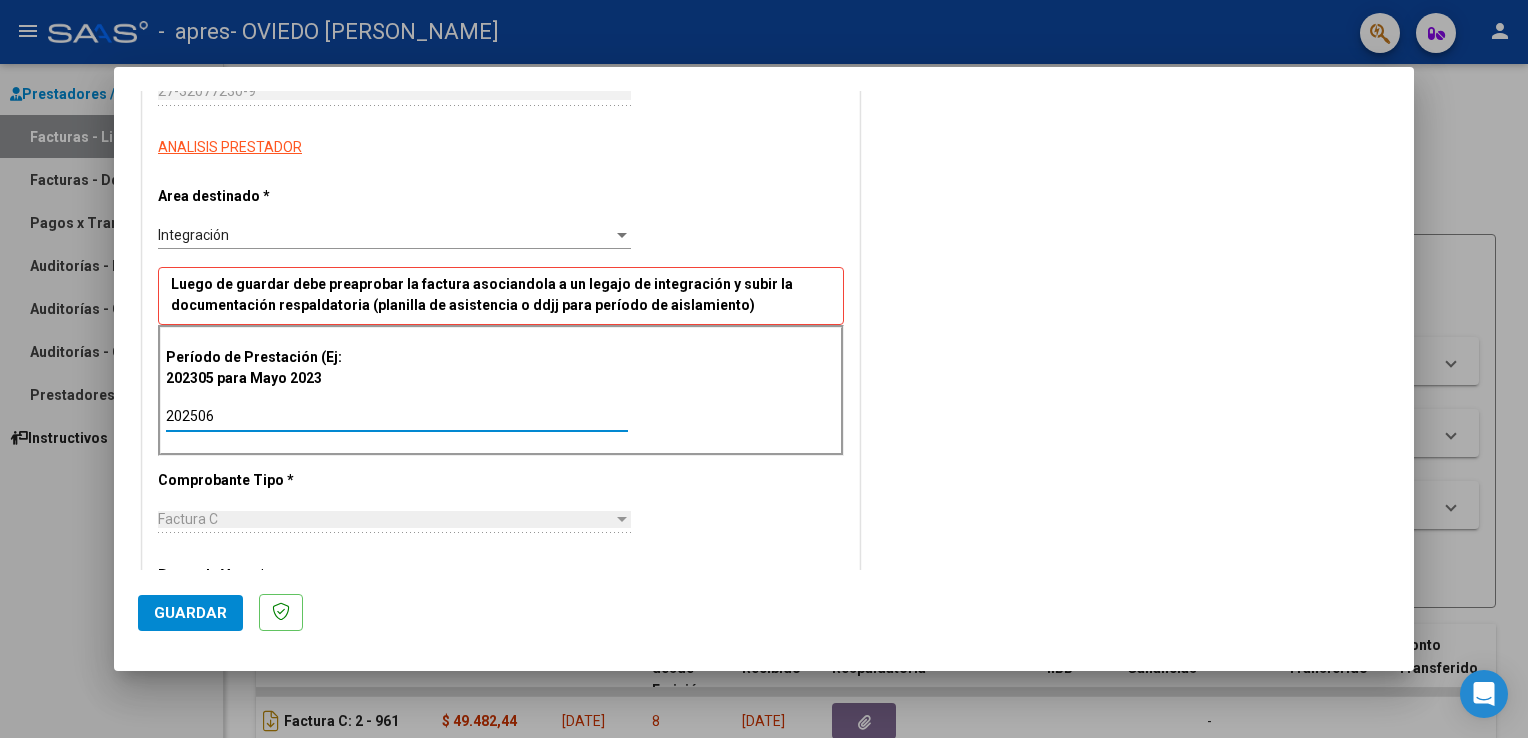 type on "202506" 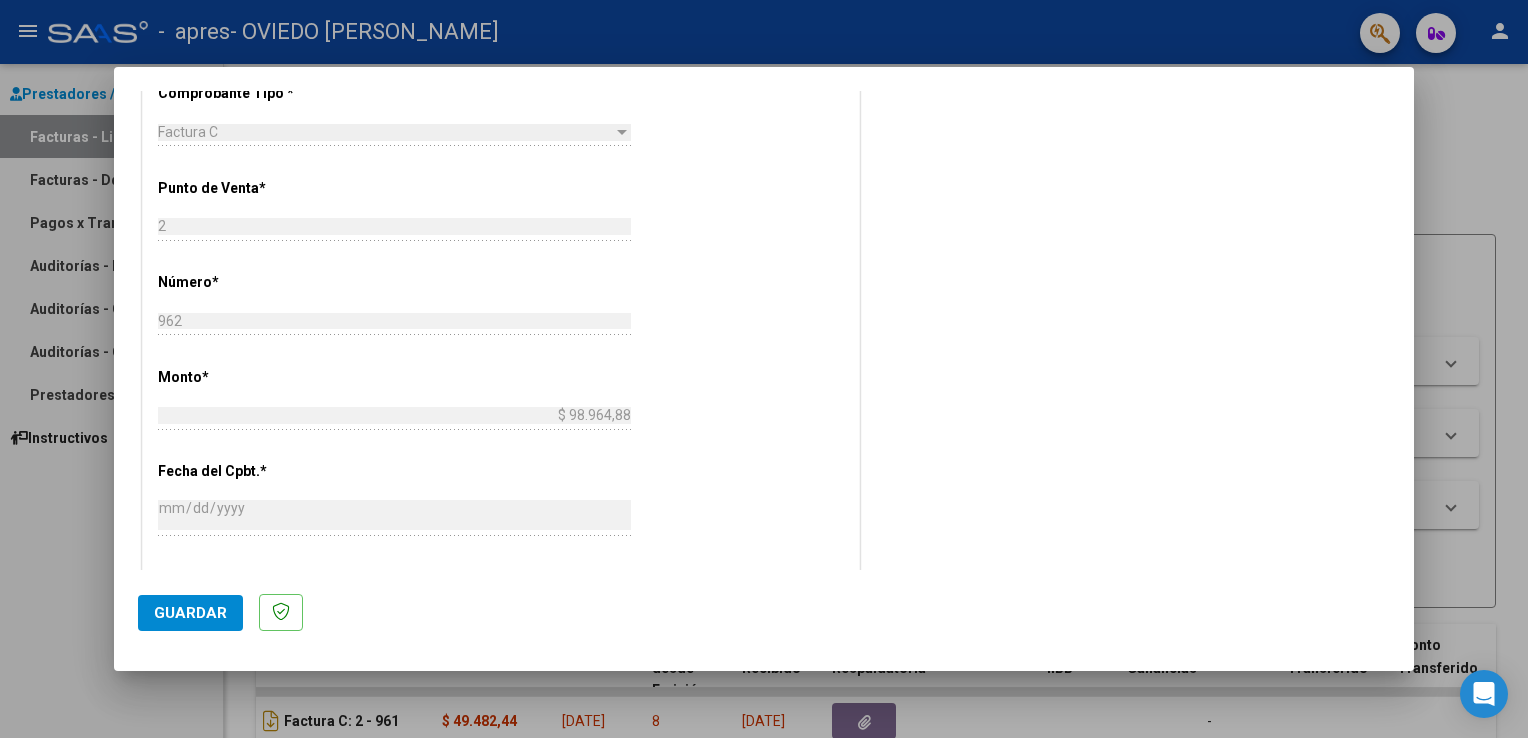 scroll, scrollTop: 748, scrollLeft: 0, axis: vertical 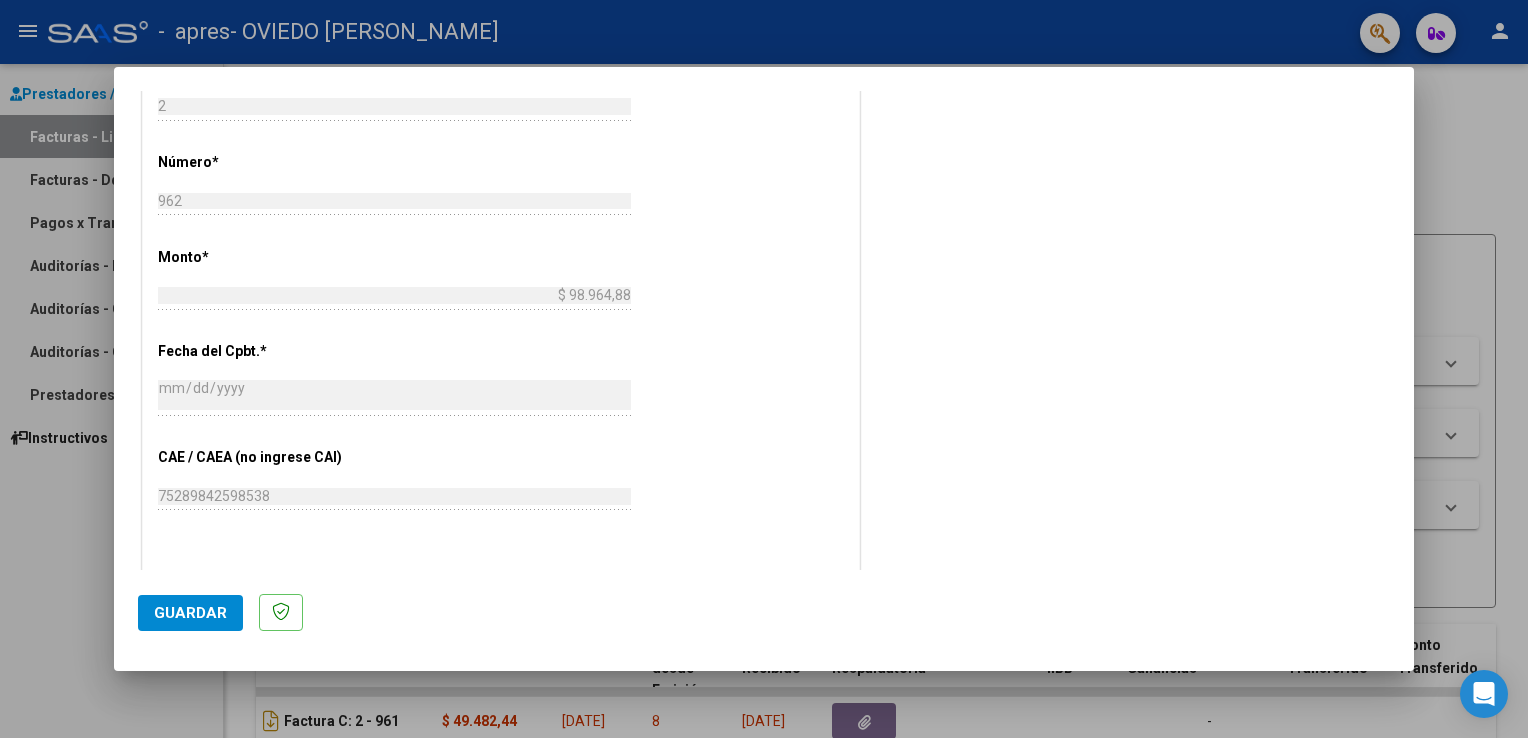 click on "Guardar" 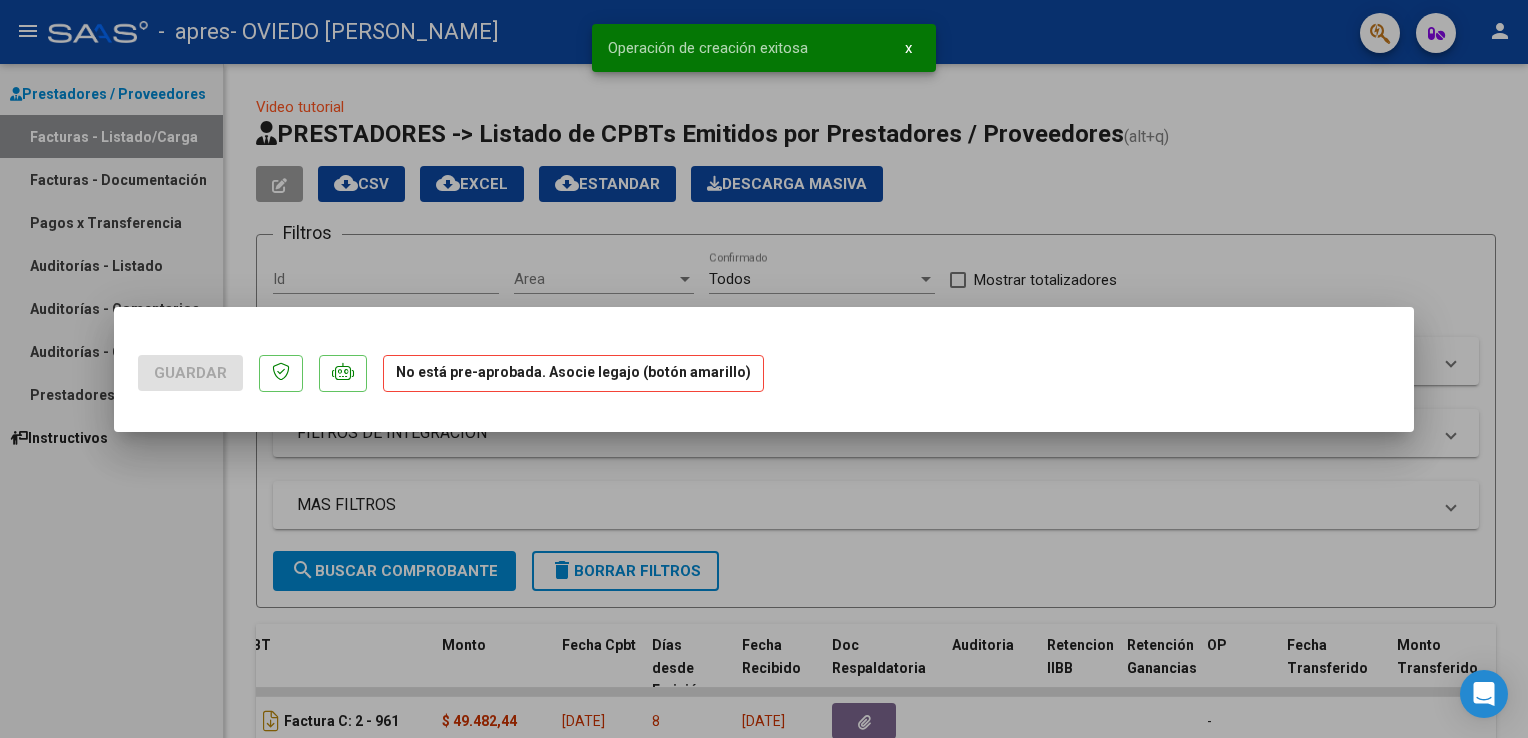 scroll, scrollTop: 0, scrollLeft: 0, axis: both 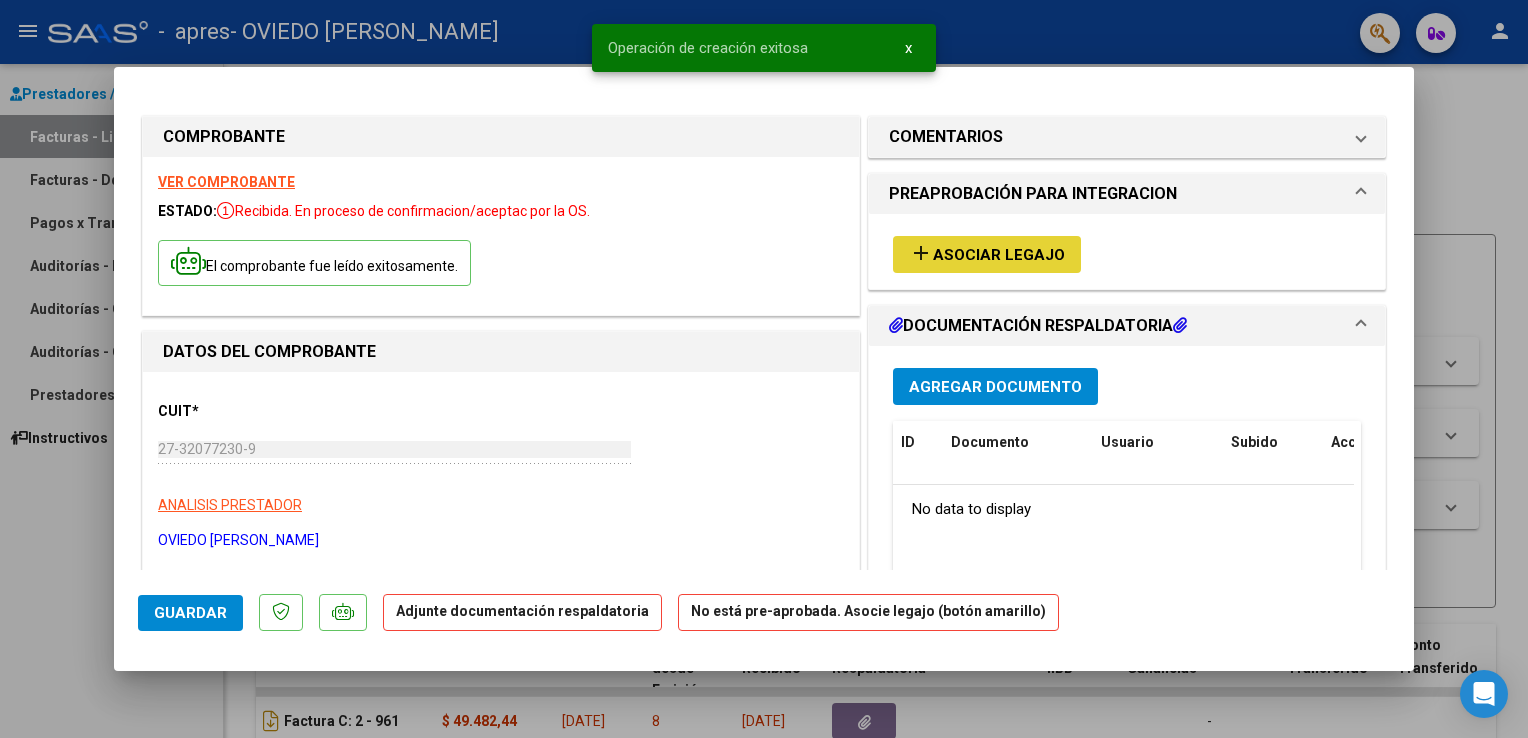 click on "Asociar Legajo" at bounding box center [999, 255] 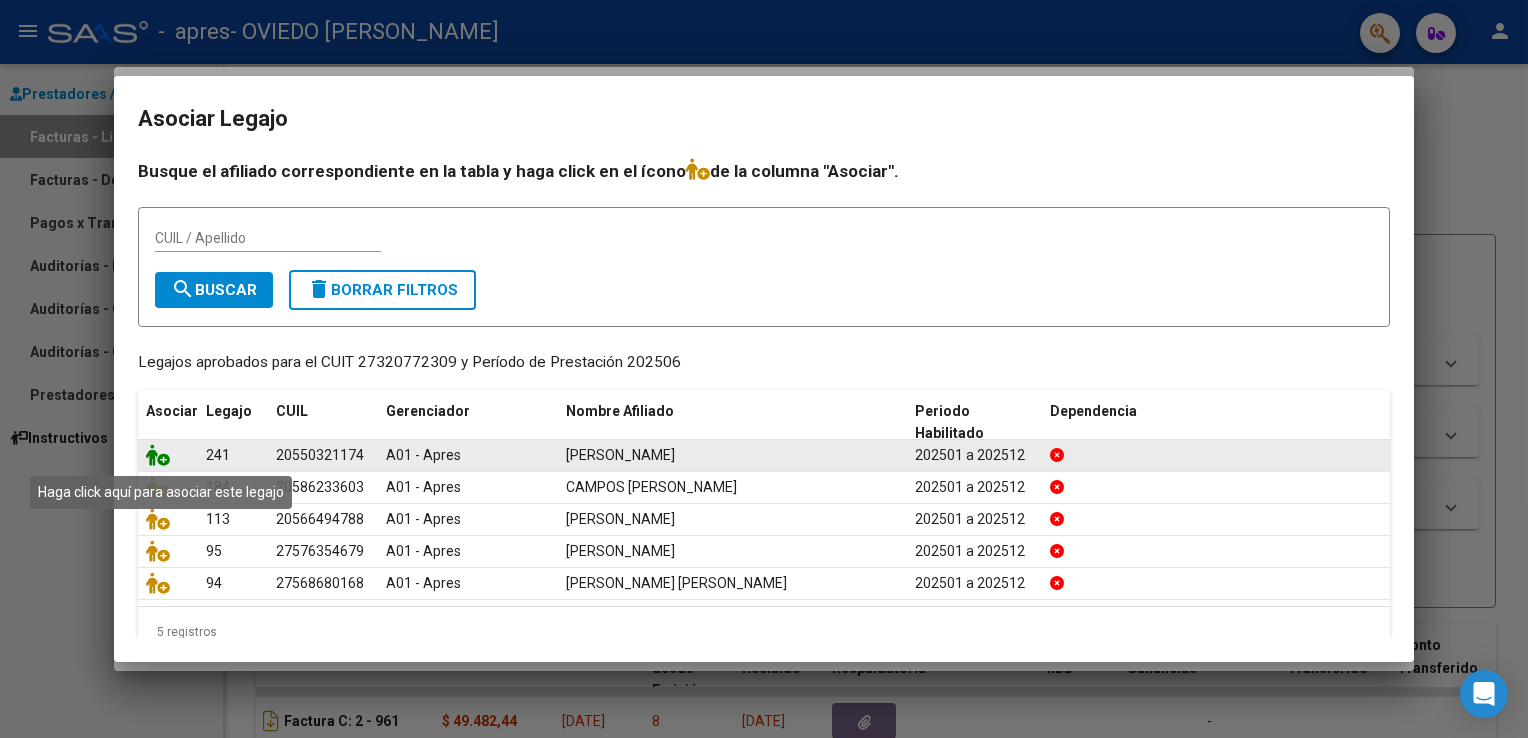 click 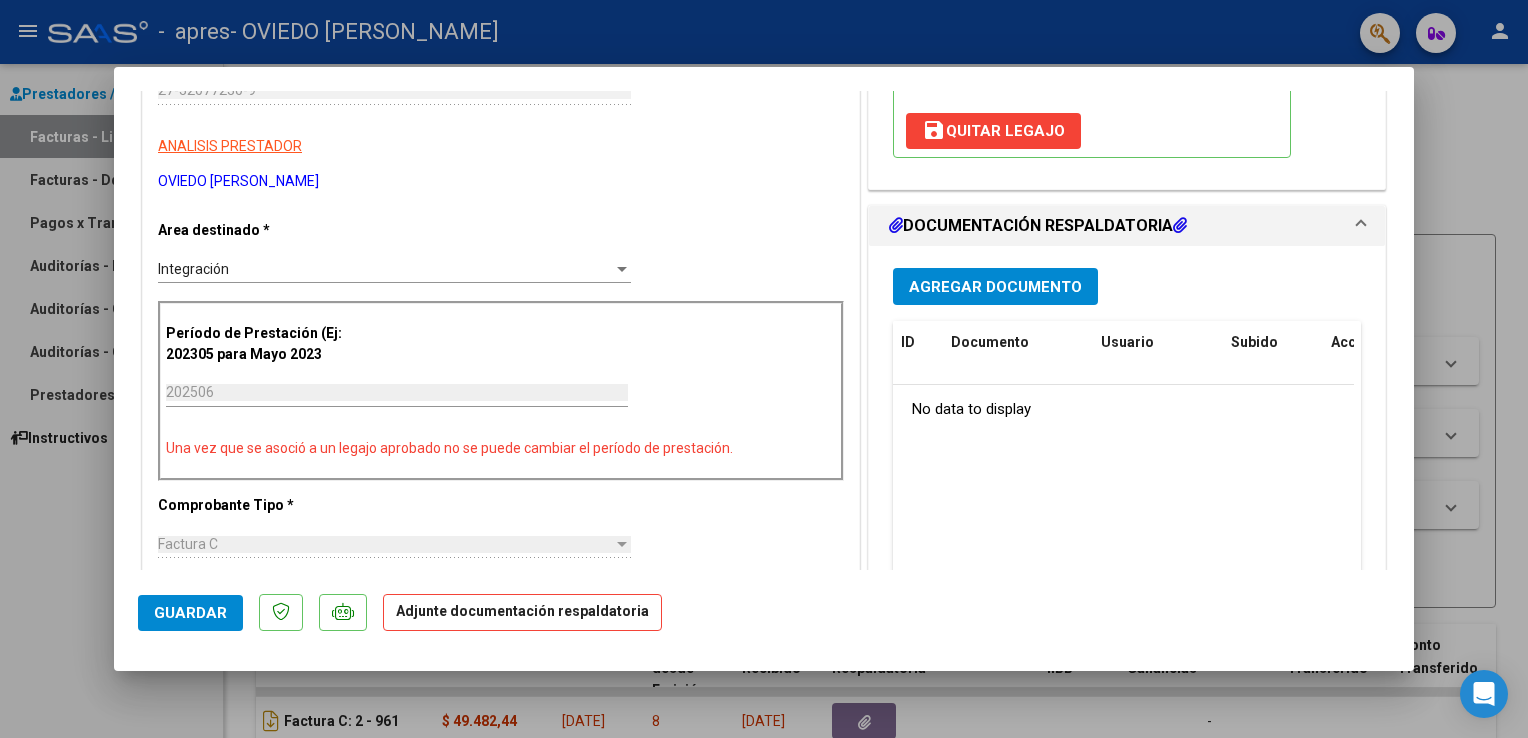 scroll, scrollTop: 399, scrollLeft: 0, axis: vertical 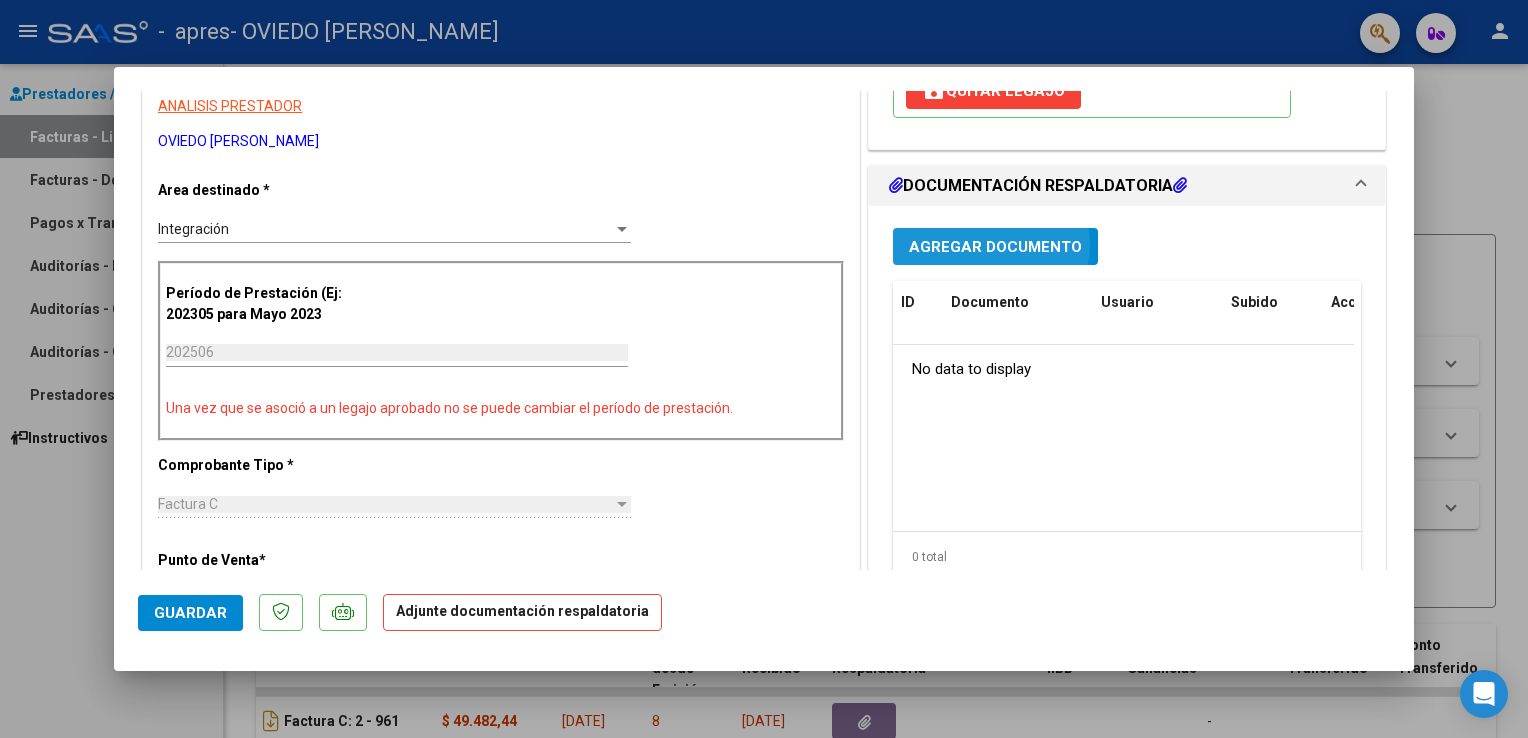 click on "Agregar Documento" at bounding box center (995, 247) 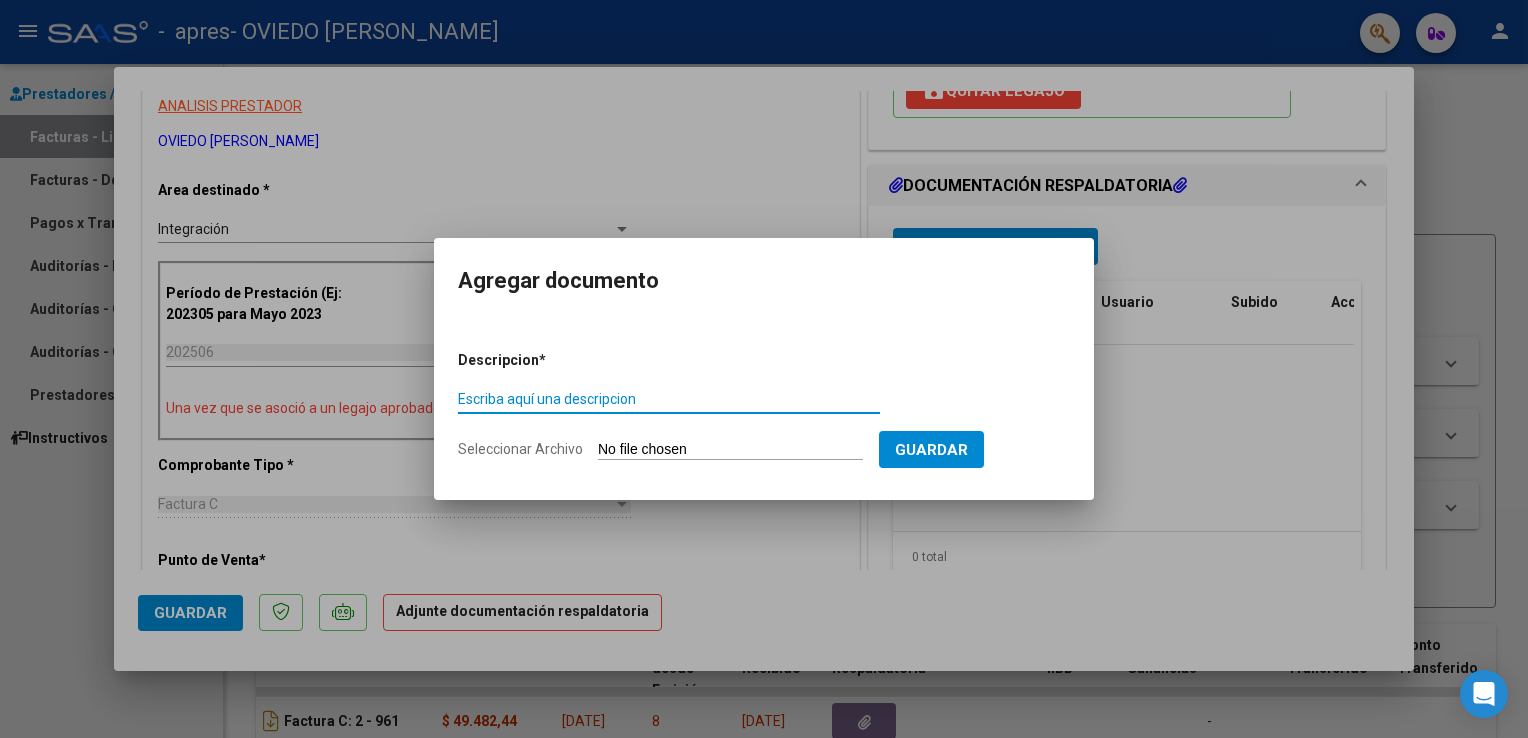 click on "Escriba aquí una descripcion" at bounding box center (669, 399) 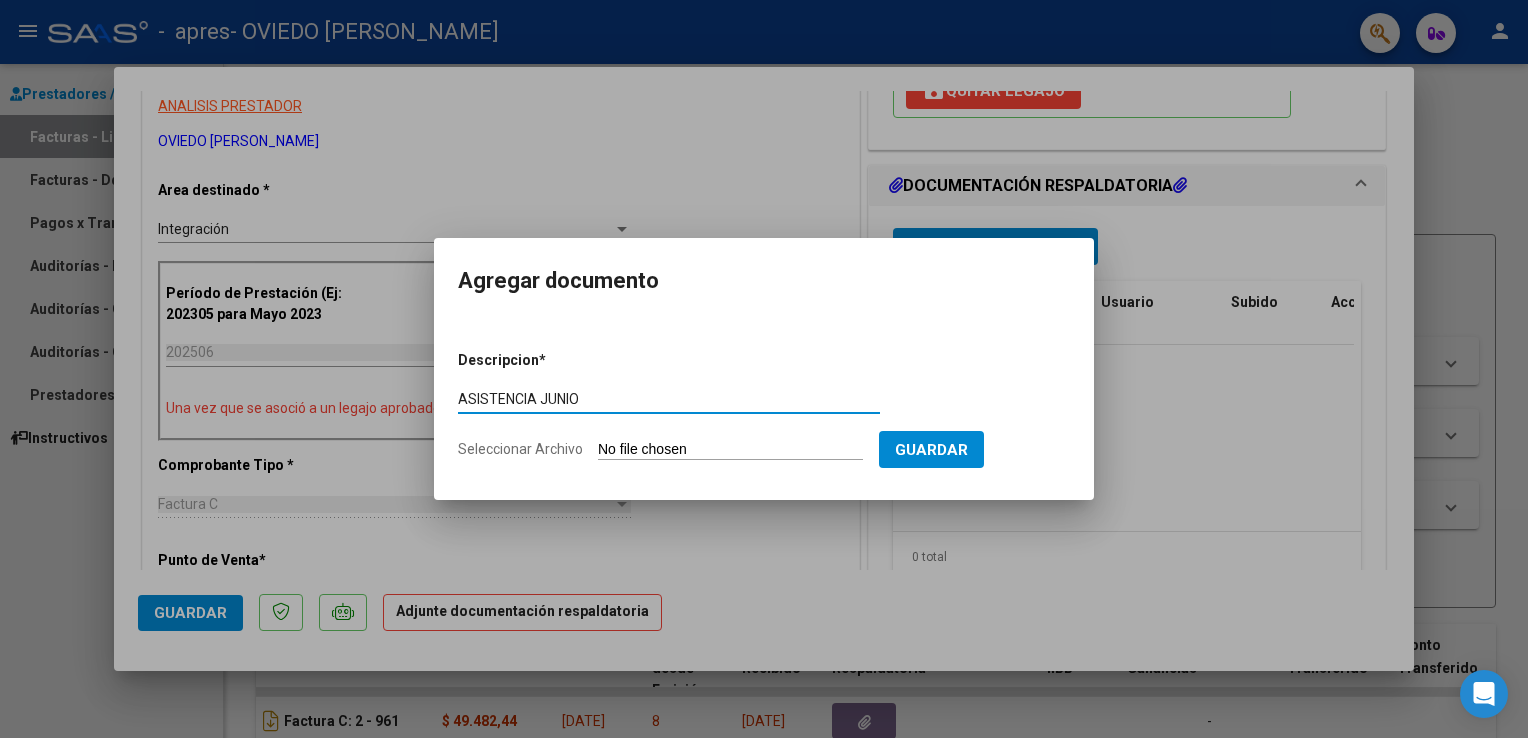 type on "ASISTENCIA JUNIO" 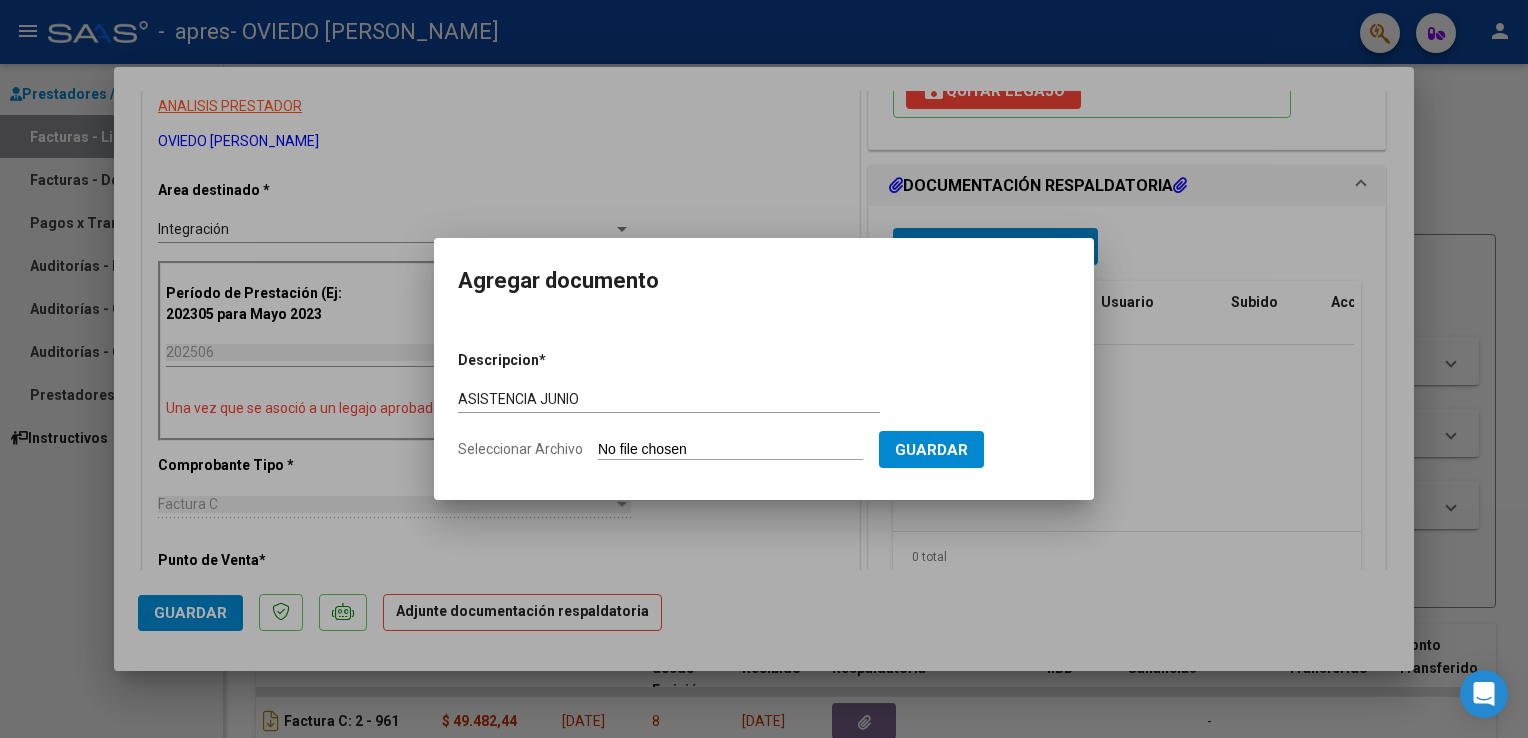 click on "Seleccionar Archivo" at bounding box center (730, 450) 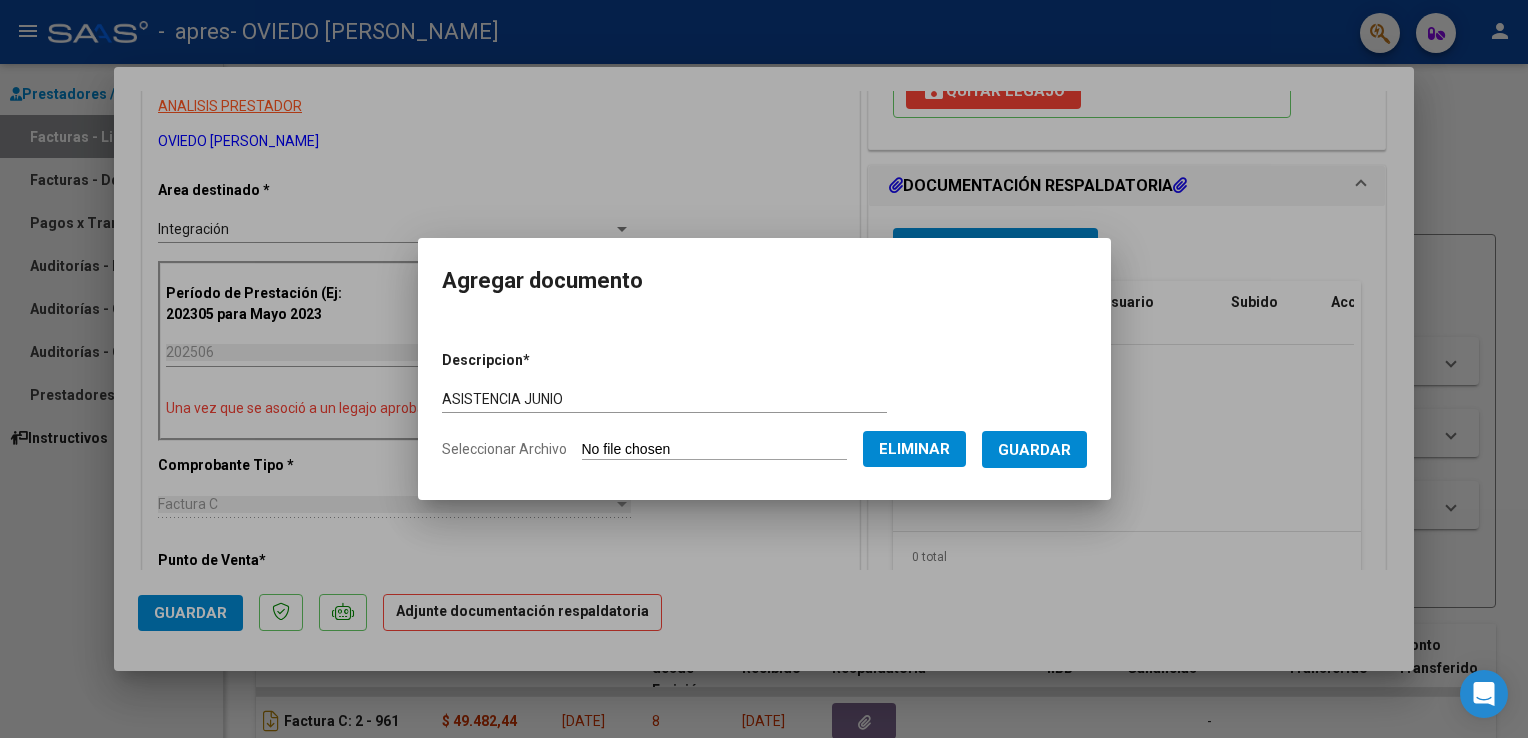 click on "Guardar" at bounding box center (1034, 450) 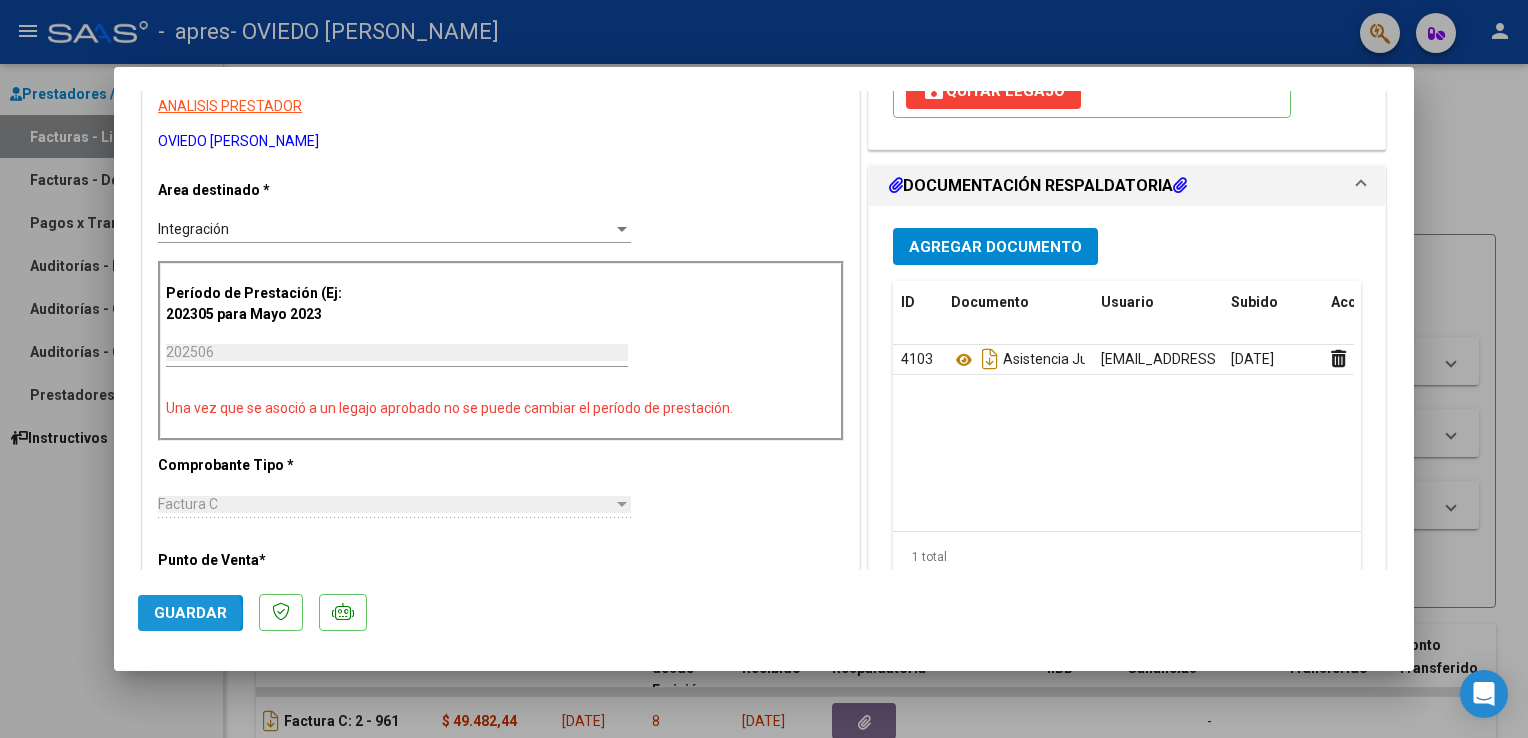 click on "Guardar" 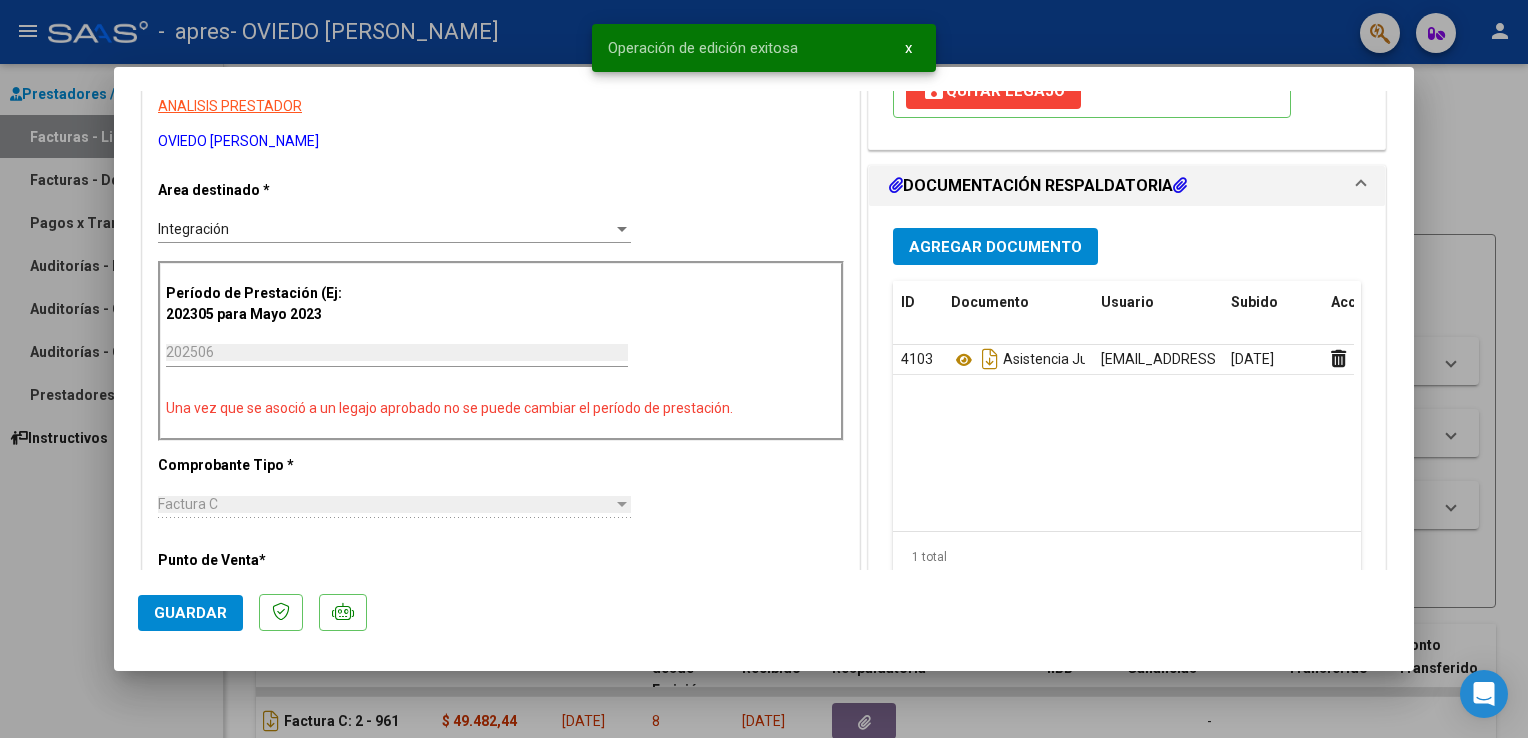 click at bounding box center (764, 369) 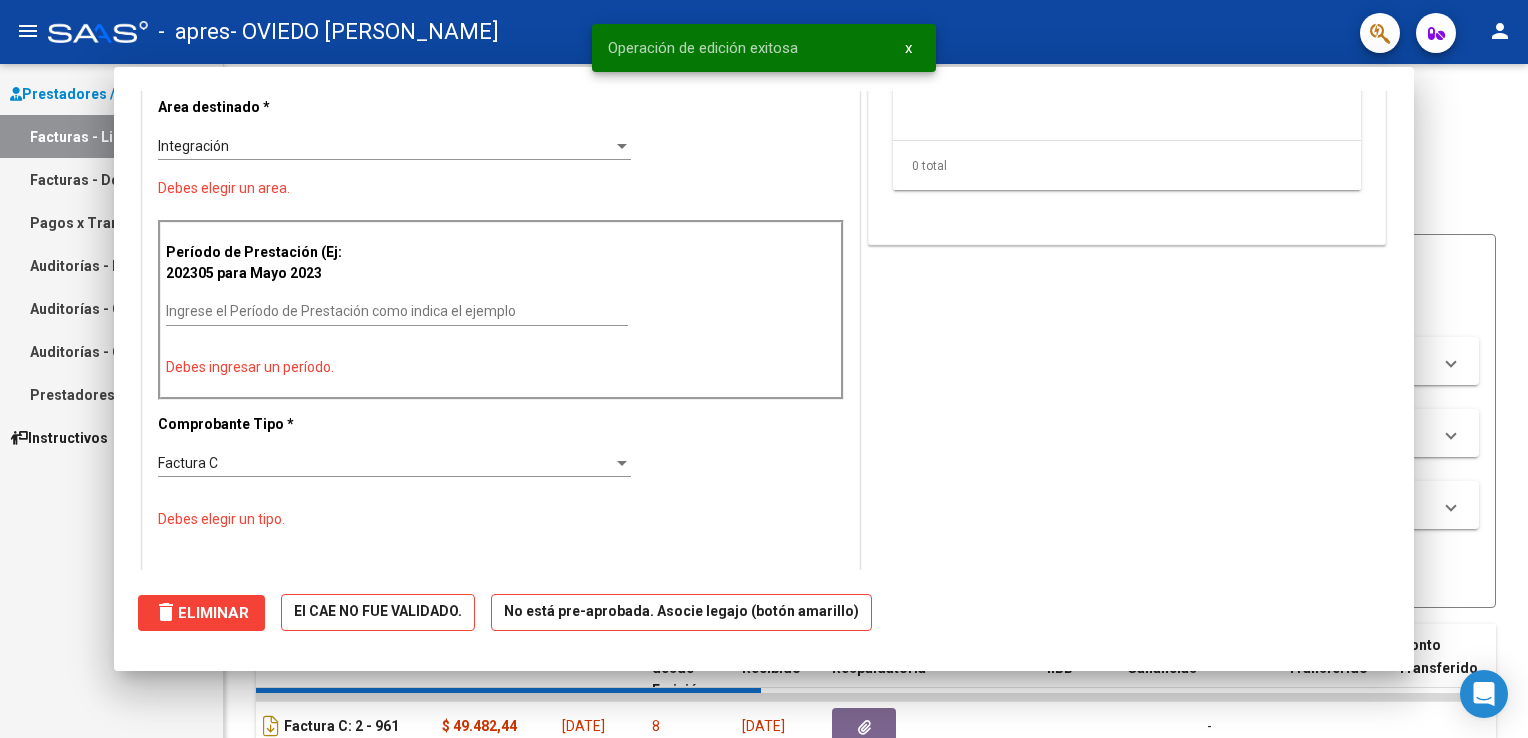 scroll, scrollTop: 317, scrollLeft: 0, axis: vertical 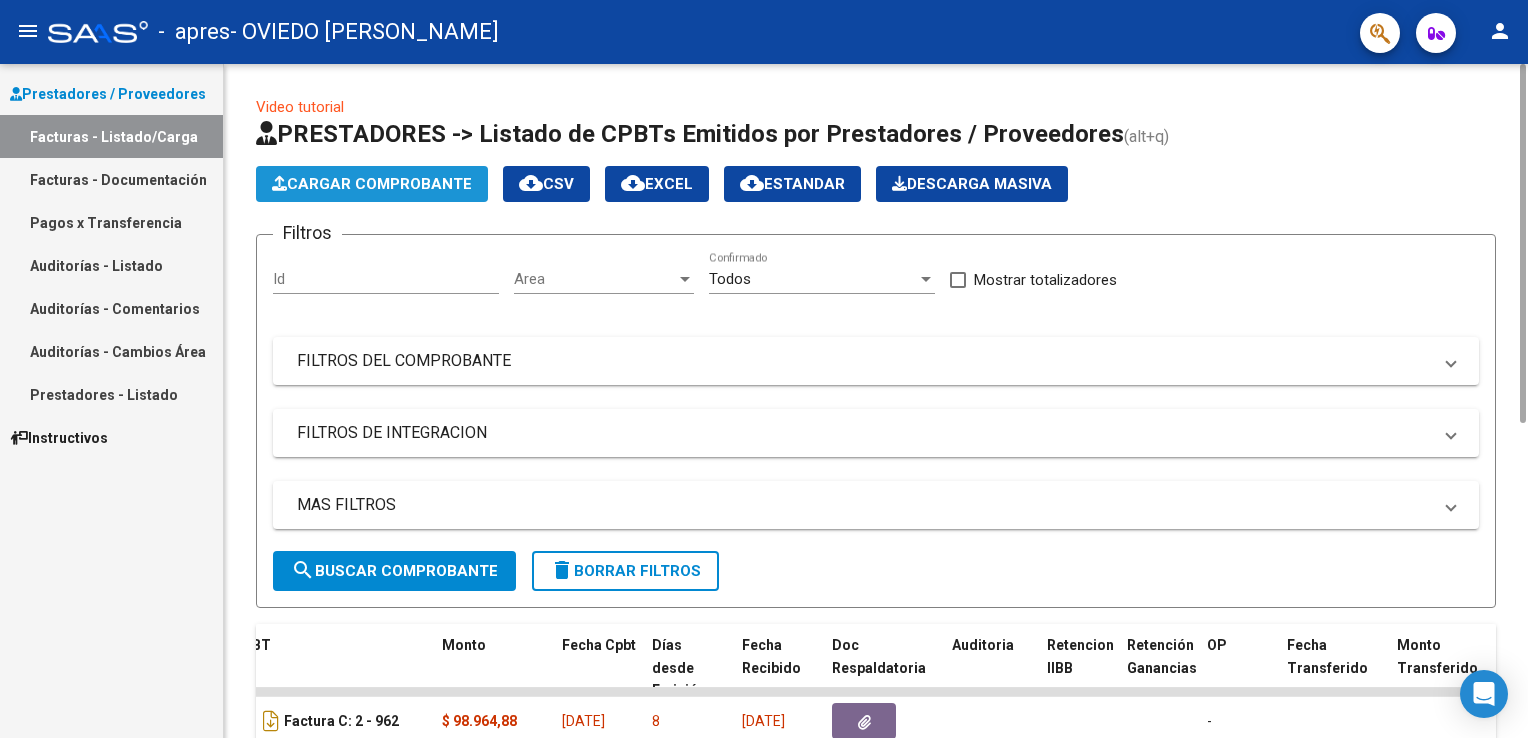 click on "Cargar Comprobante" 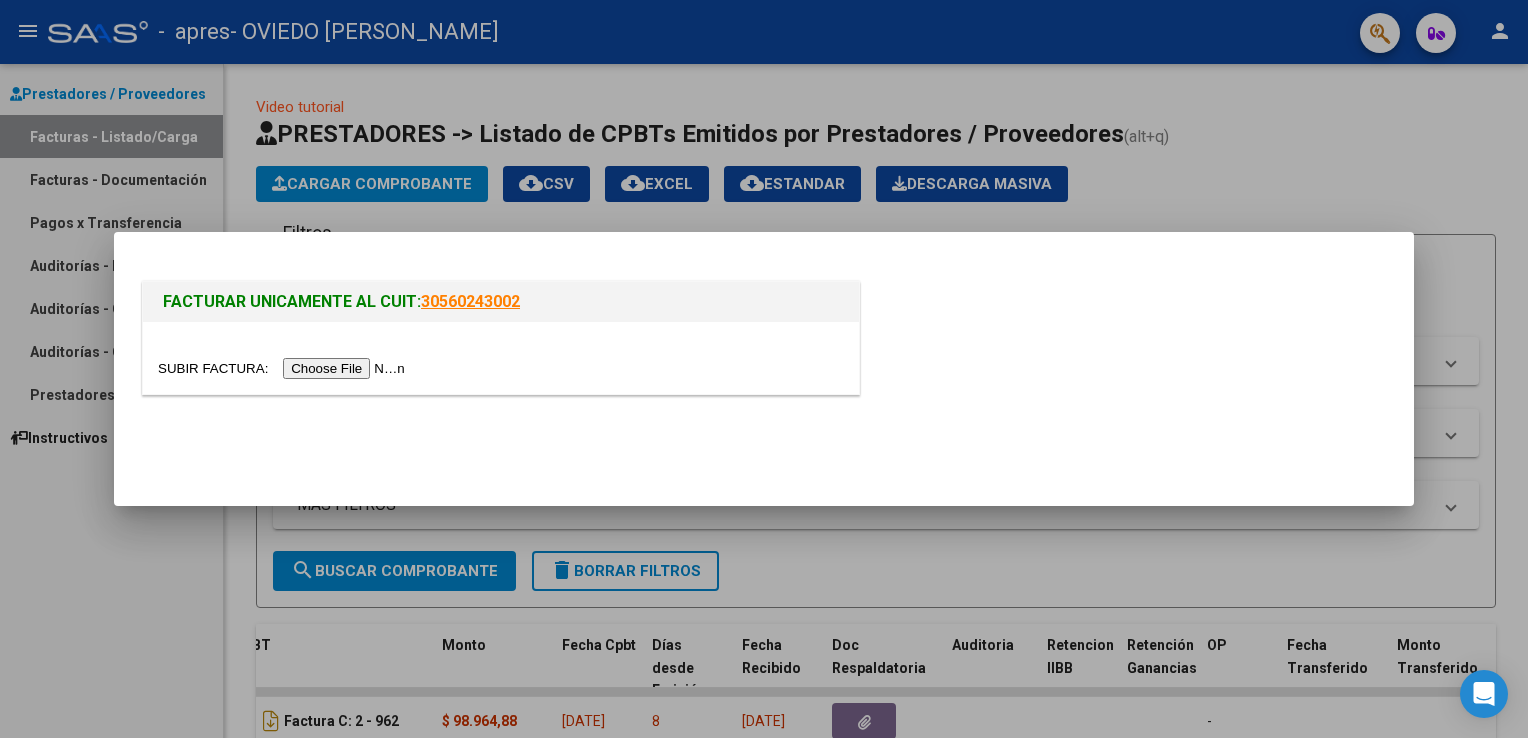click at bounding box center [284, 368] 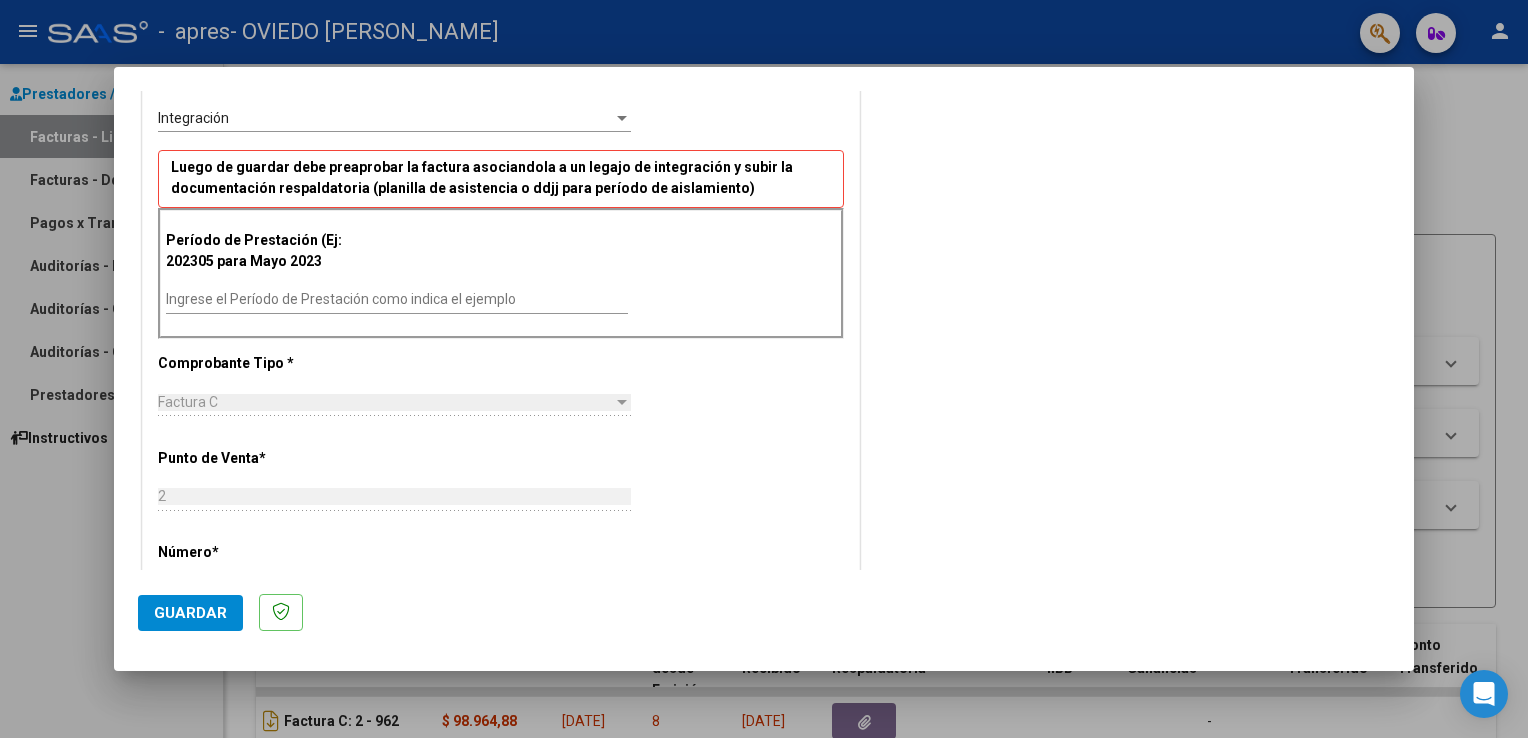 scroll, scrollTop: 440, scrollLeft: 0, axis: vertical 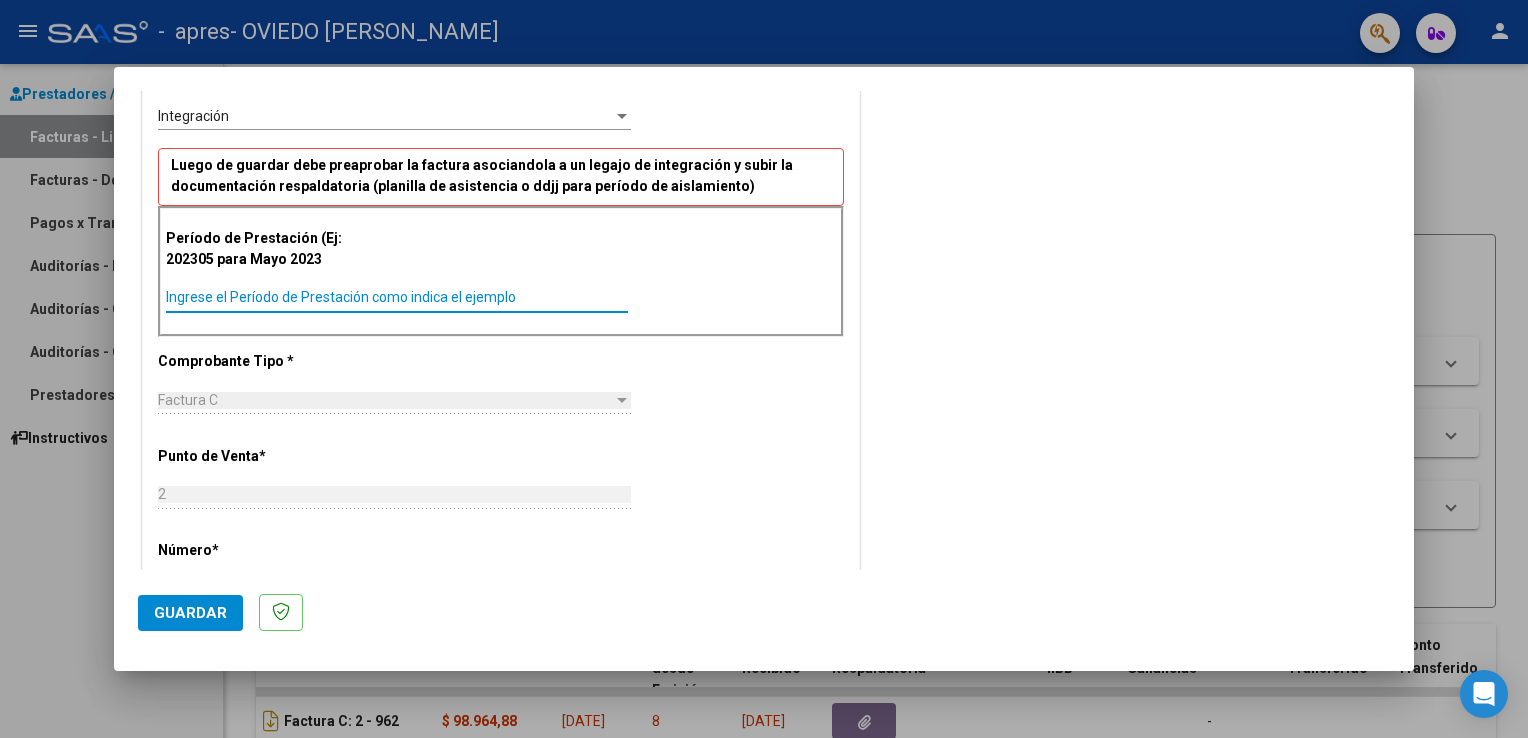 click on "Ingrese el Período de Prestación como indica el ejemplo" at bounding box center (397, 297) 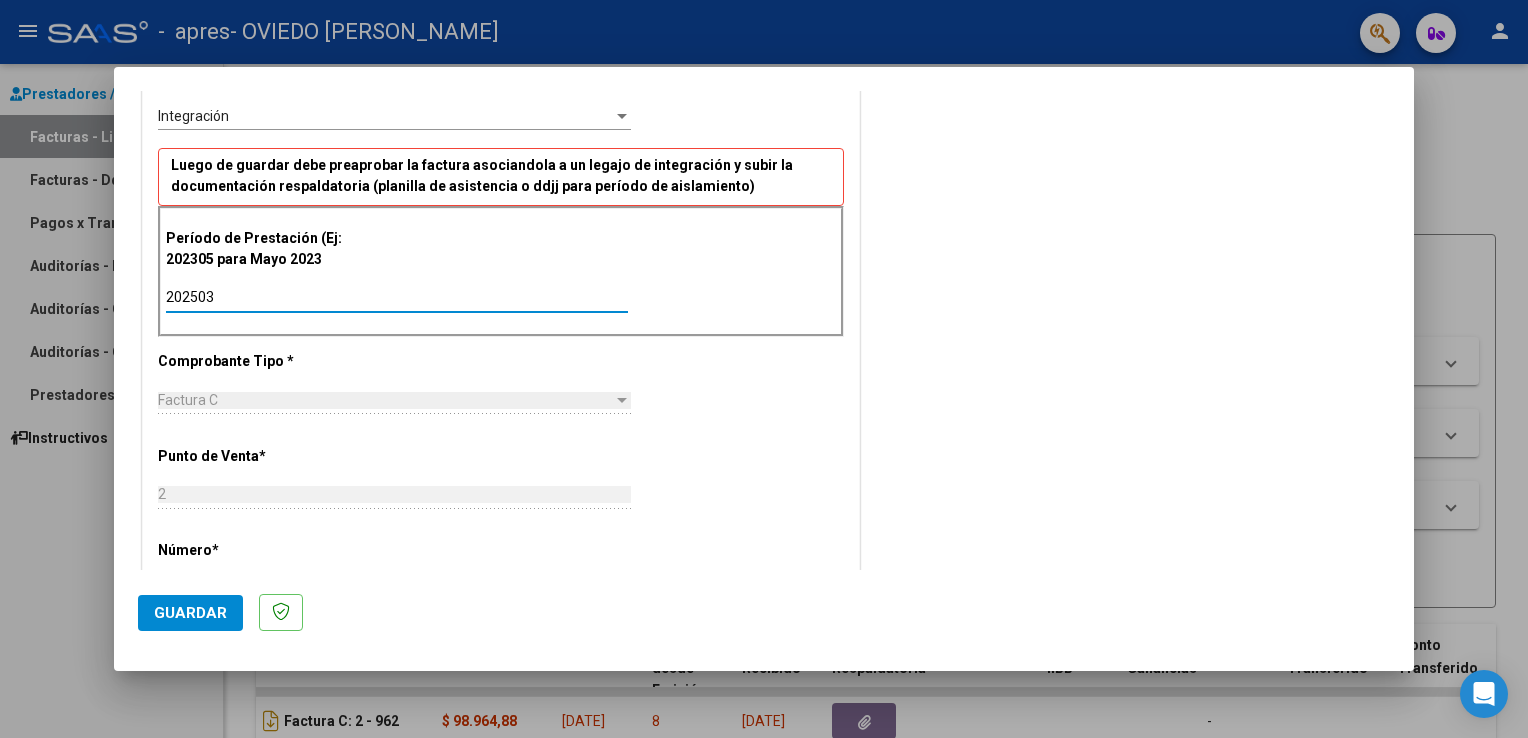 type on "202502" 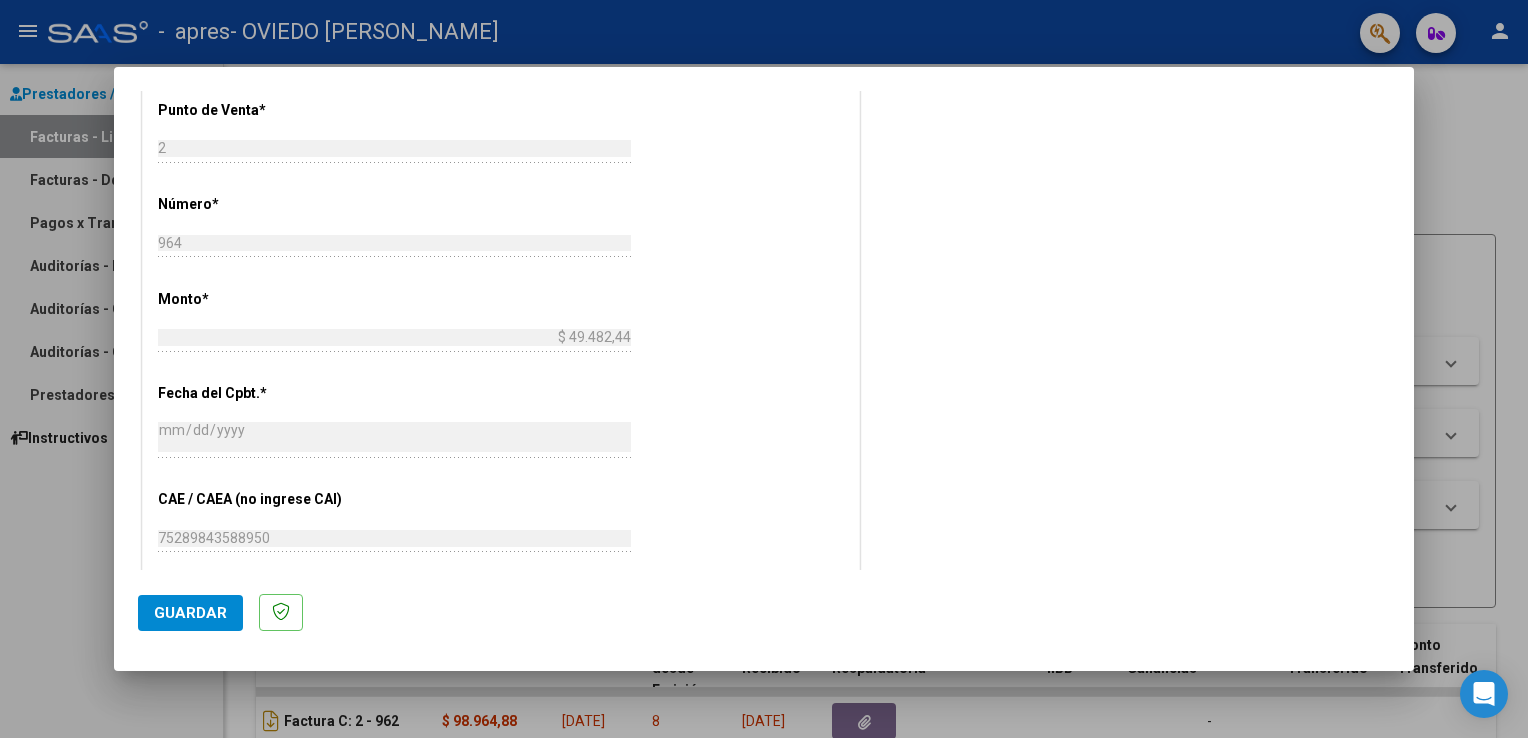 scroll, scrollTop: 880, scrollLeft: 0, axis: vertical 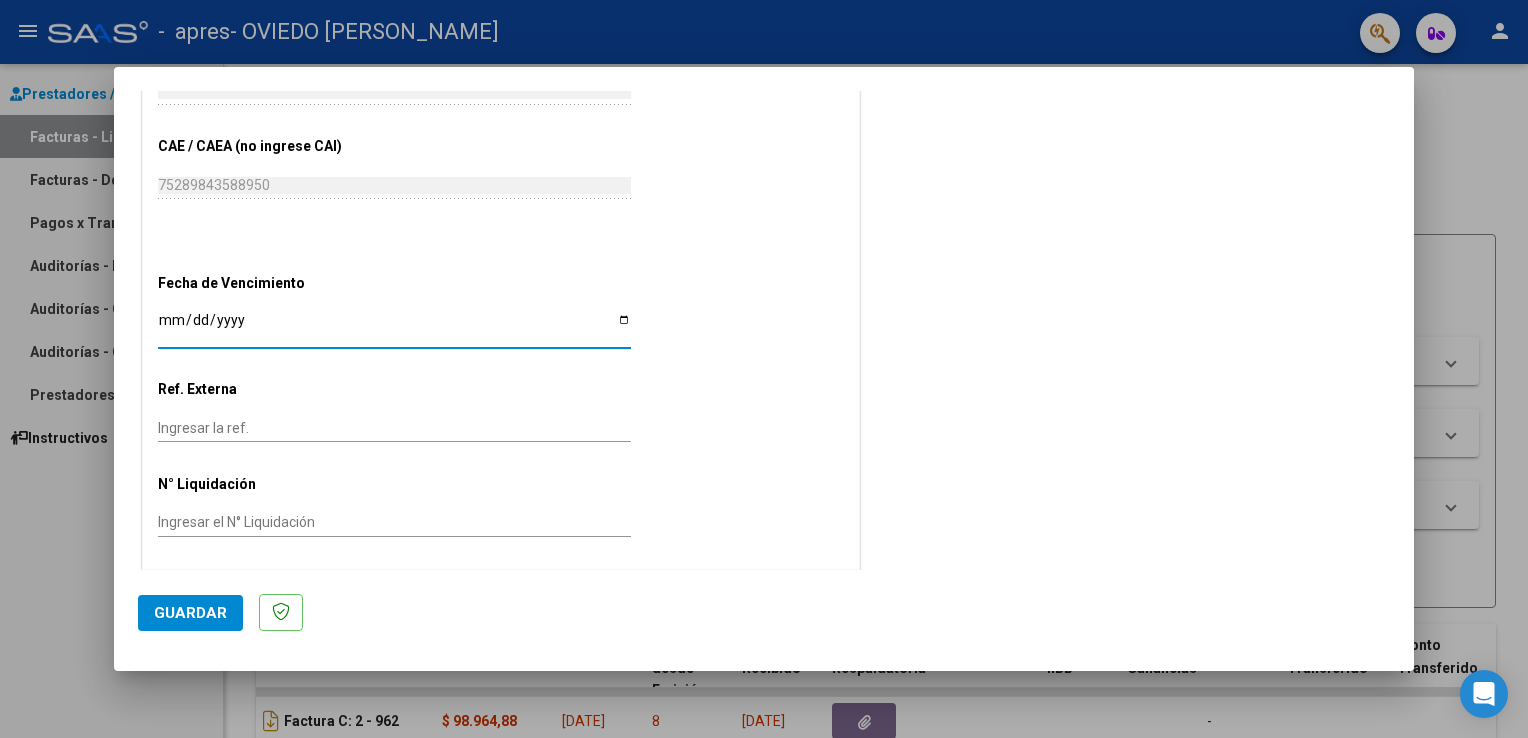 click on "Ingresar la fecha" at bounding box center [394, 327] 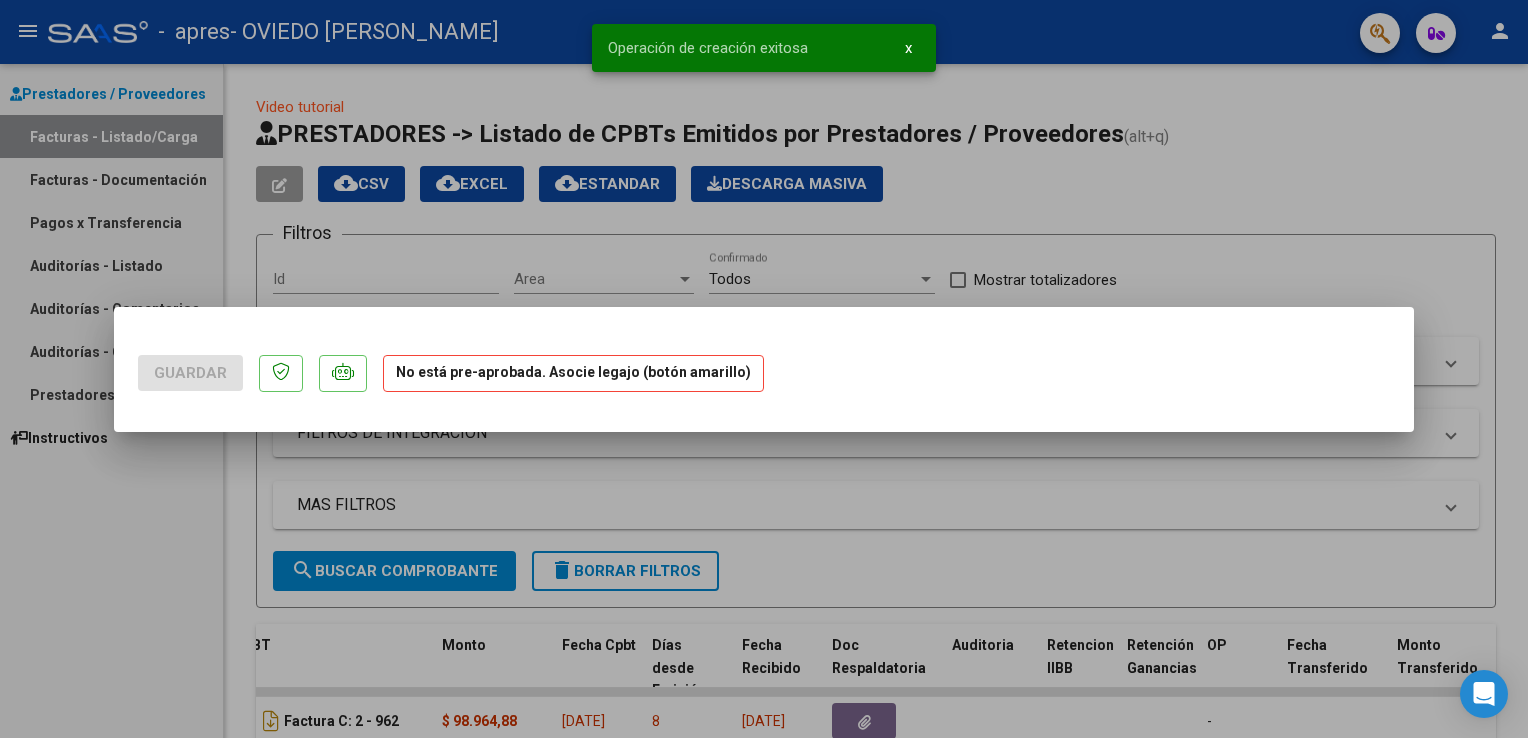 scroll, scrollTop: 0, scrollLeft: 0, axis: both 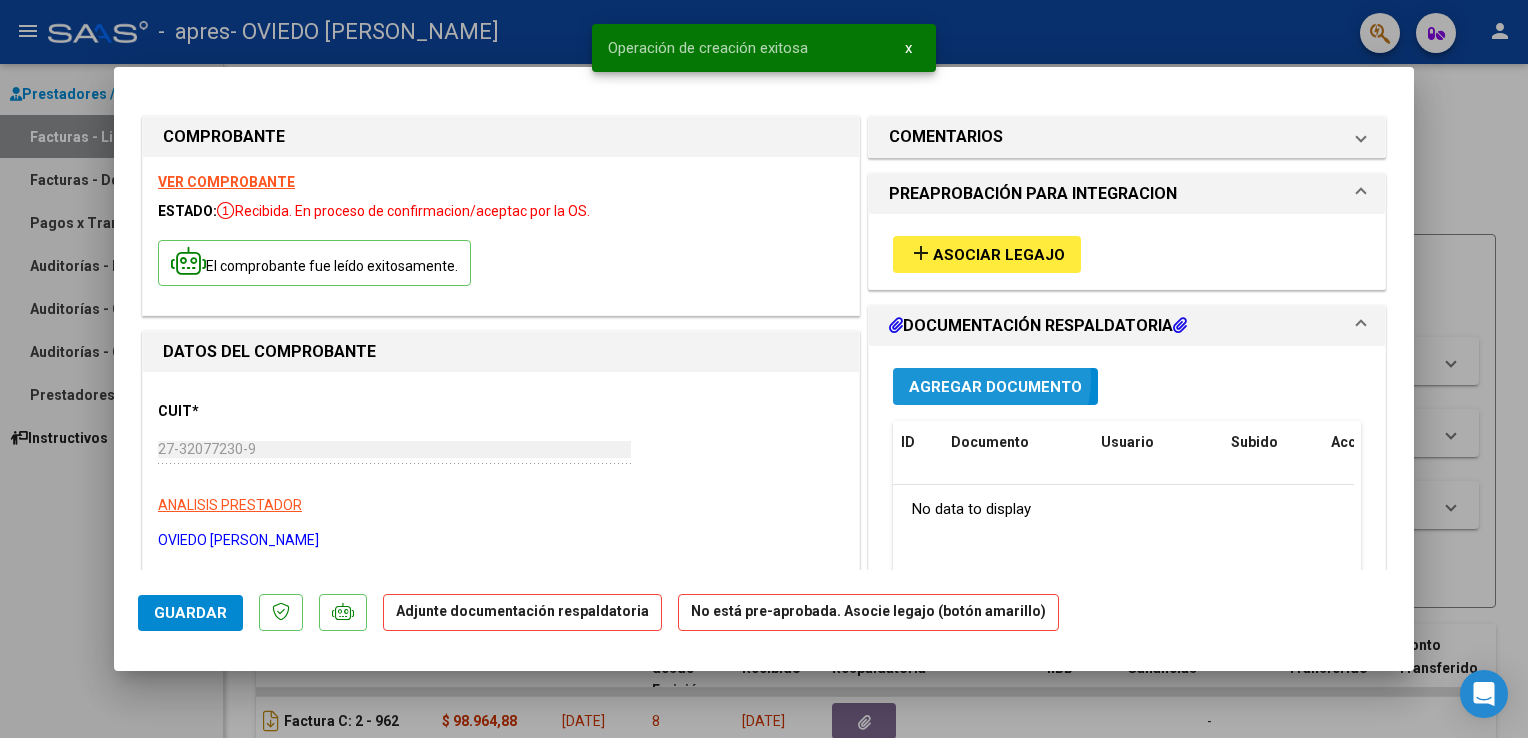 click on "Agregar Documento" at bounding box center [995, 387] 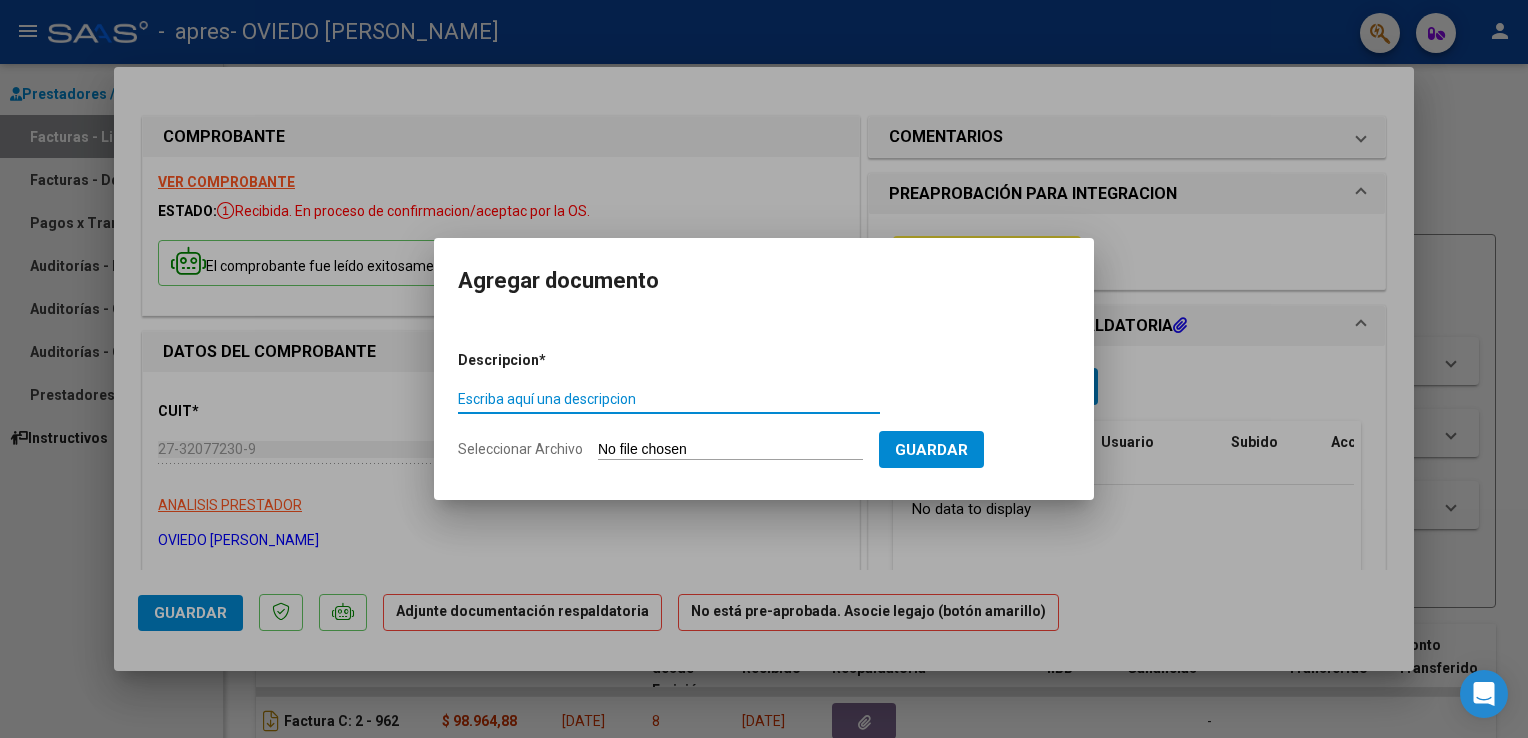 click on "Escriba aquí una descripcion" at bounding box center [669, 399] 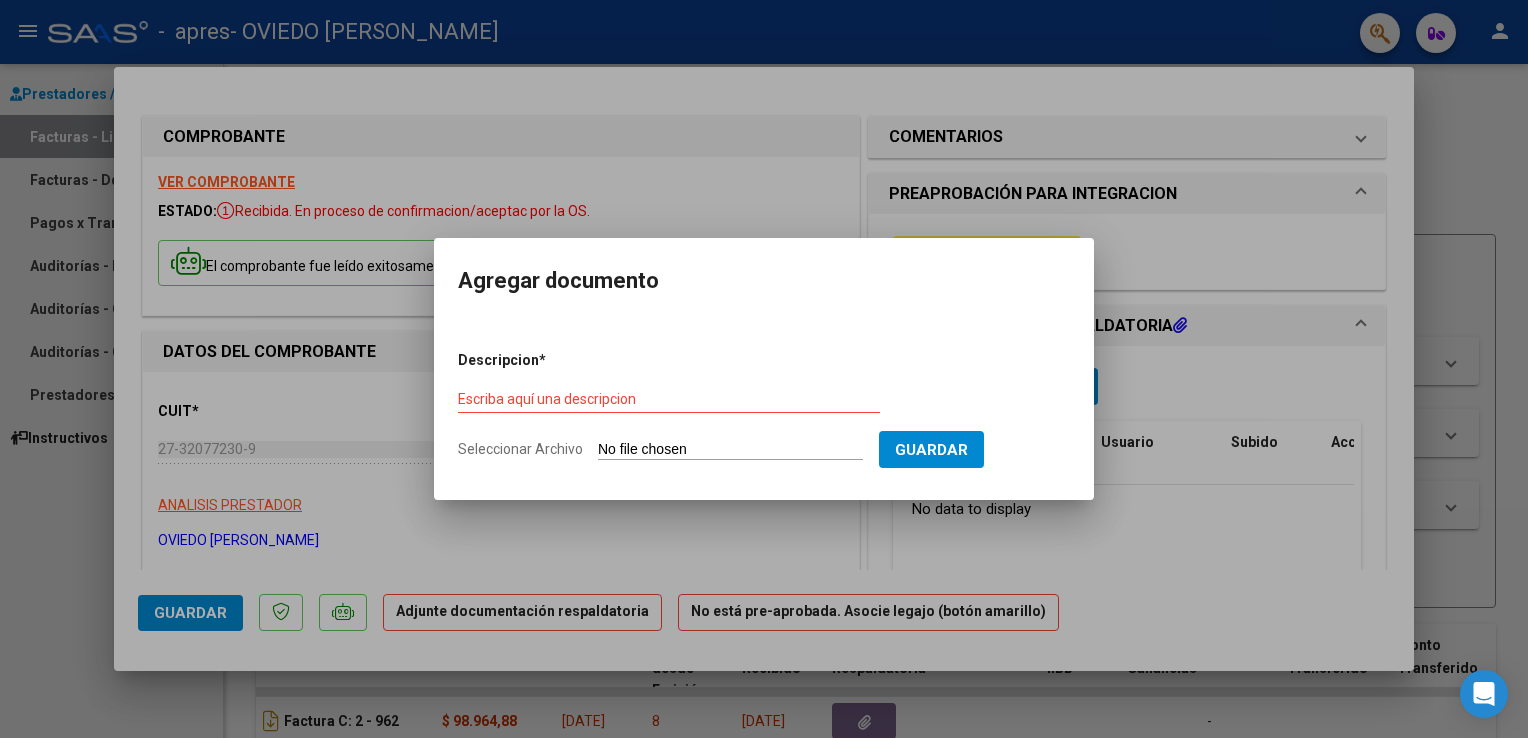 type on "C:\fakepath\asist [PERSON_NAME].pdf" 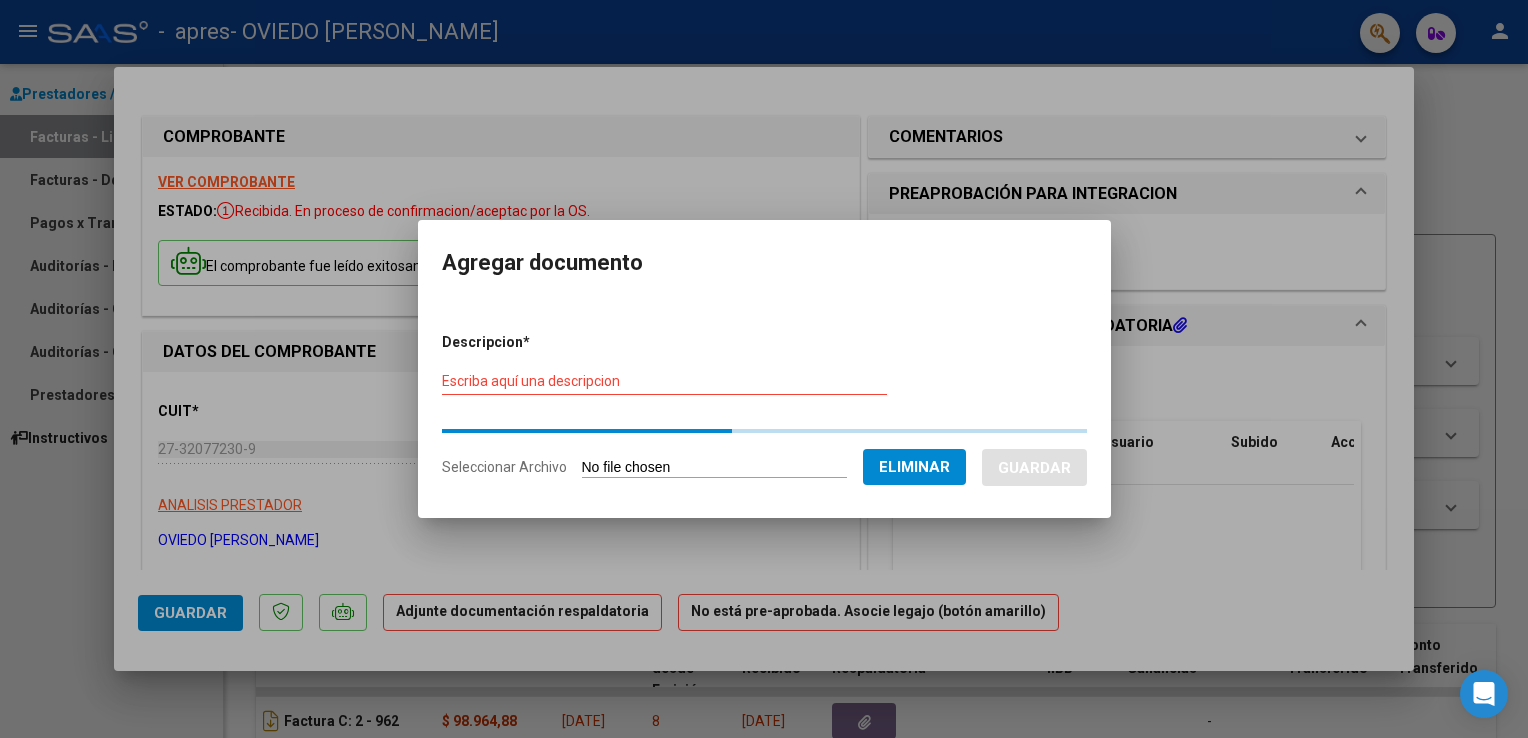 click on "Escriba aquí una descripcion" at bounding box center [664, 381] 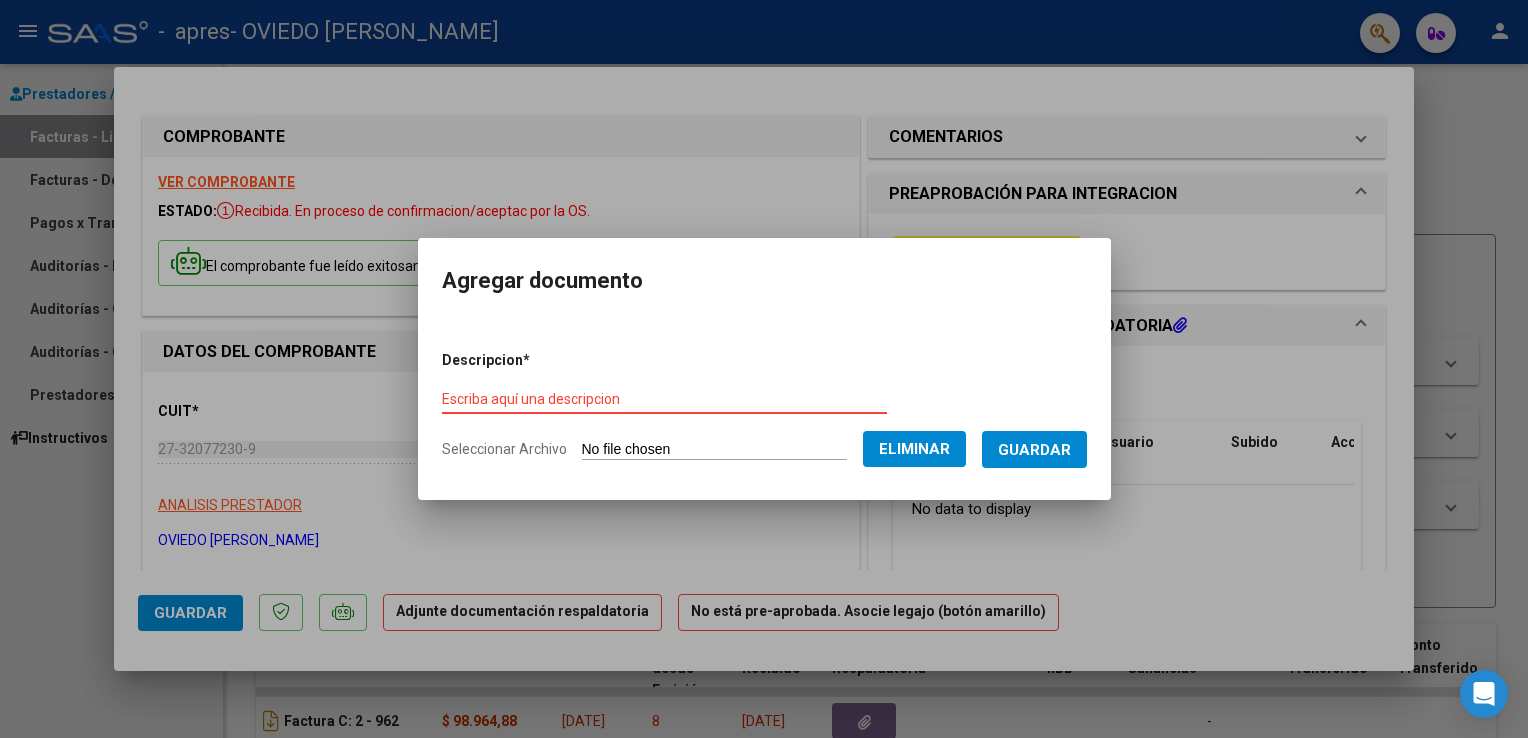 click on "Escriba aquí una descripcion" at bounding box center [664, 399] 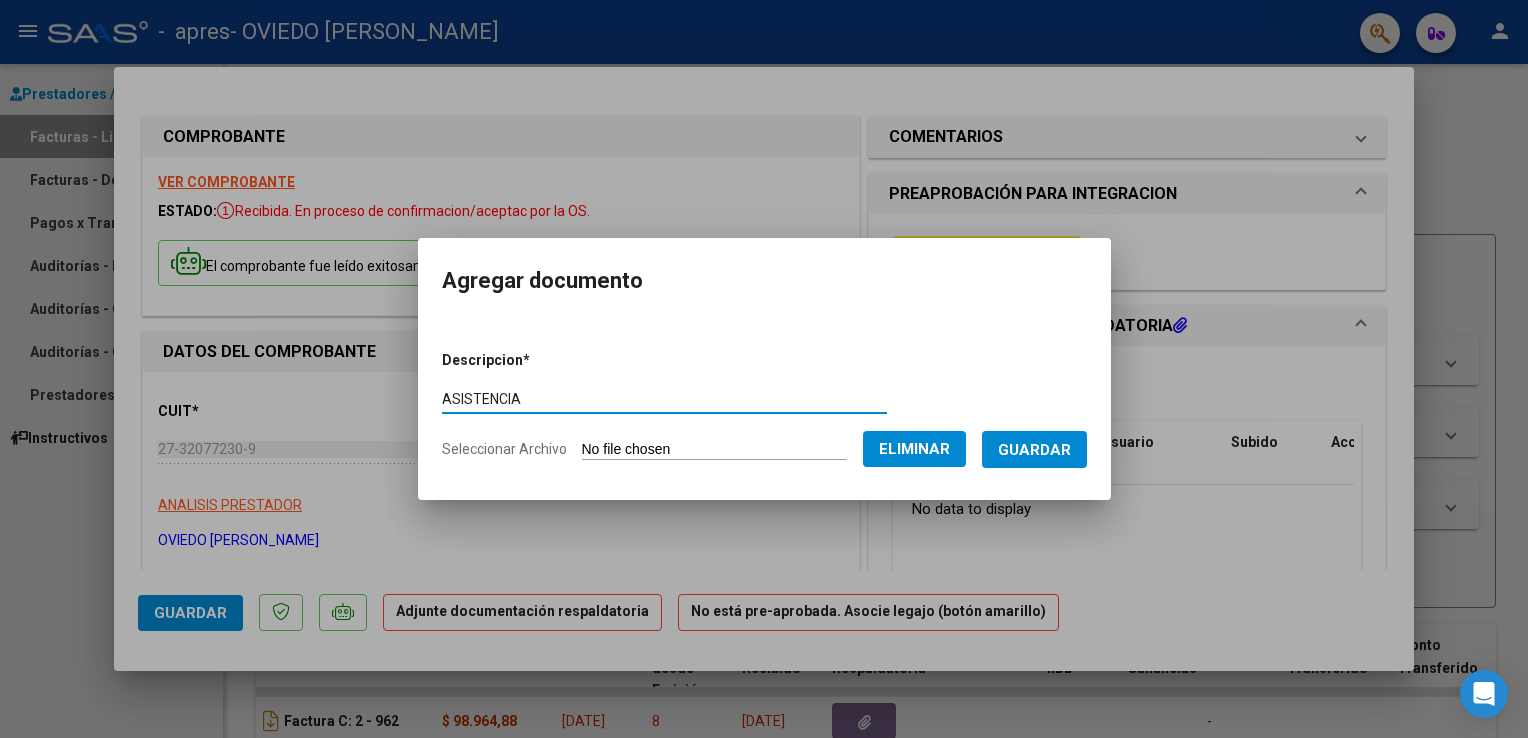 type on "ASISTENCIA" 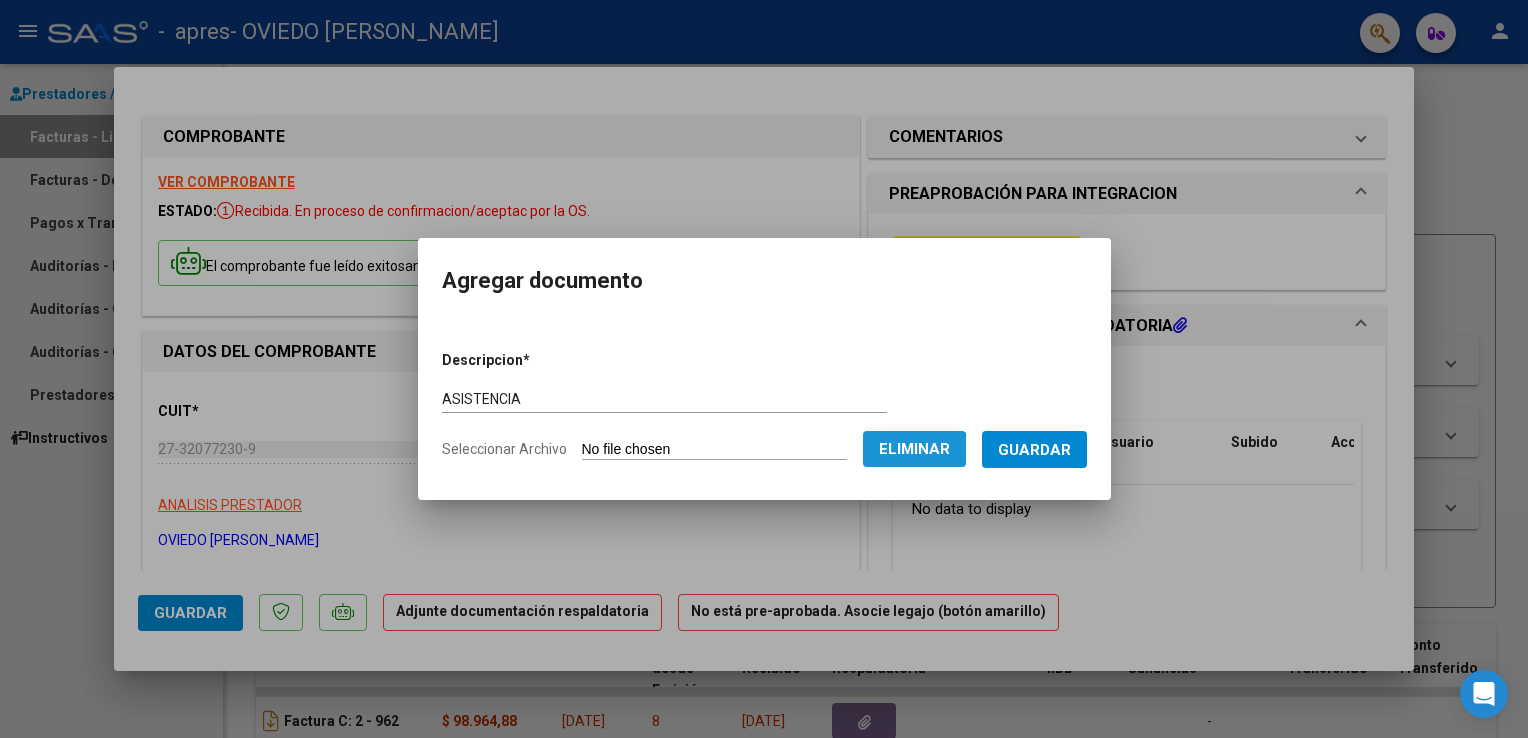 click on "Eliminar" 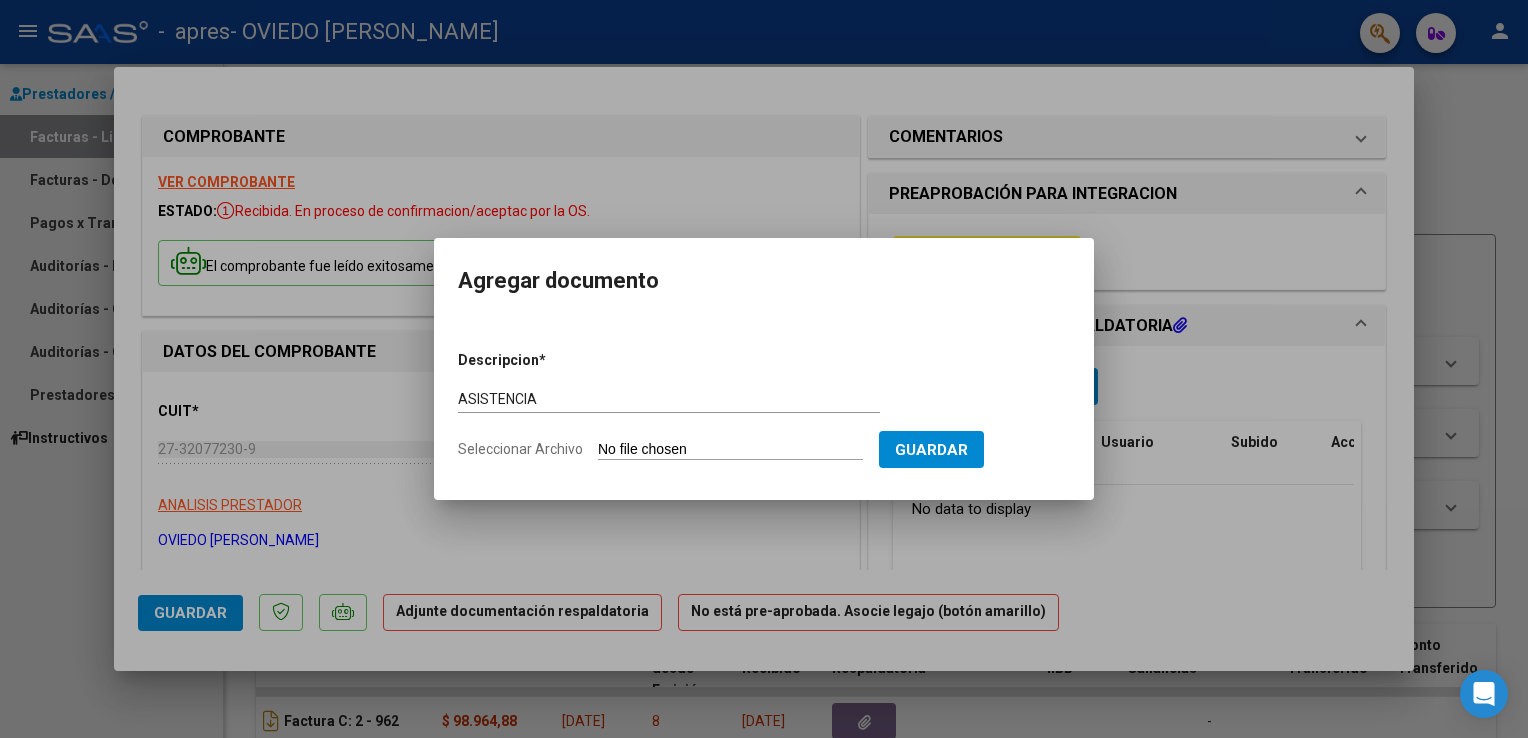 click on "Seleccionar Archivo" at bounding box center [730, 450] 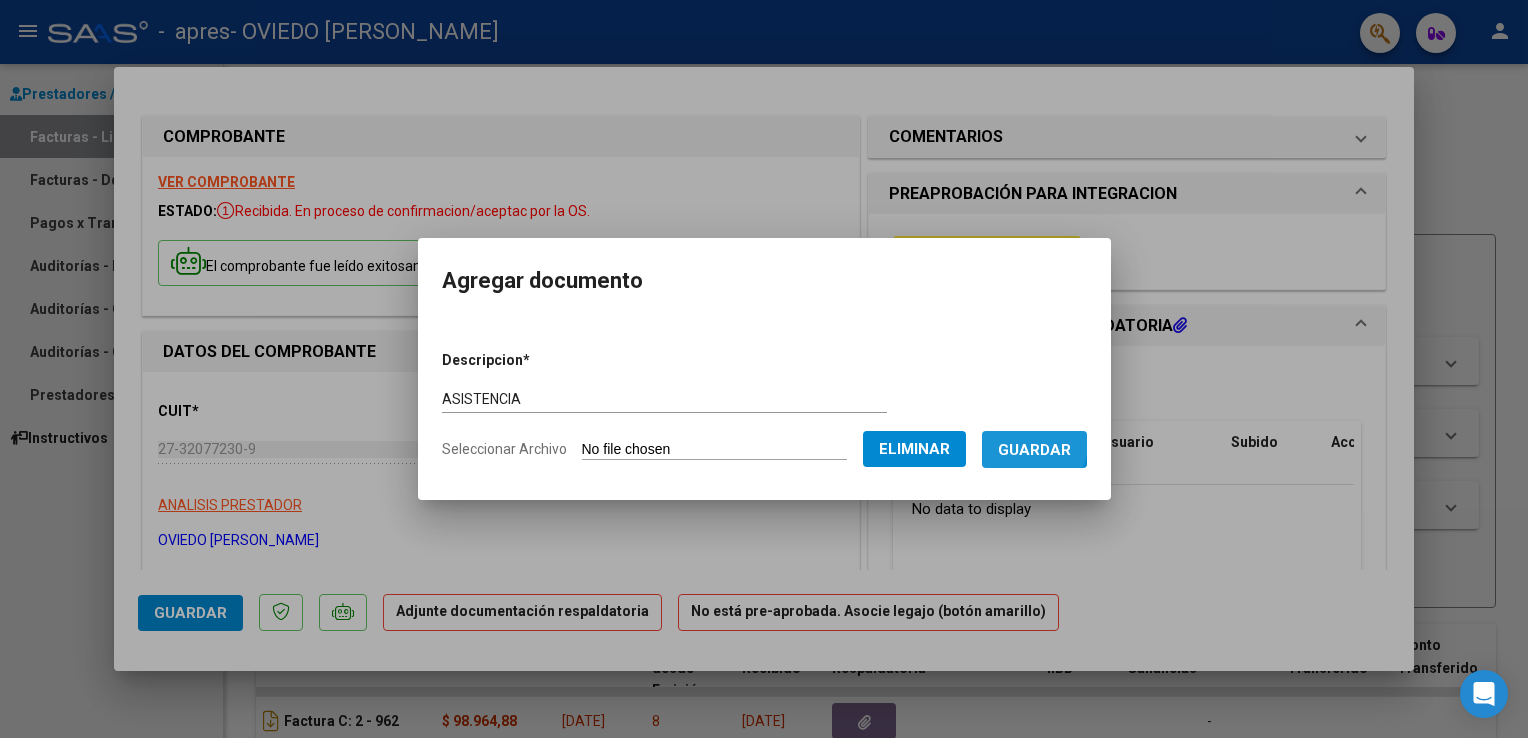 click on "Guardar" at bounding box center (1034, 450) 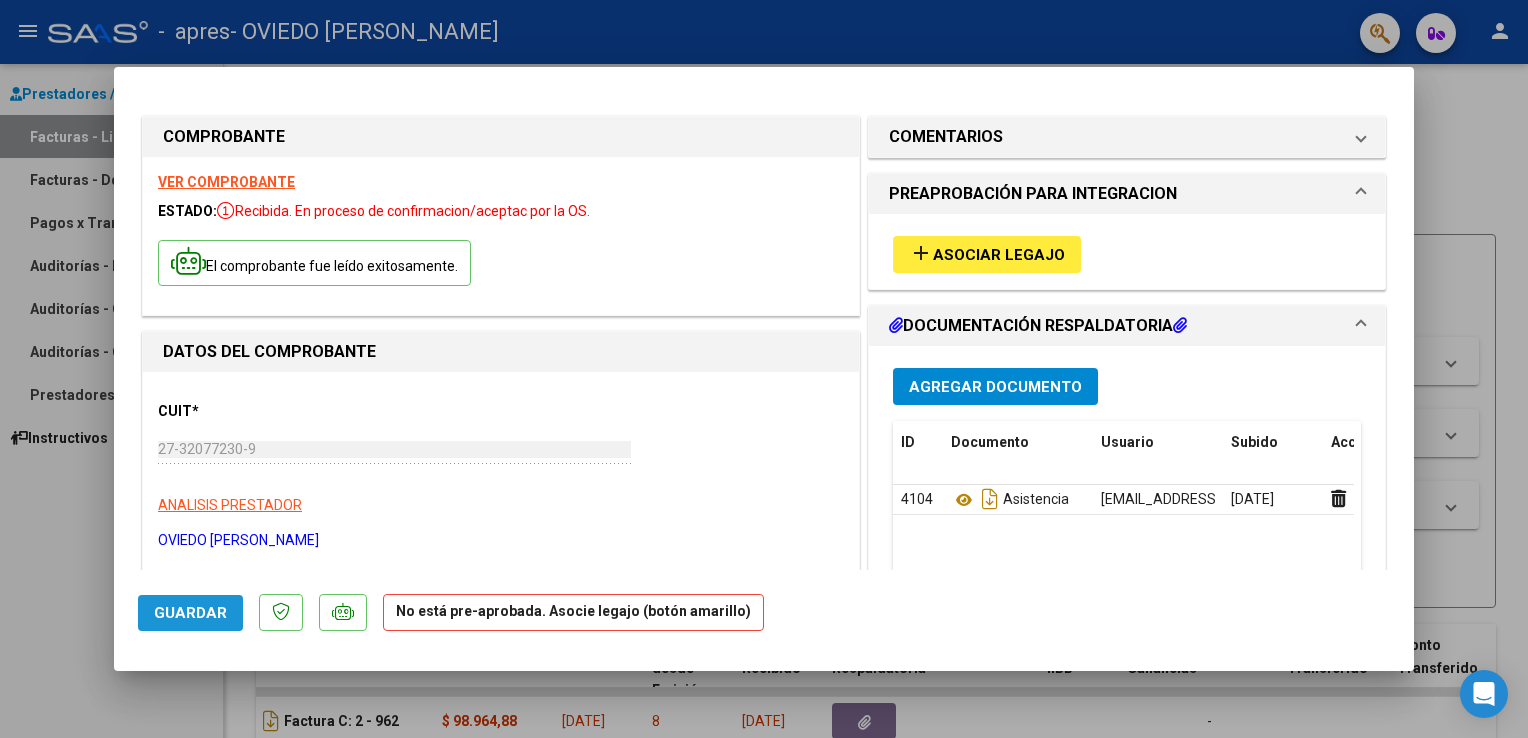 click on "Guardar" 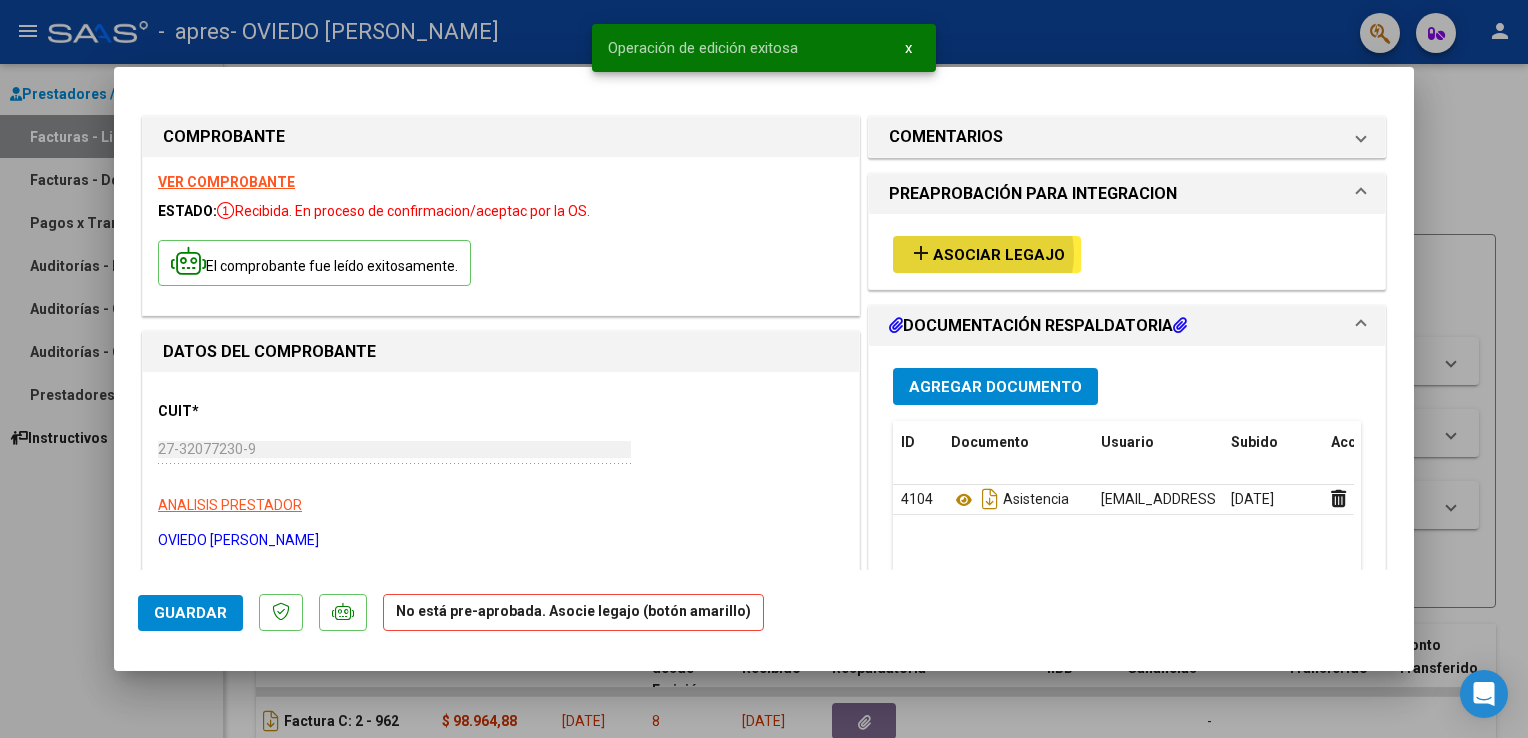 click on "Asociar Legajo" at bounding box center (999, 255) 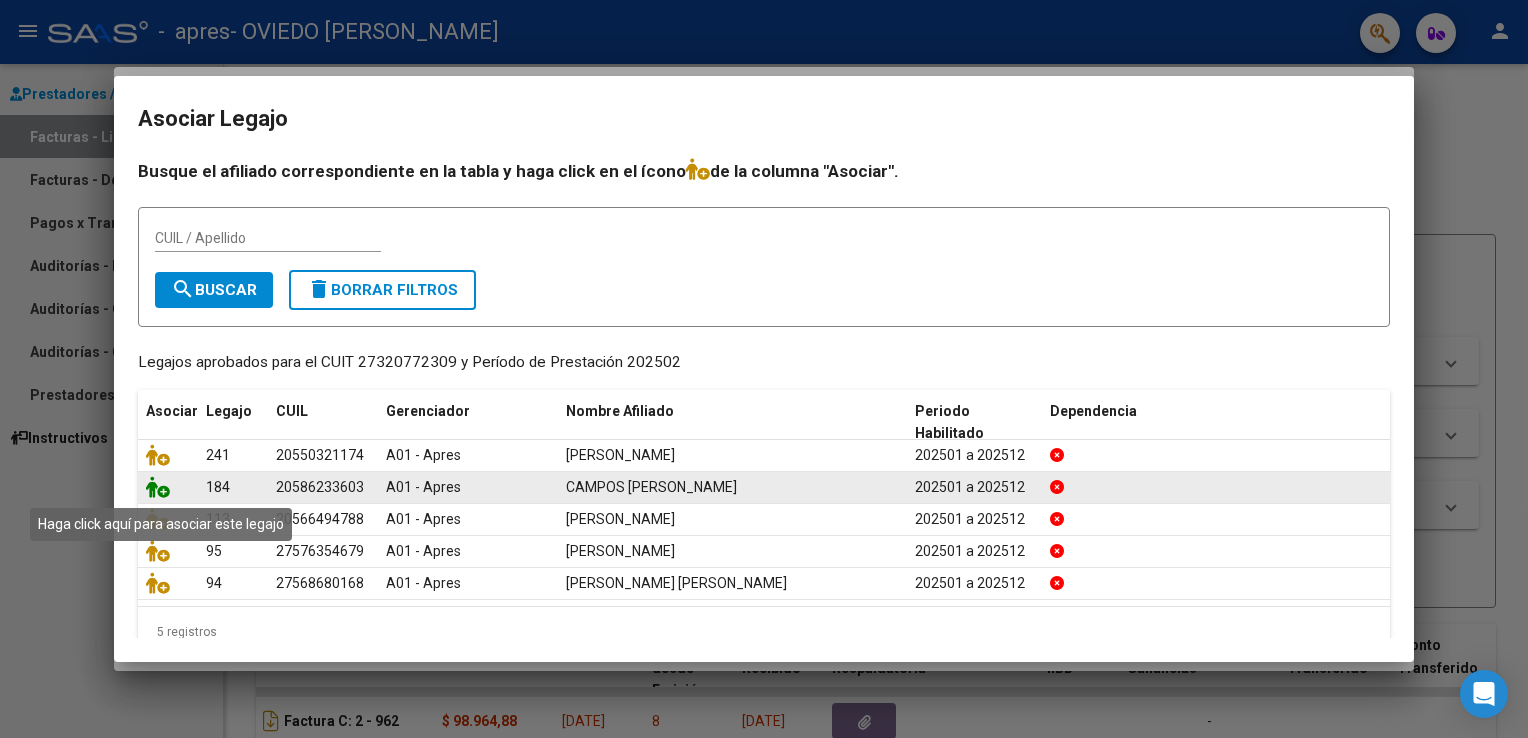 click 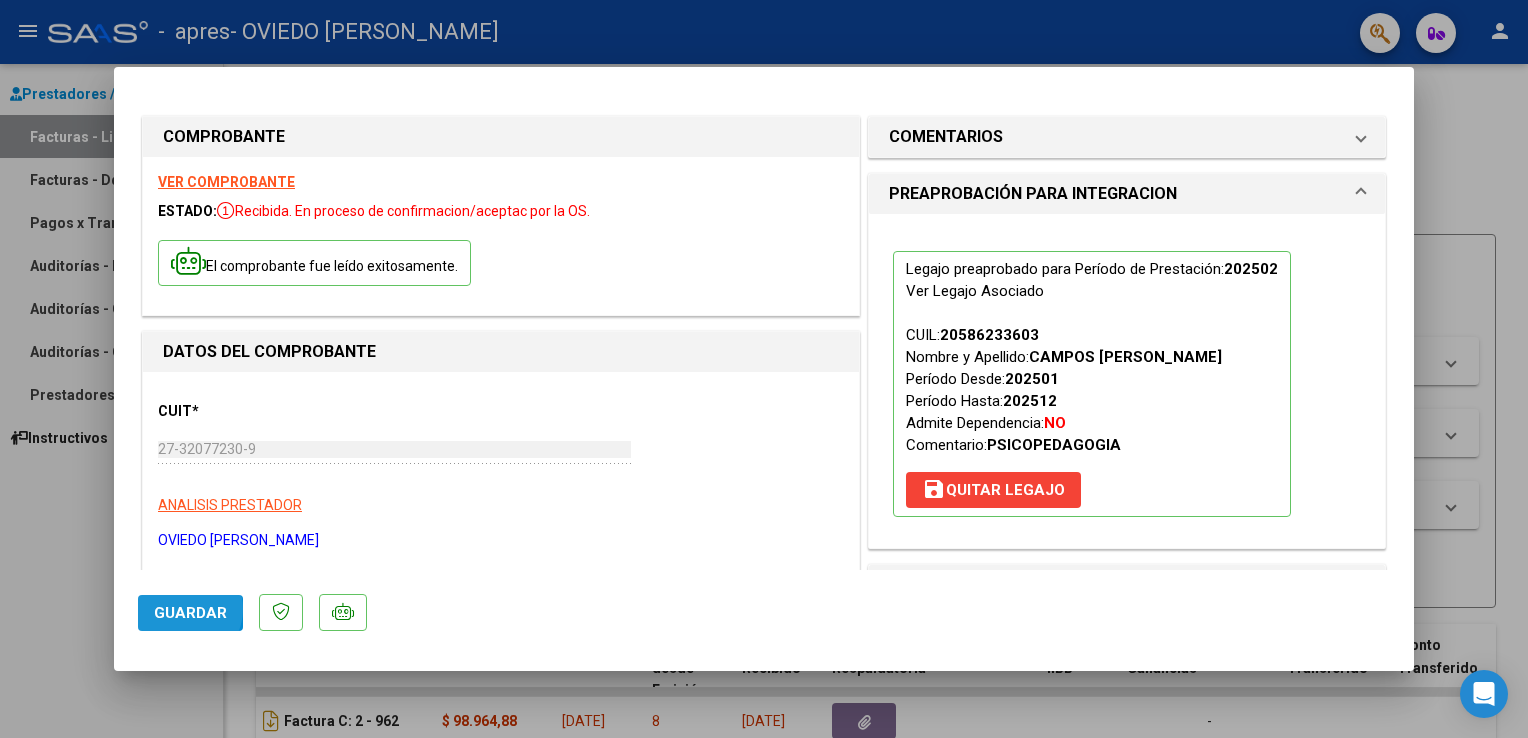 click on "Guardar" 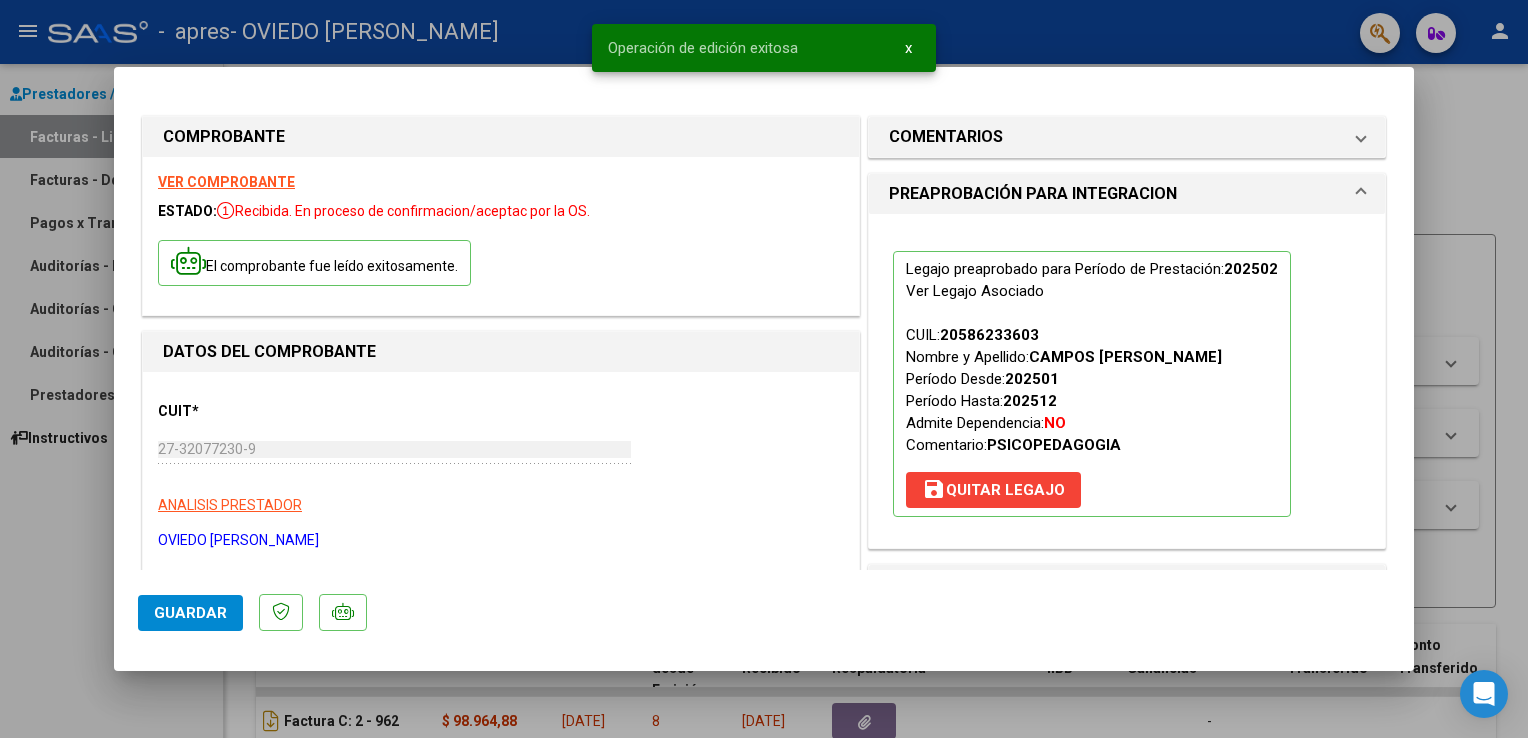 click at bounding box center [764, 369] 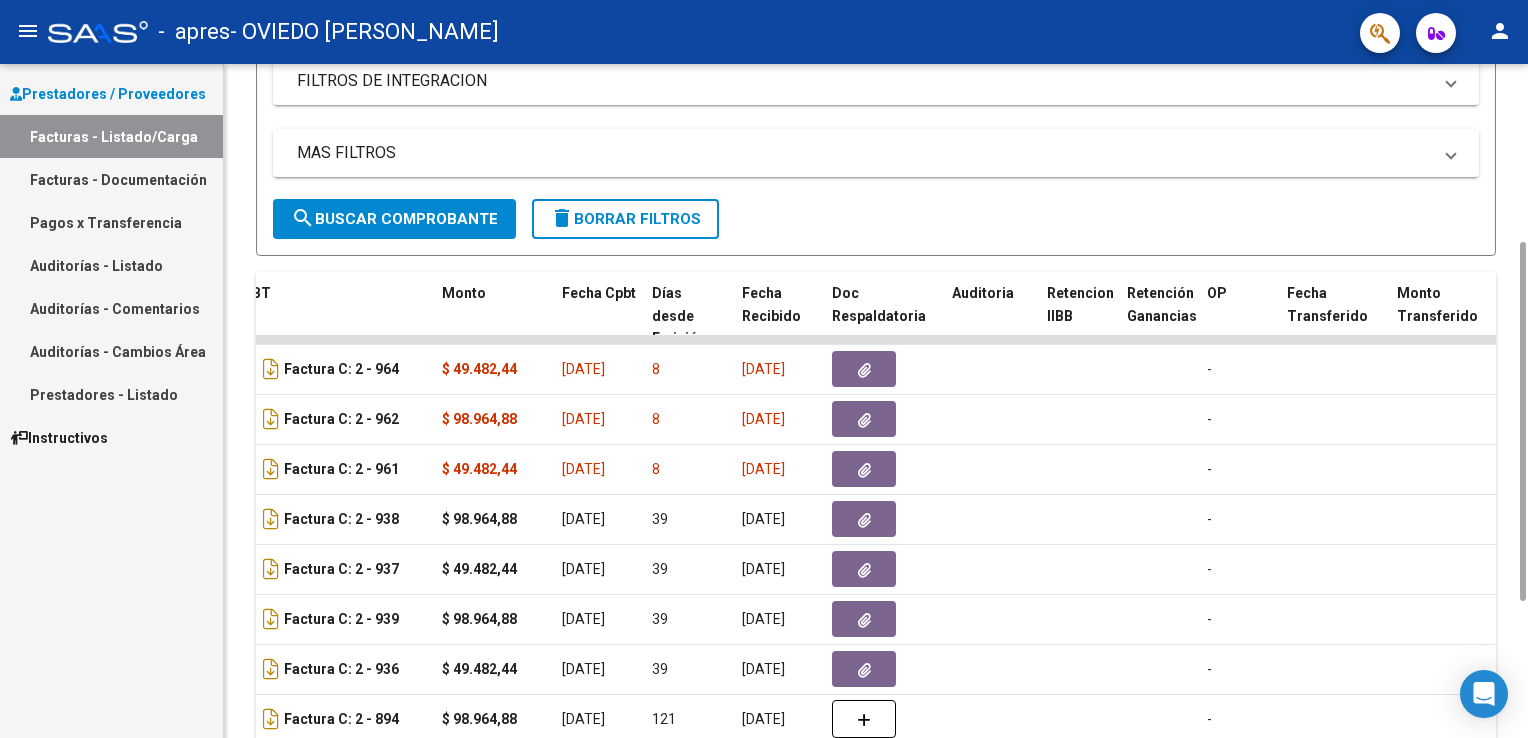 scroll, scrollTop: 346, scrollLeft: 0, axis: vertical 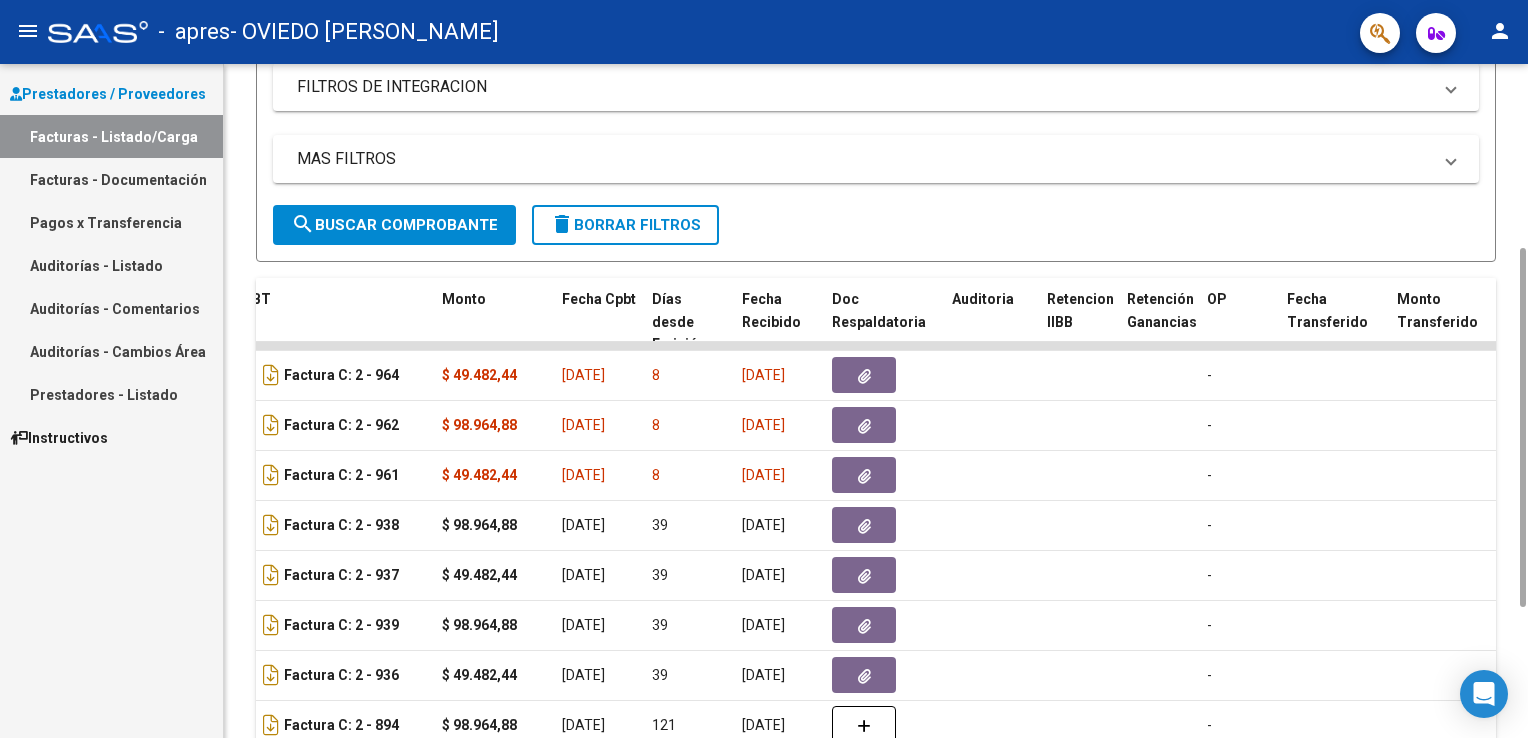 drag, startPoint x: 1520, startPoint y: 306, endPoint x: 1529, endPoint y: 491, distance: 185.2188 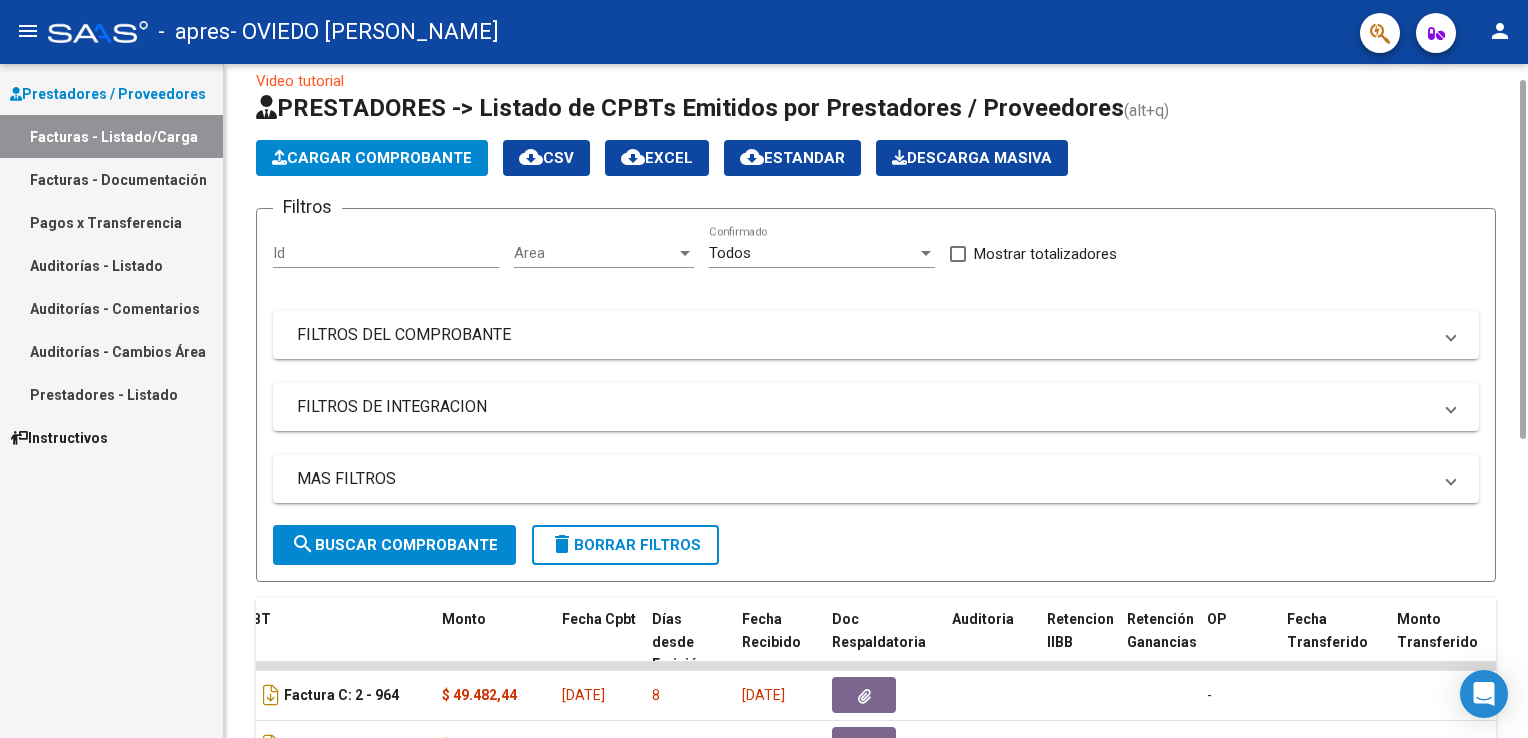scroll, scrollTop: 12, scrollLeft: 0, axis: vertical 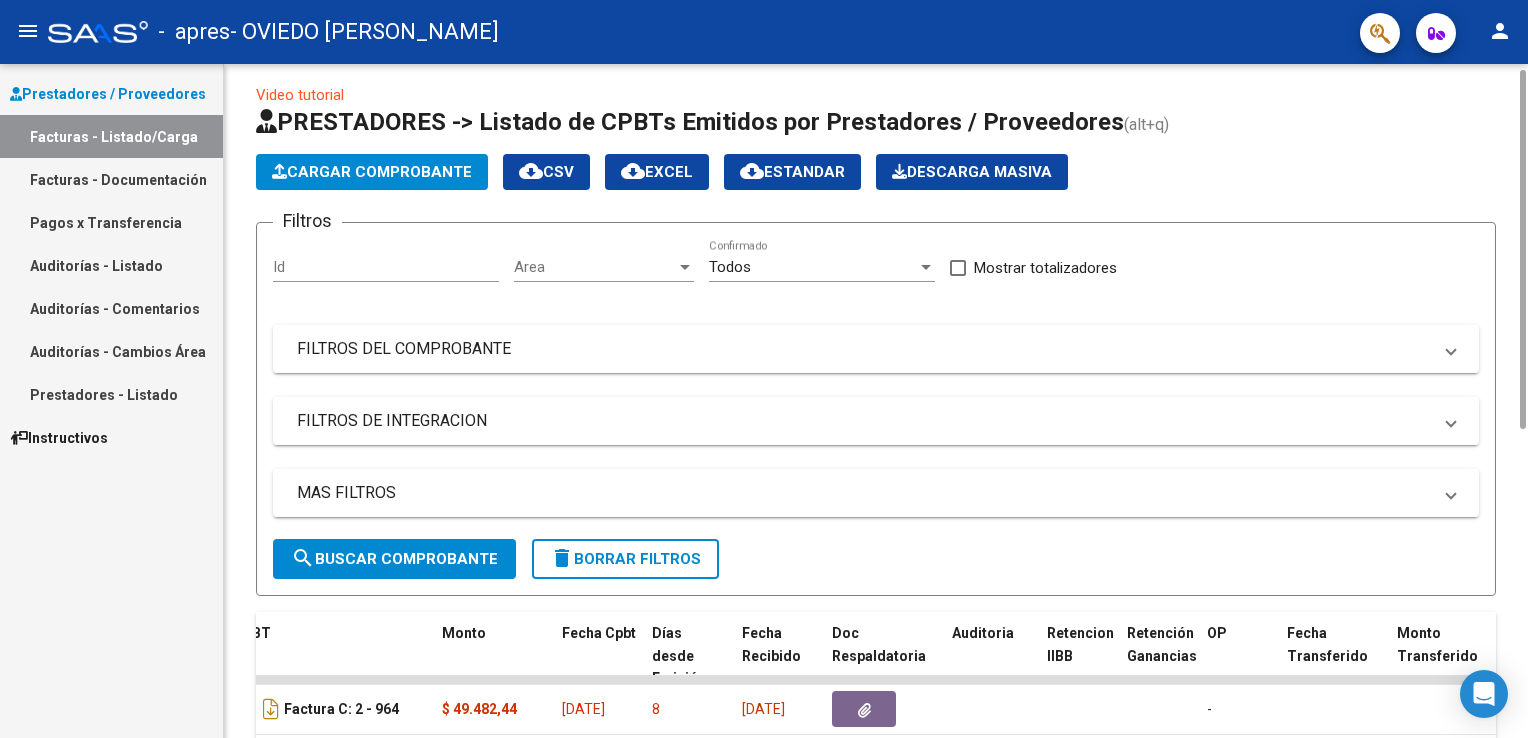 drag, startPoint x: 1522, startPoint y: 274, endPoint x: 1528, endPoint y: 96, distance: 178.10109 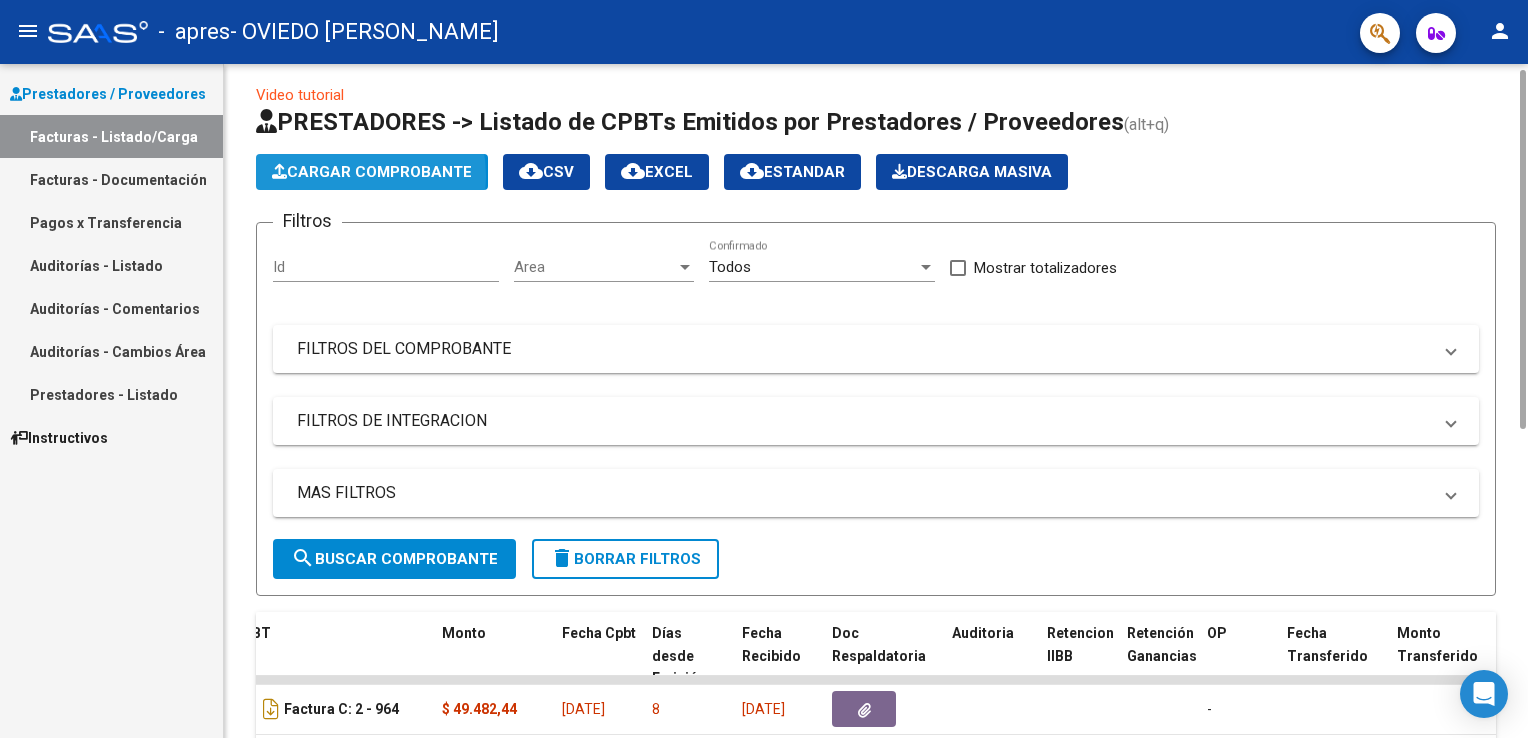click on "Cargar Comprobante" 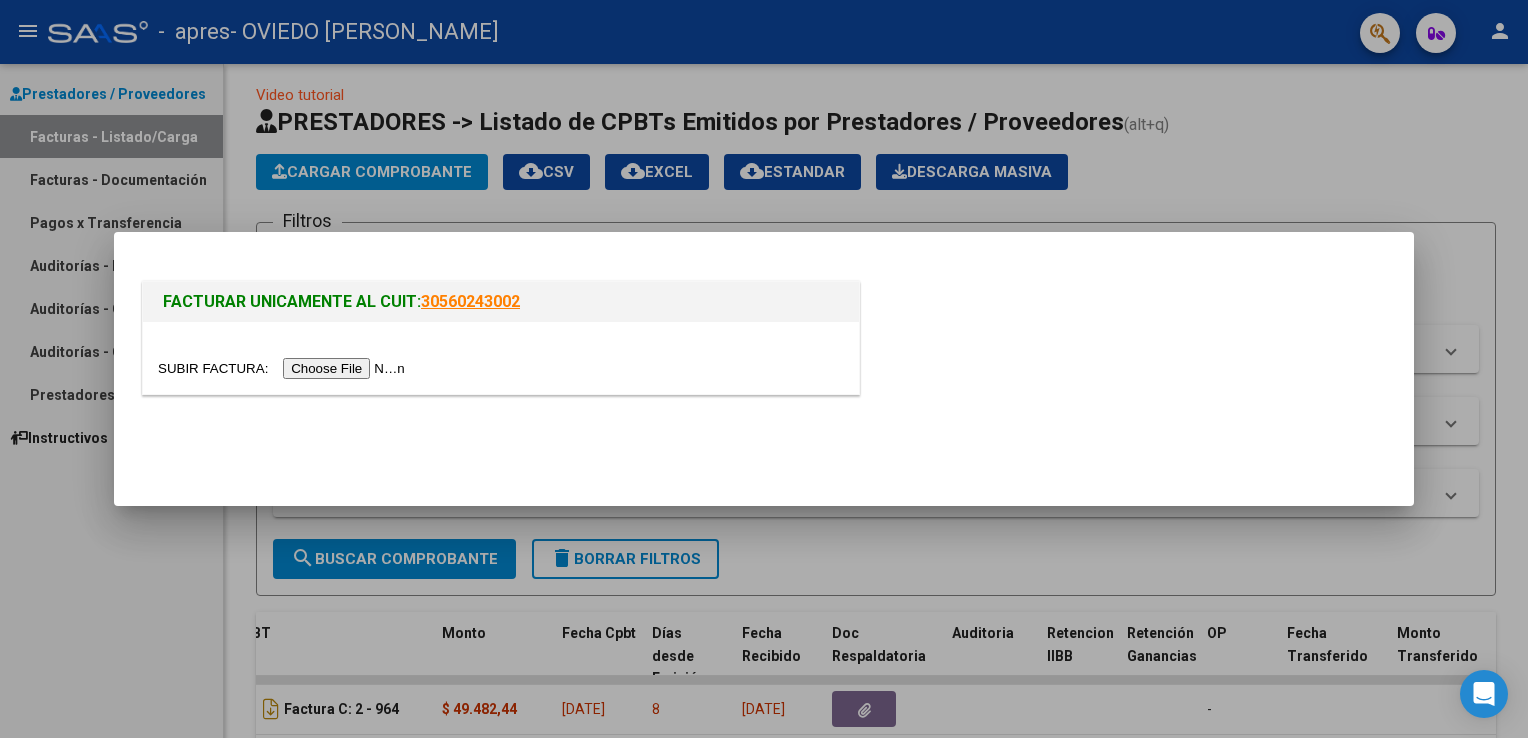 click at bounding box center (284, 368) 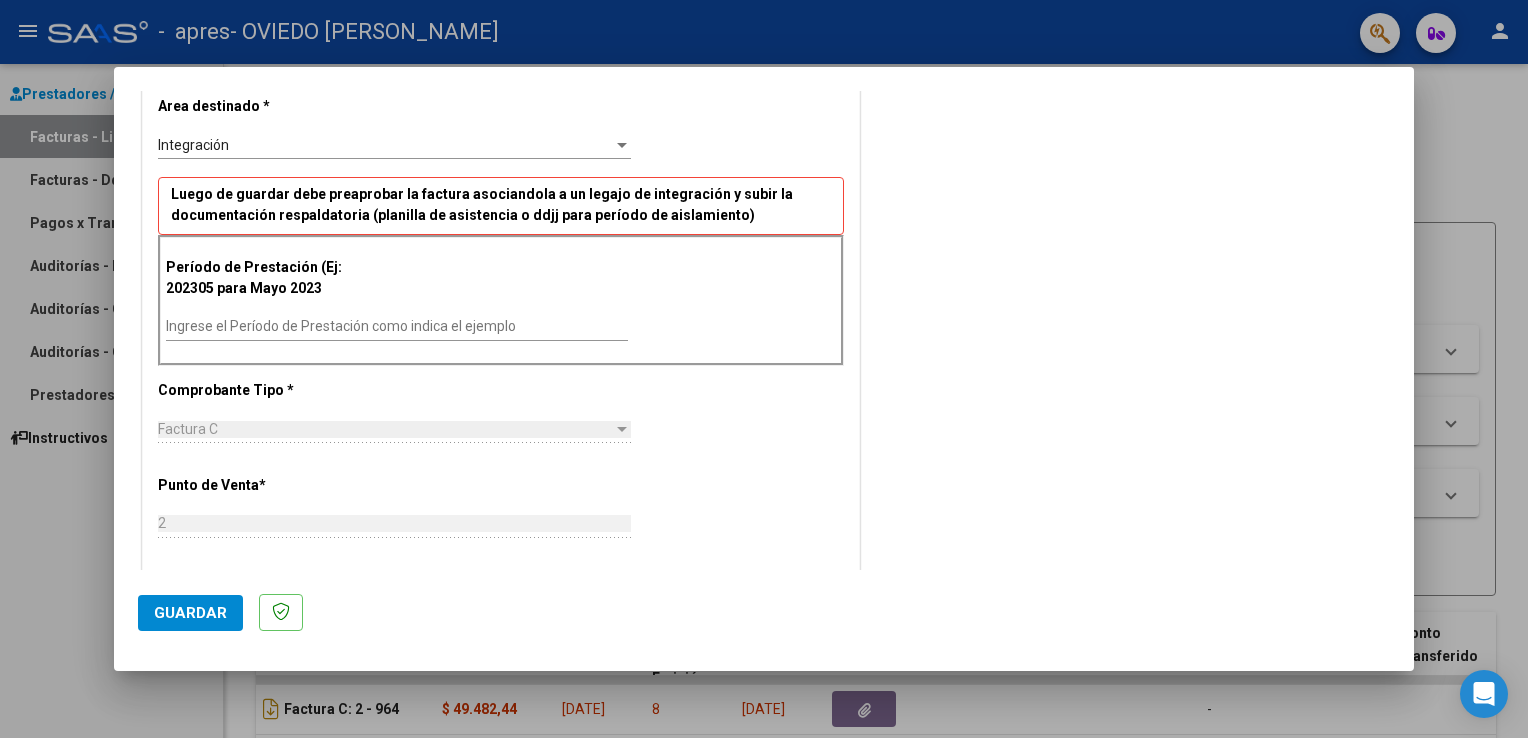 scroll, scrollTop: 414, scrollLeft: 0, axis: vertical 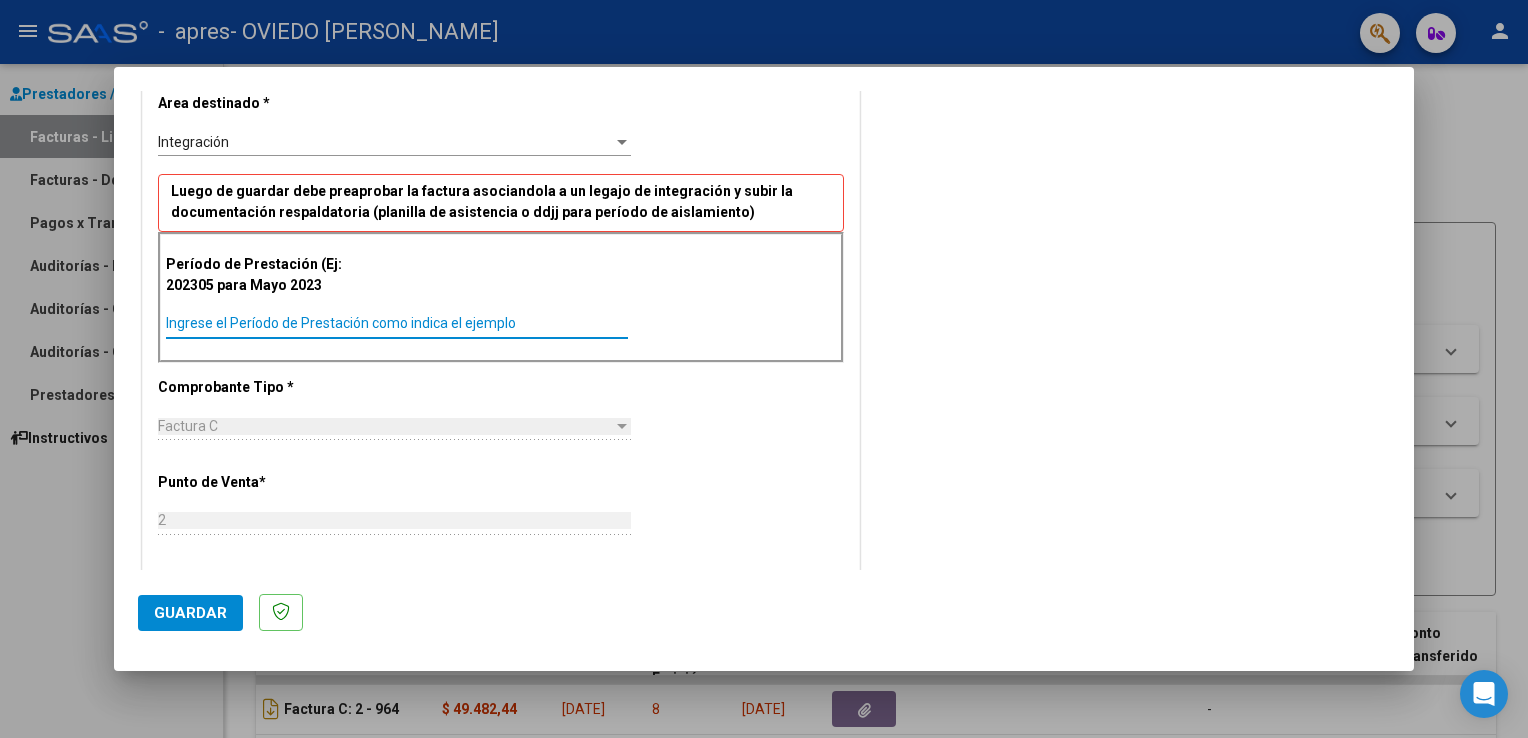 click on "Ingrese el Período de Prestación como indica el ejemplo" at bounding box center [397, 323] 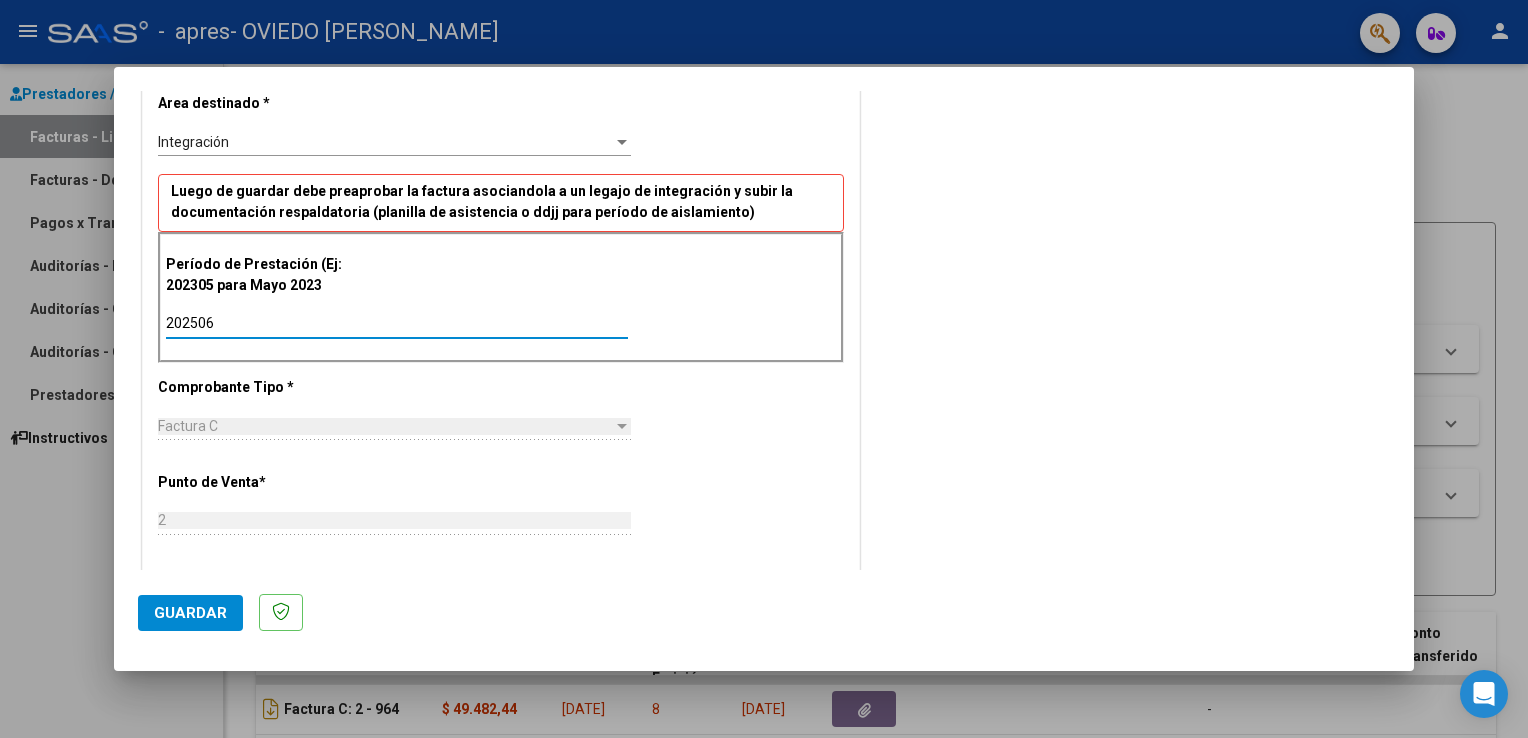 type on "202506" 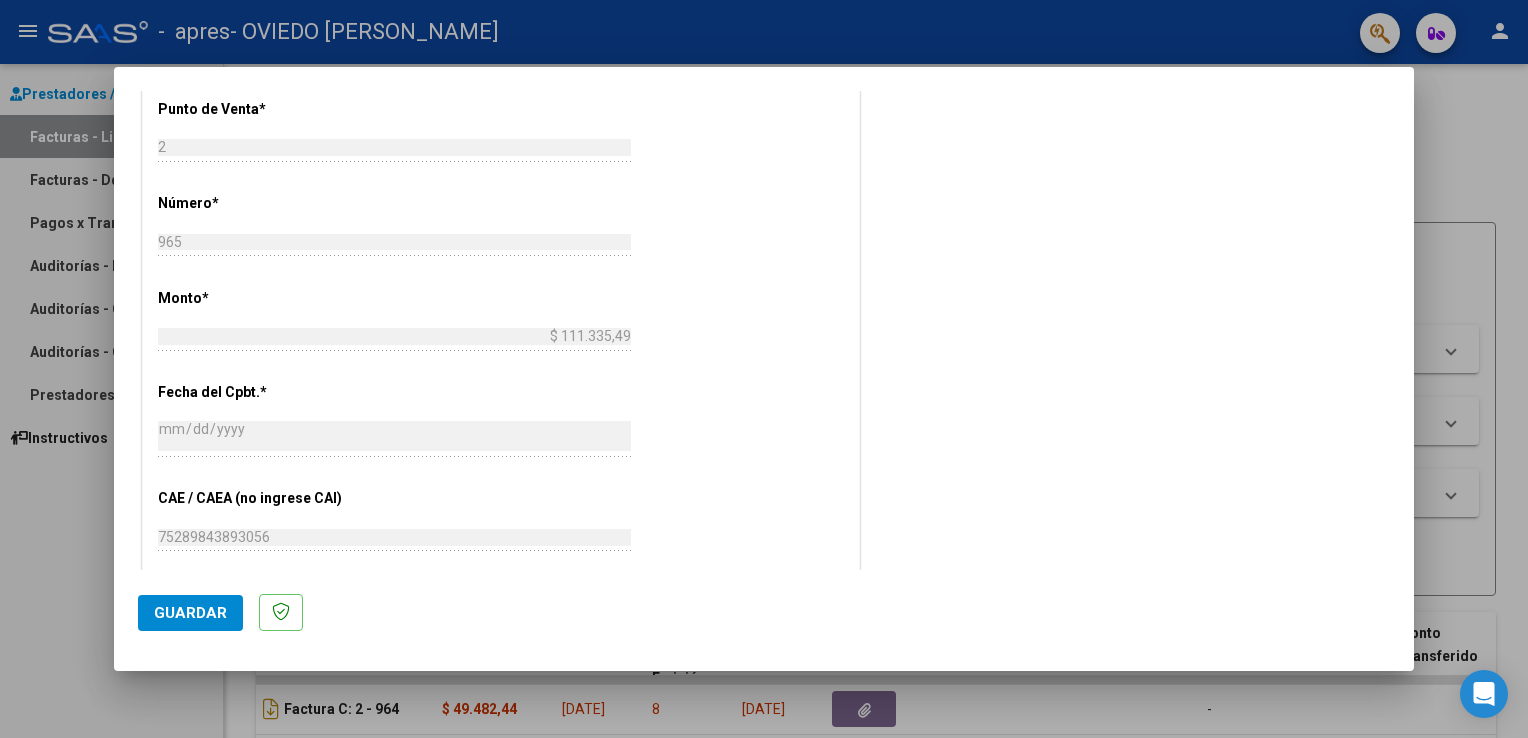 scroll, scrollTop: 907, scrollLeft: 0, axis: vertical 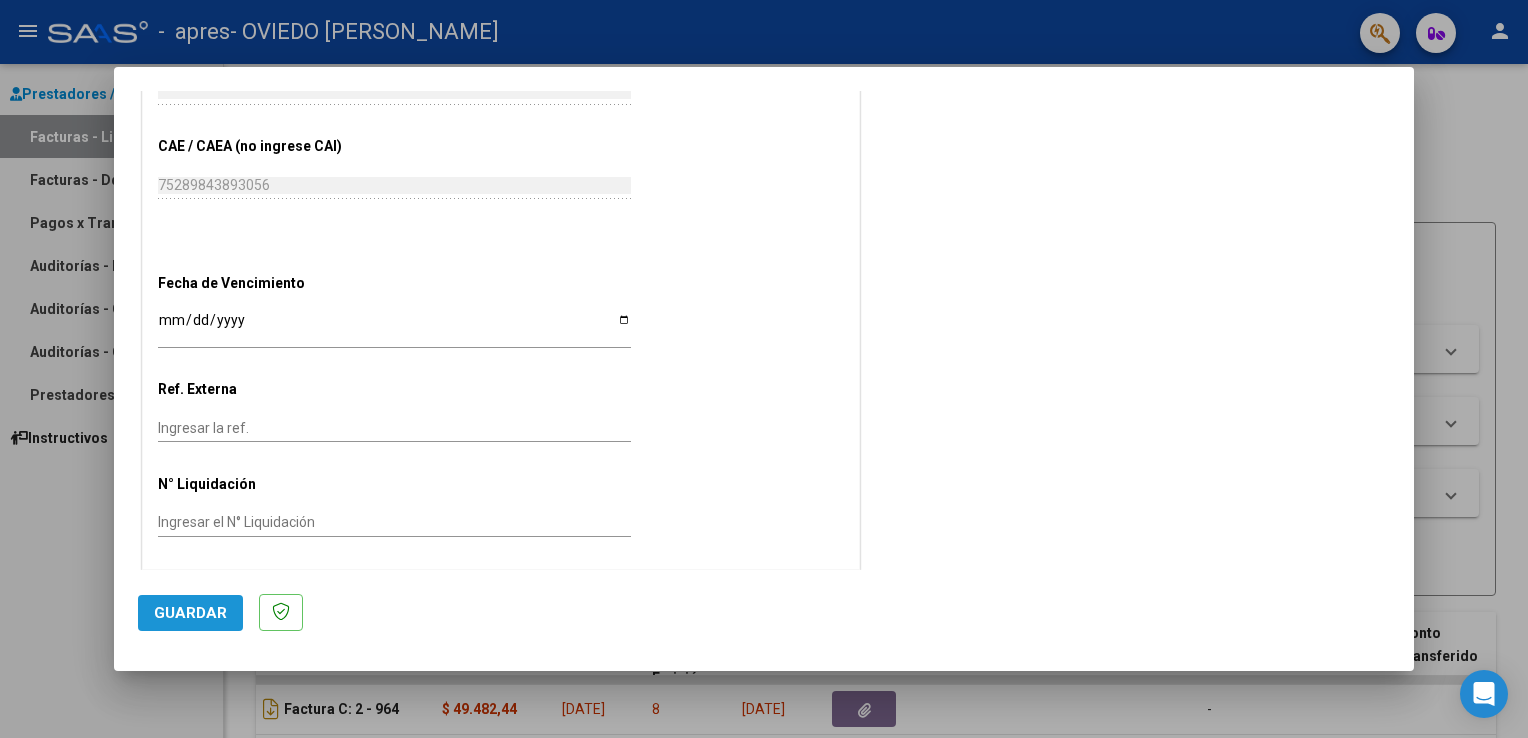 click on "Guardar" 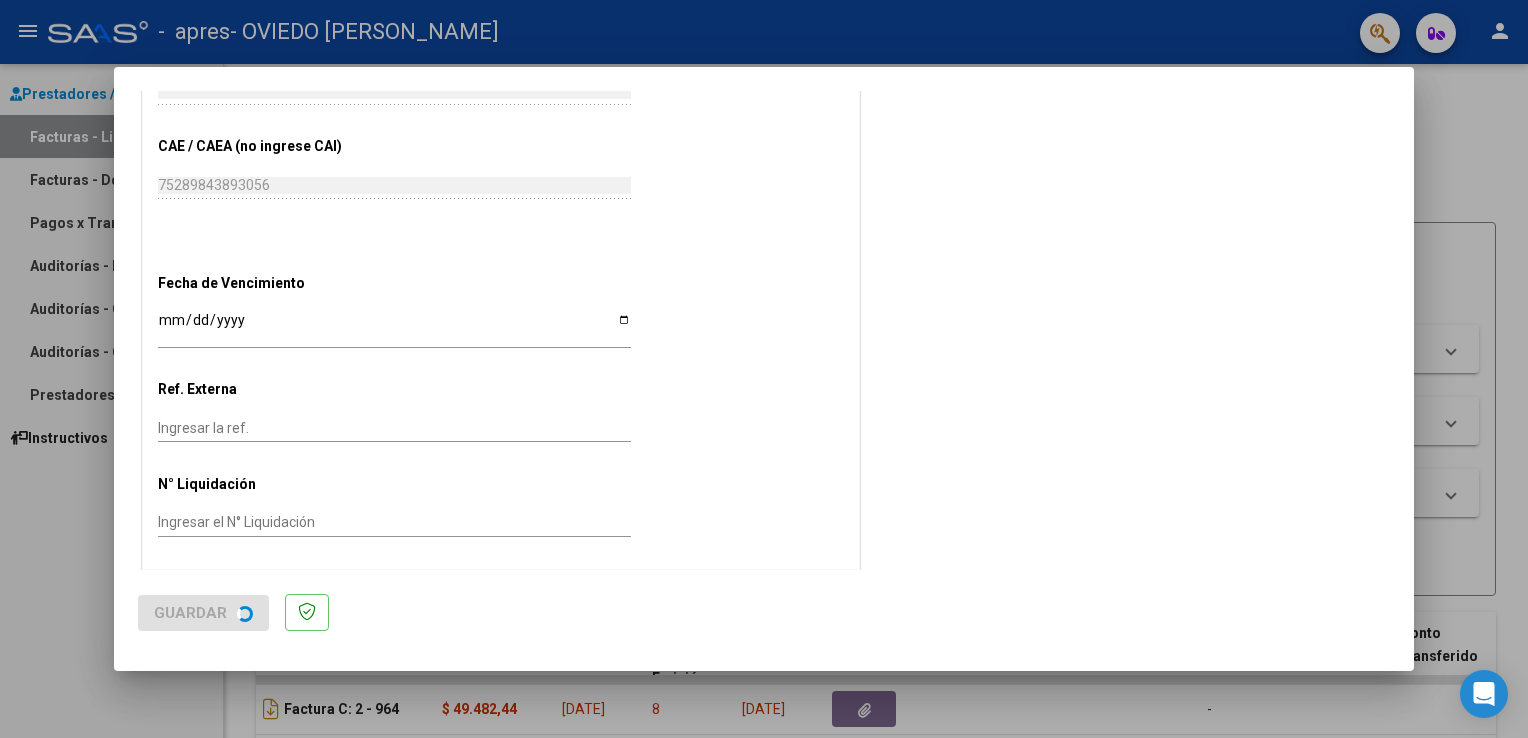 scroll, scrollTop: 0, scrollLeft: 0, axis: both 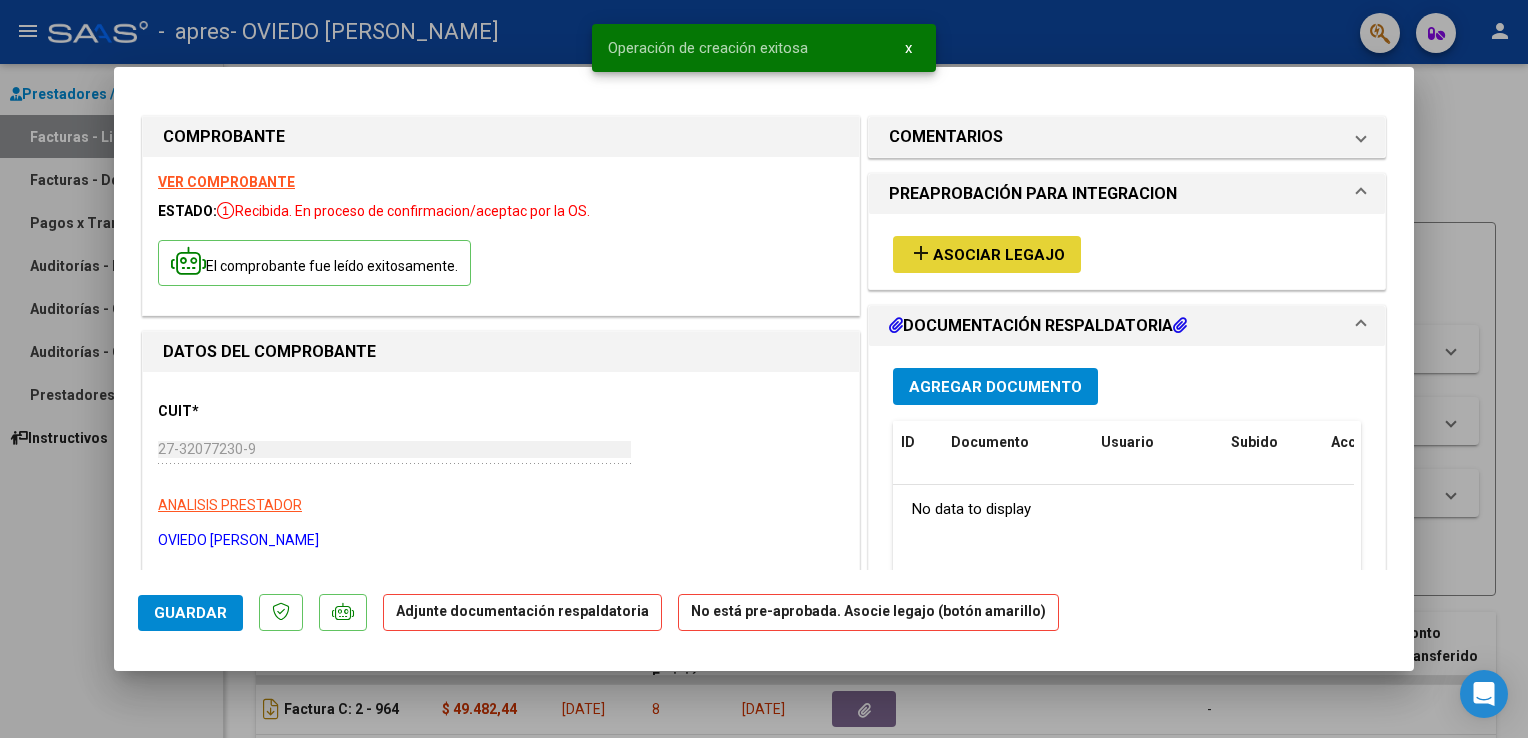 click on "Asociar Legajo" at bounding box center [999, 255] 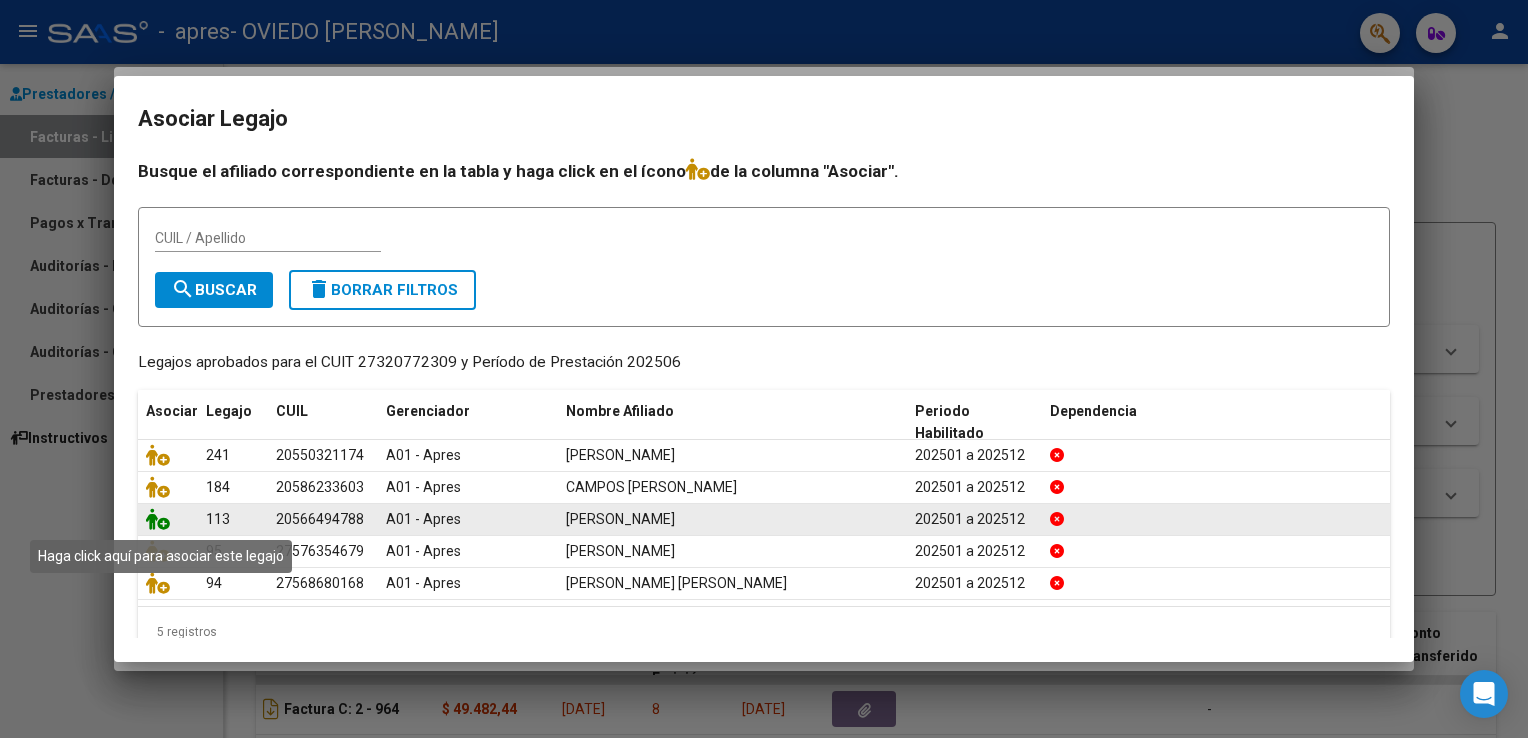 click 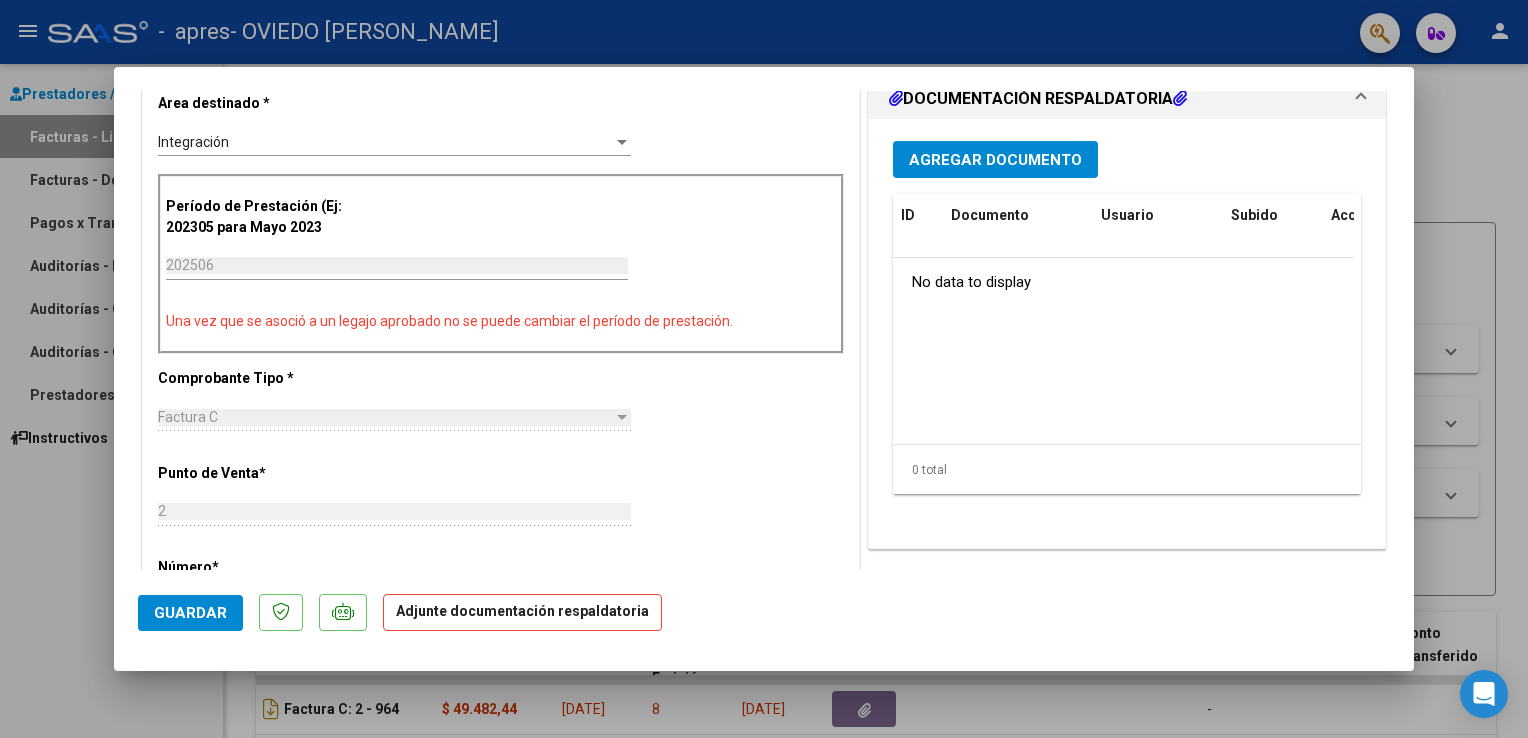 scroll, scrollTop: 489, scrollLeft: 0, axis: vertical 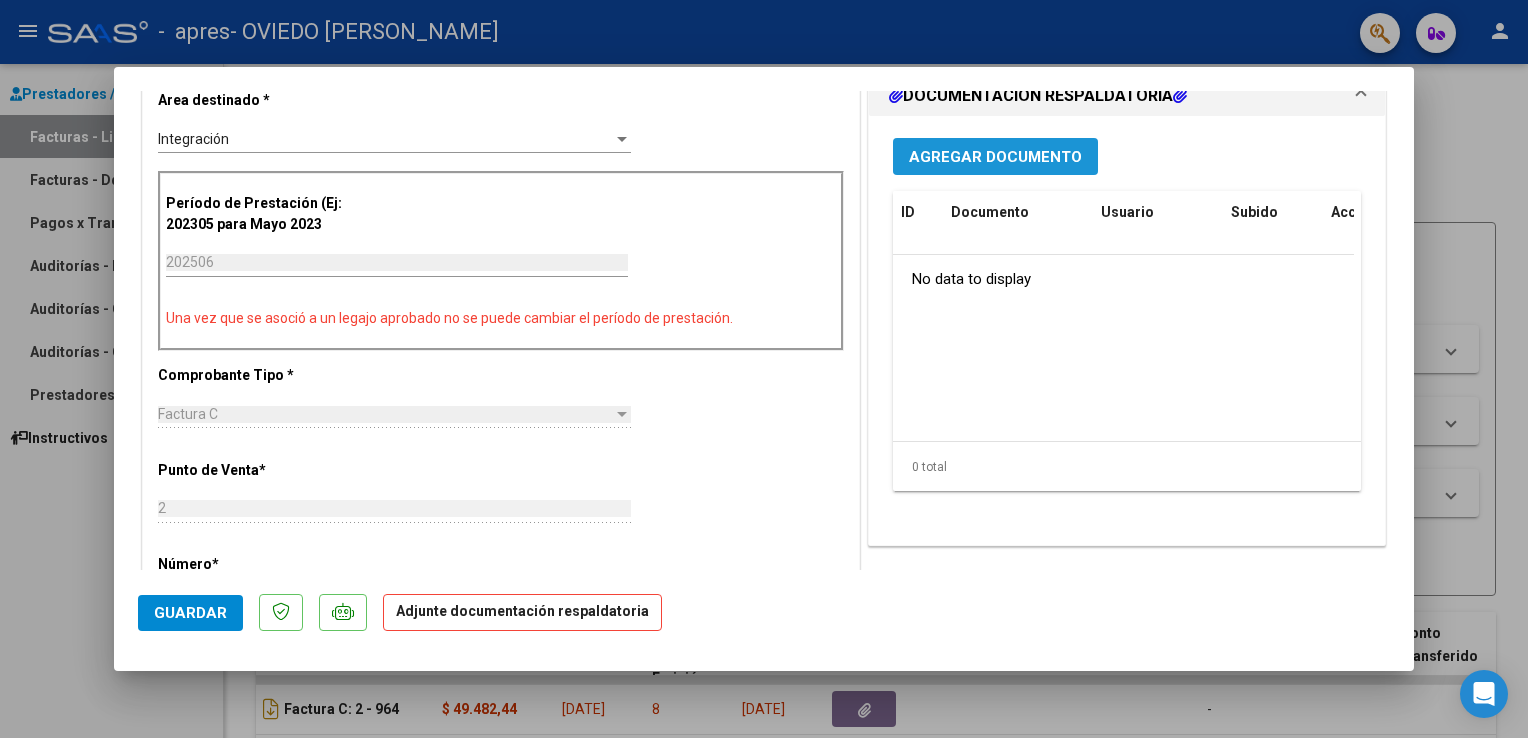 click on "Agregar Documento" at bounding box center [995, 157] 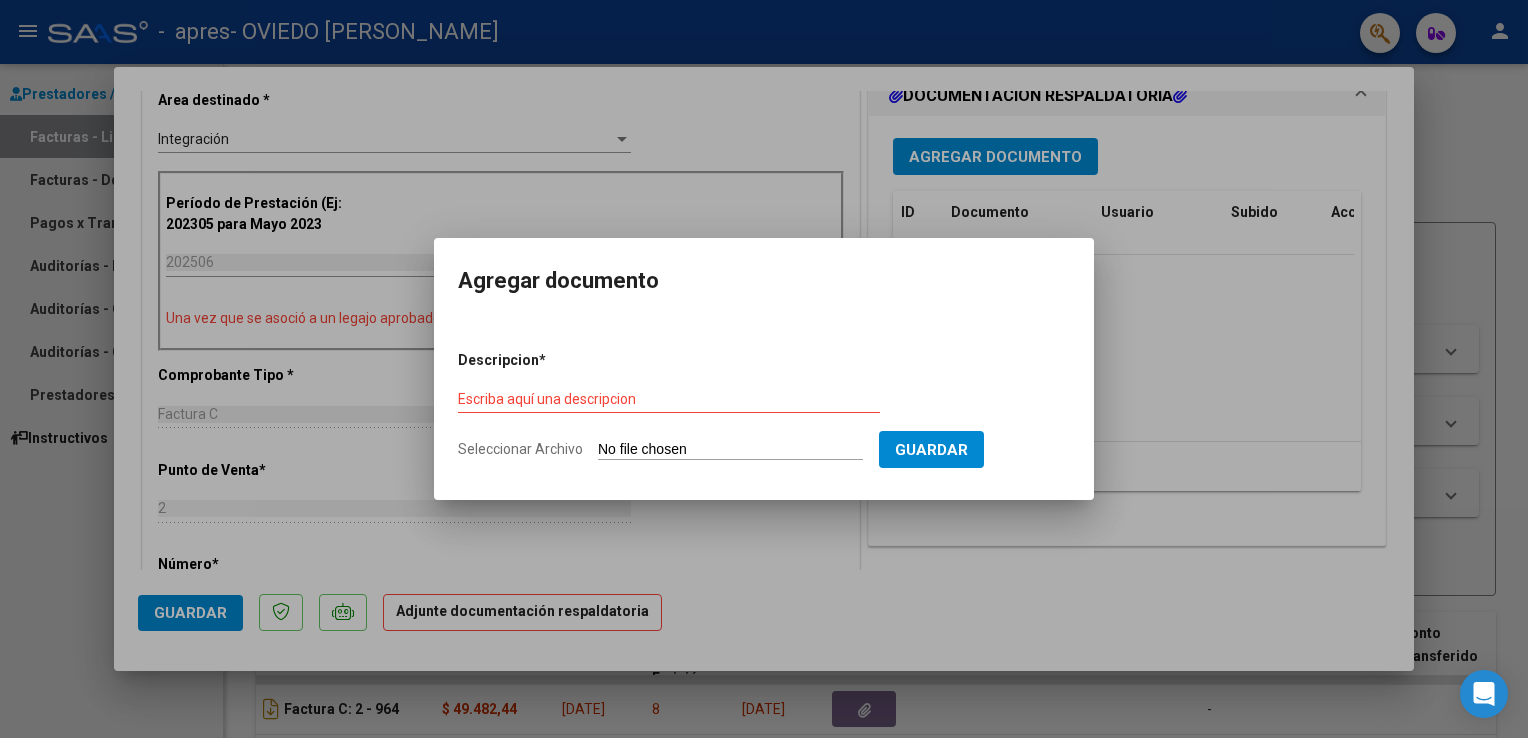 click on "Seleccionar Archivo" at bounding box center [730, 450] 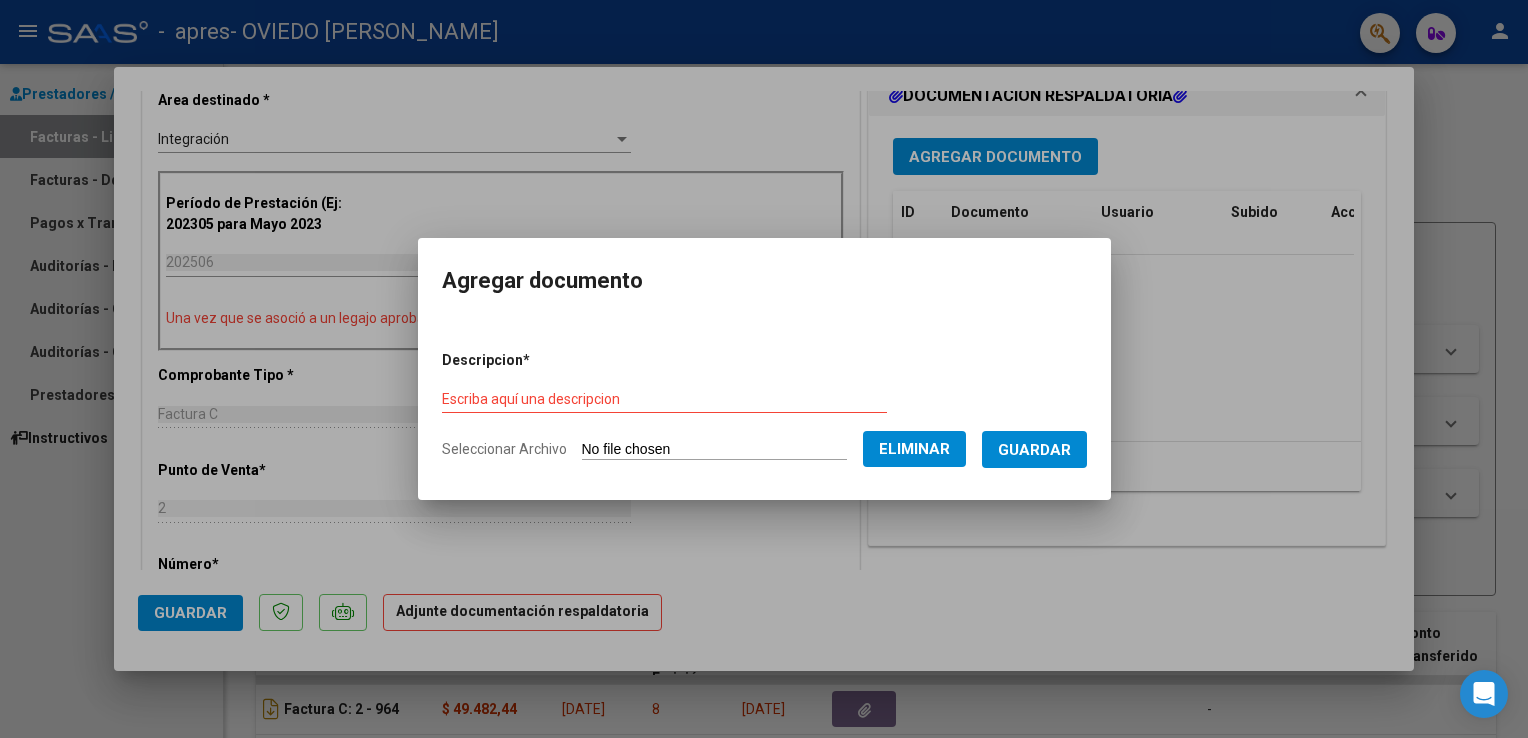 click on "Descripcion  *   Escriba aquí una descripcion  Seleccionar Archivo Eliminar Guardar" at bounding box center (764, 405) 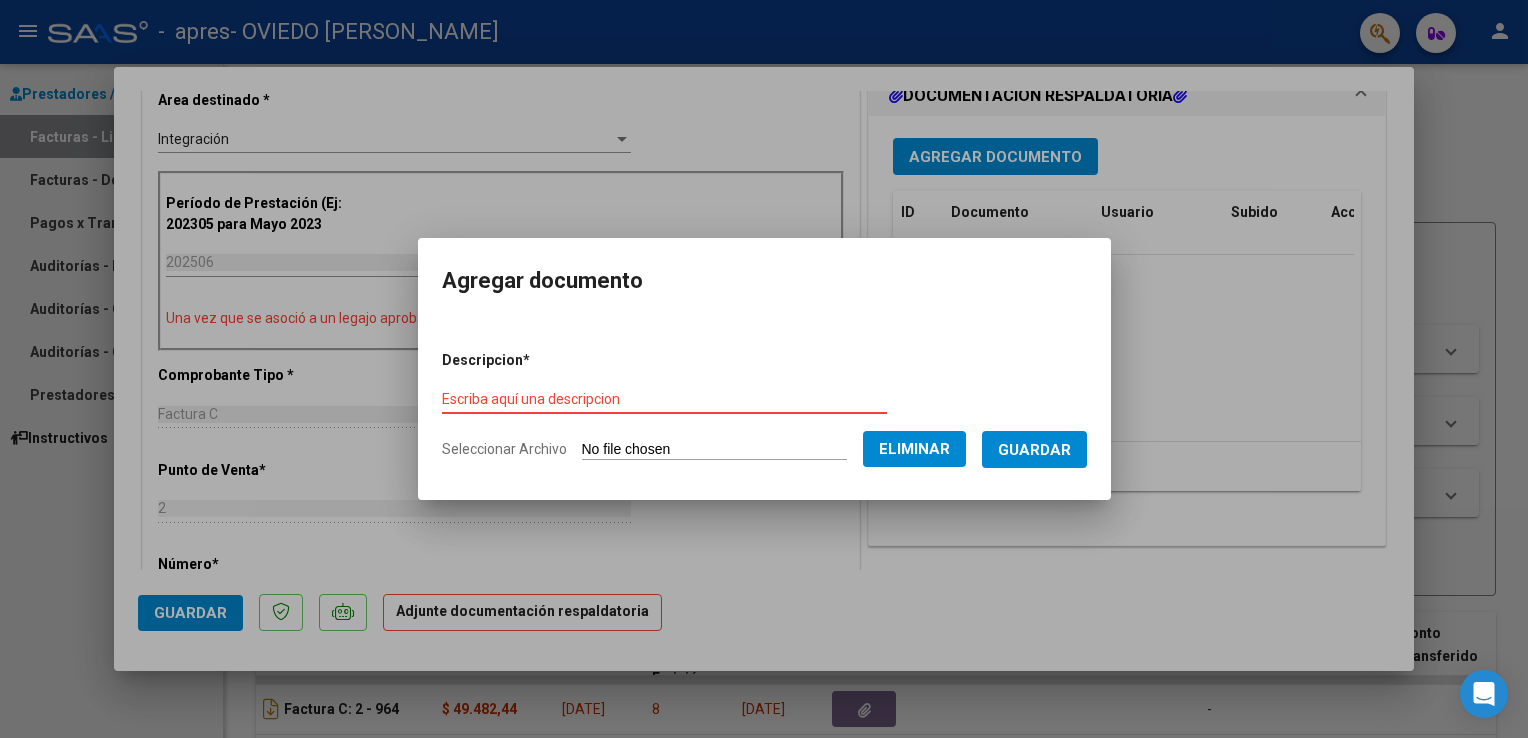 click on "Escriba aquí una descripcion" at bounding box center [664, 399] 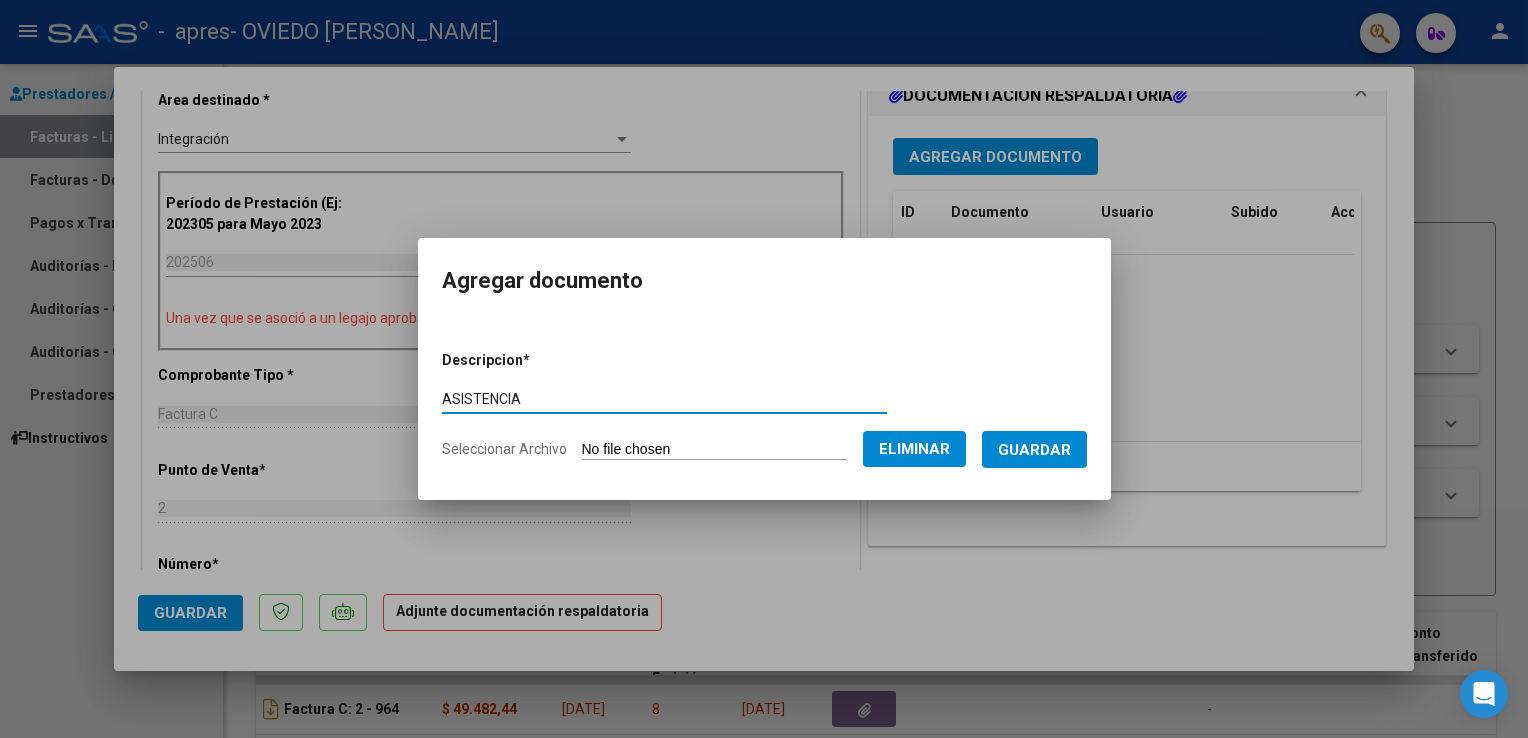type on "ASISTENCIA" 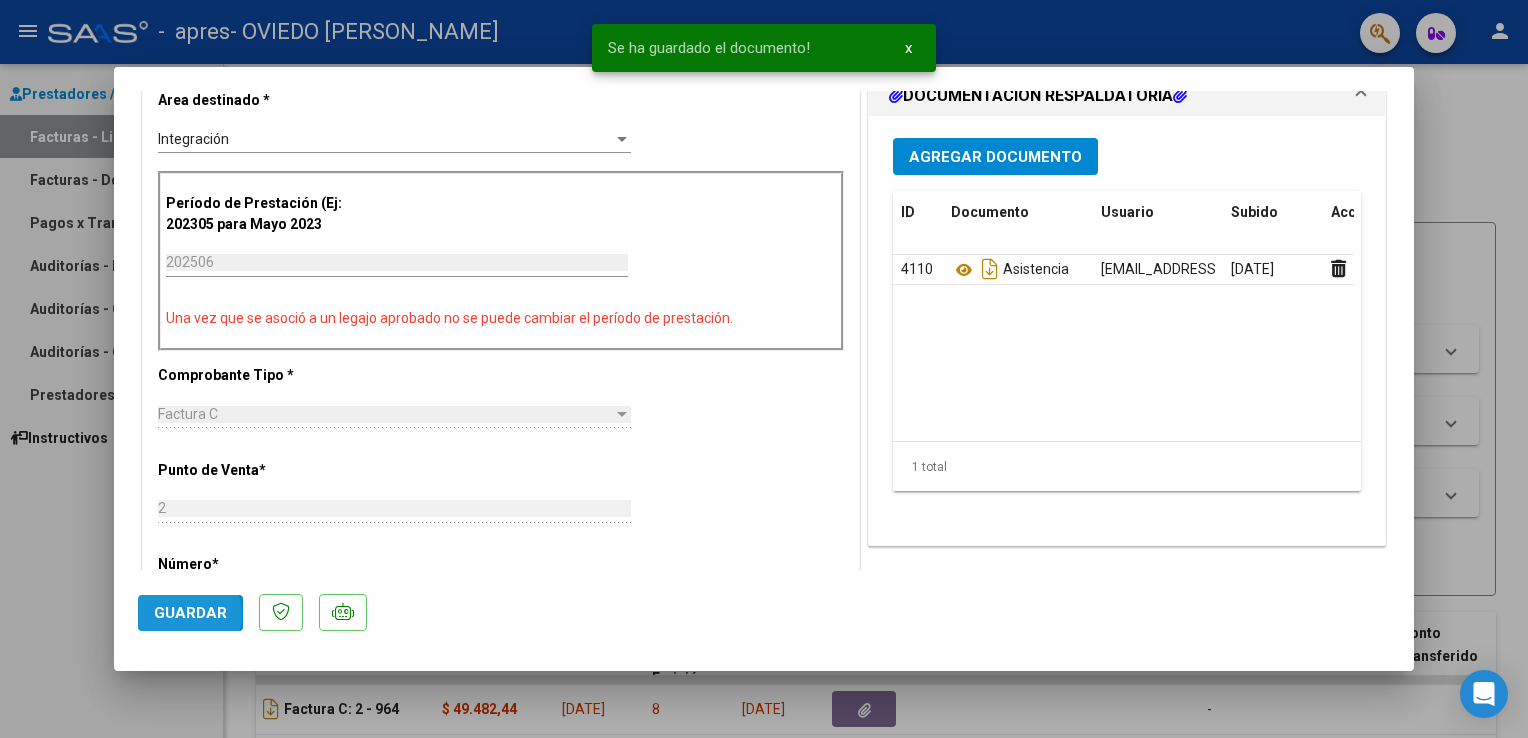 click on "Guardar" 